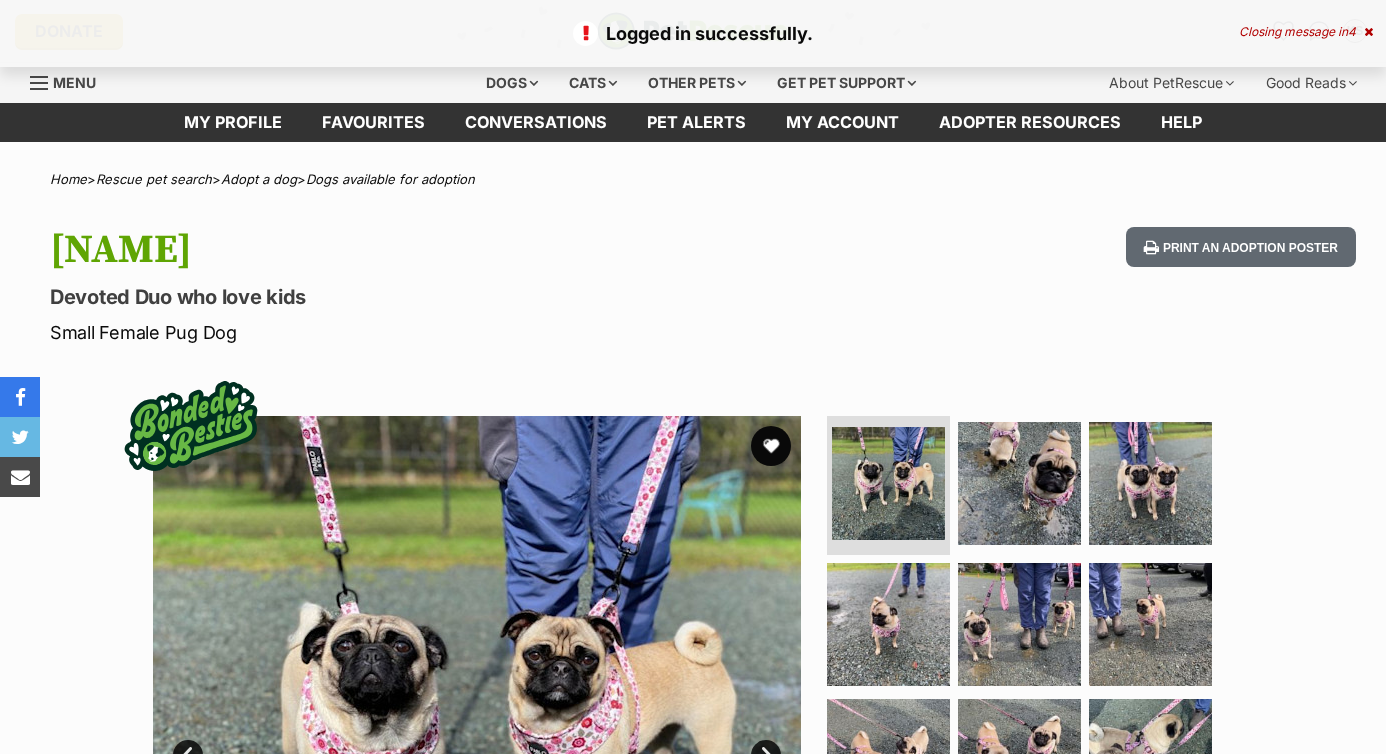 scroll, scrollTop: 0, scrollLeft: 0, axis: both 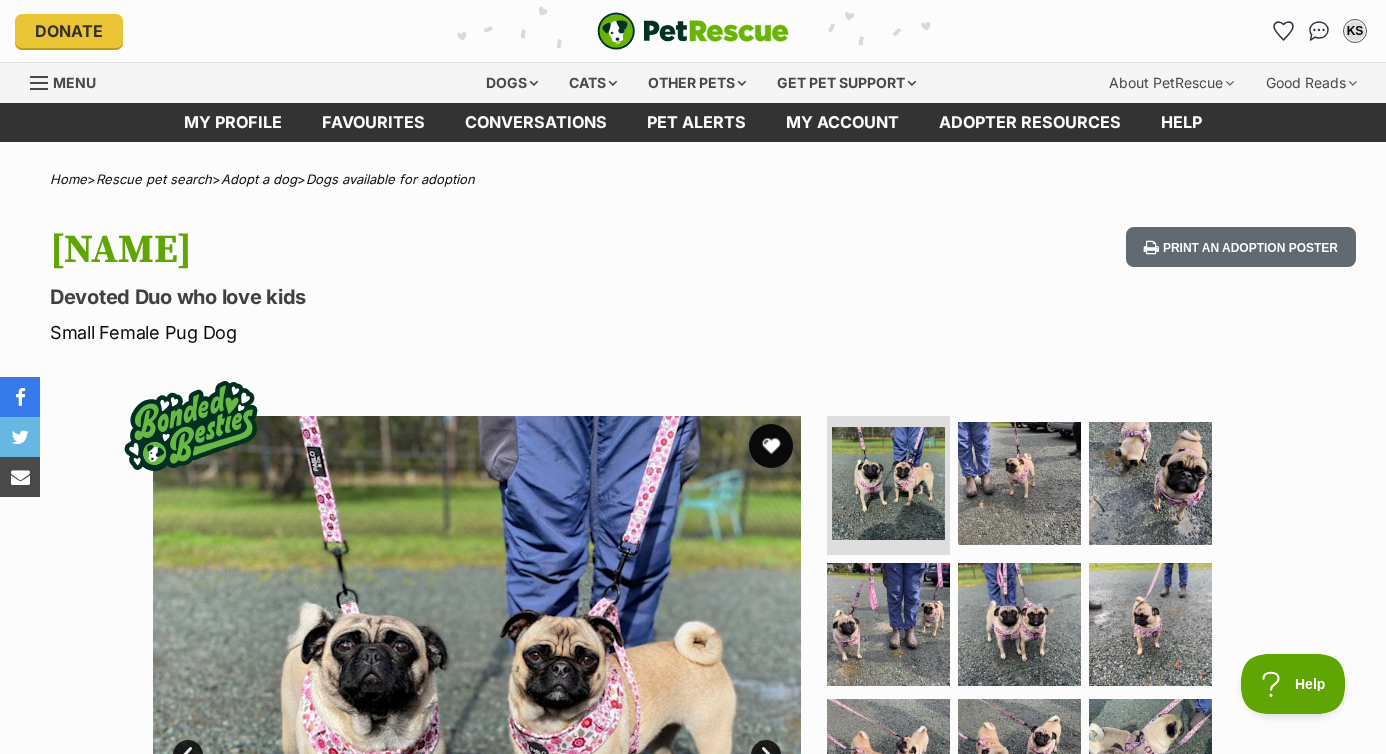 click at bounding box center (771, 446) 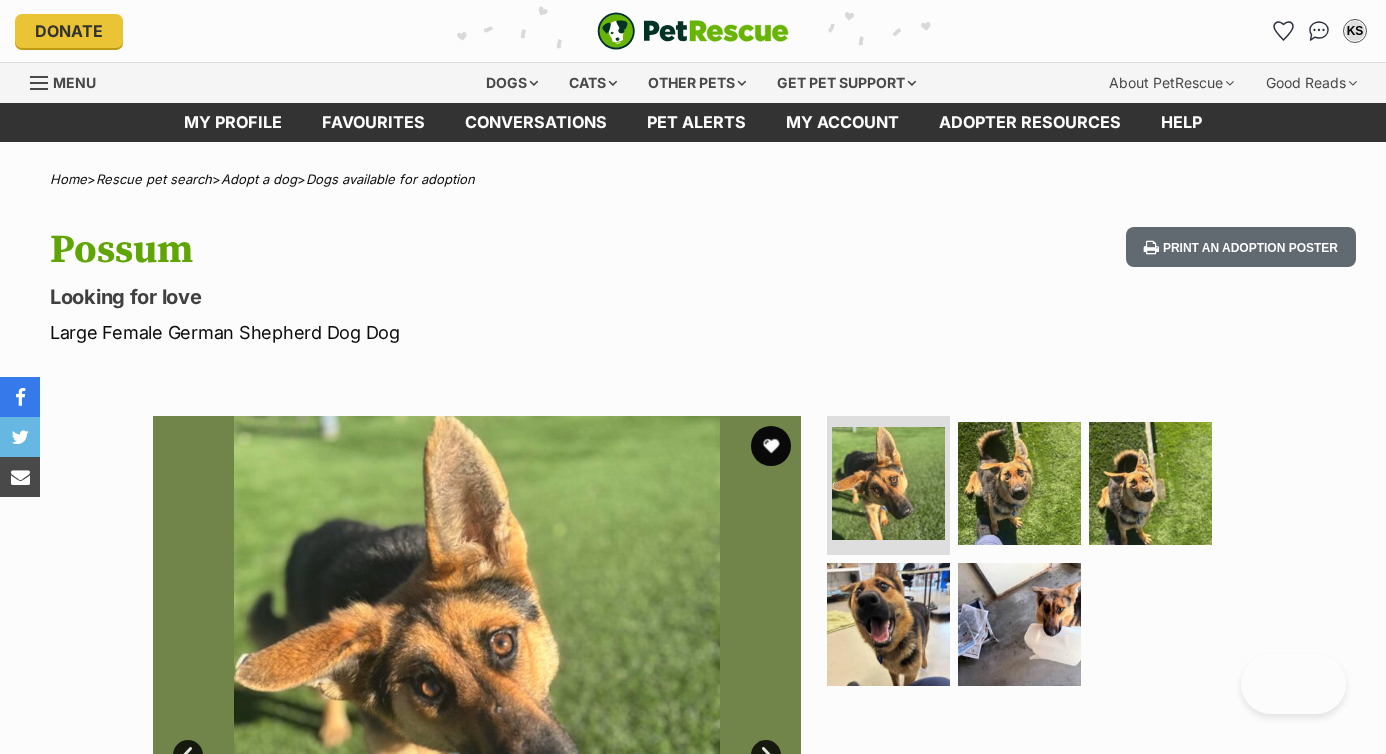 scroll, scrollTop: 0, scrollLeft: 0, axis: both 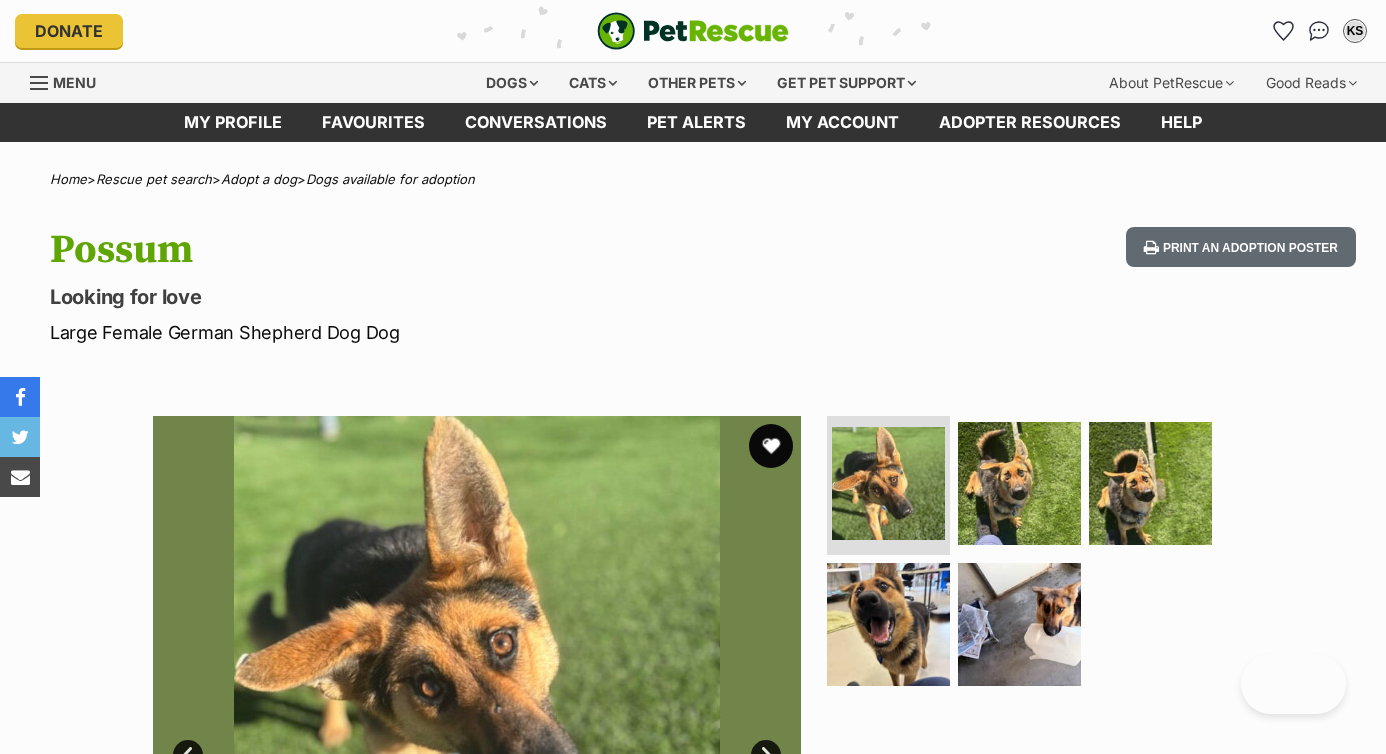 click at bounding box center [771, 446] 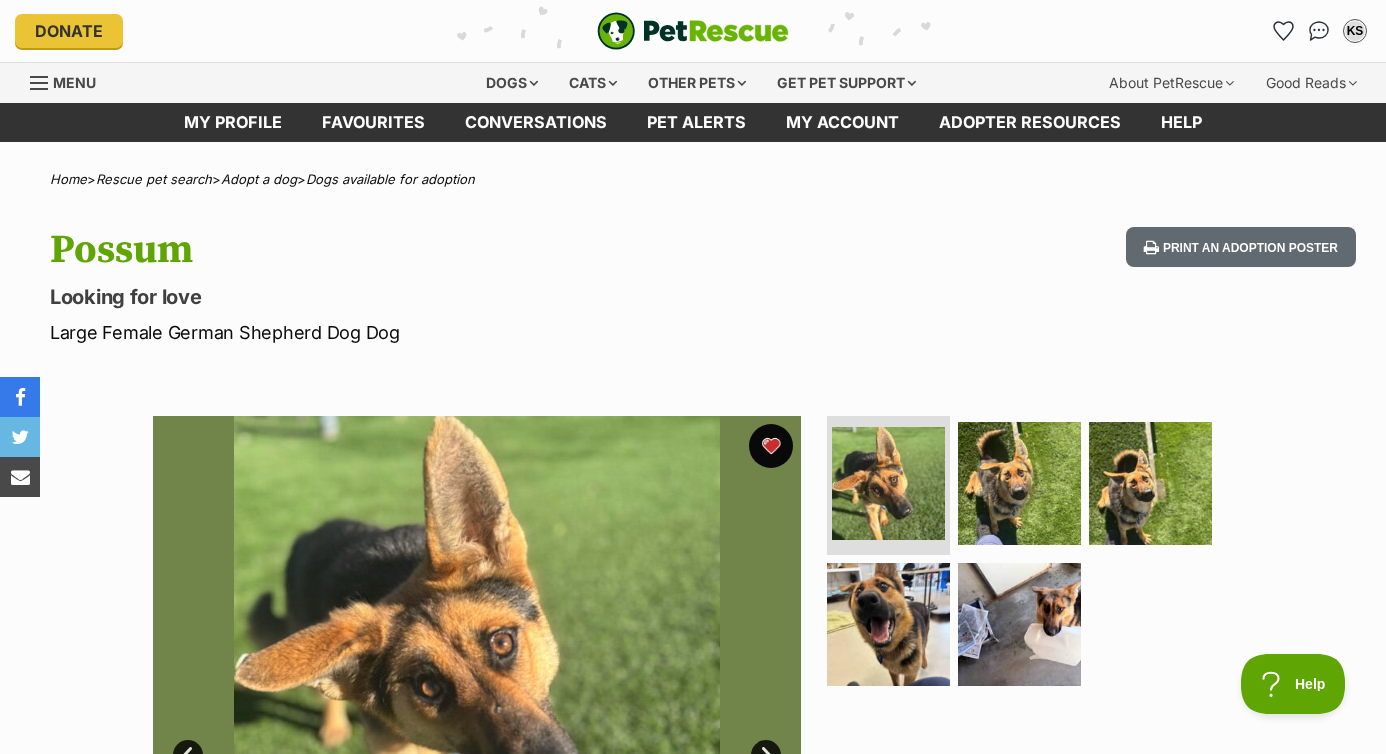 scroll, scrollTop: 0, scrollLeft: 0, axis: both 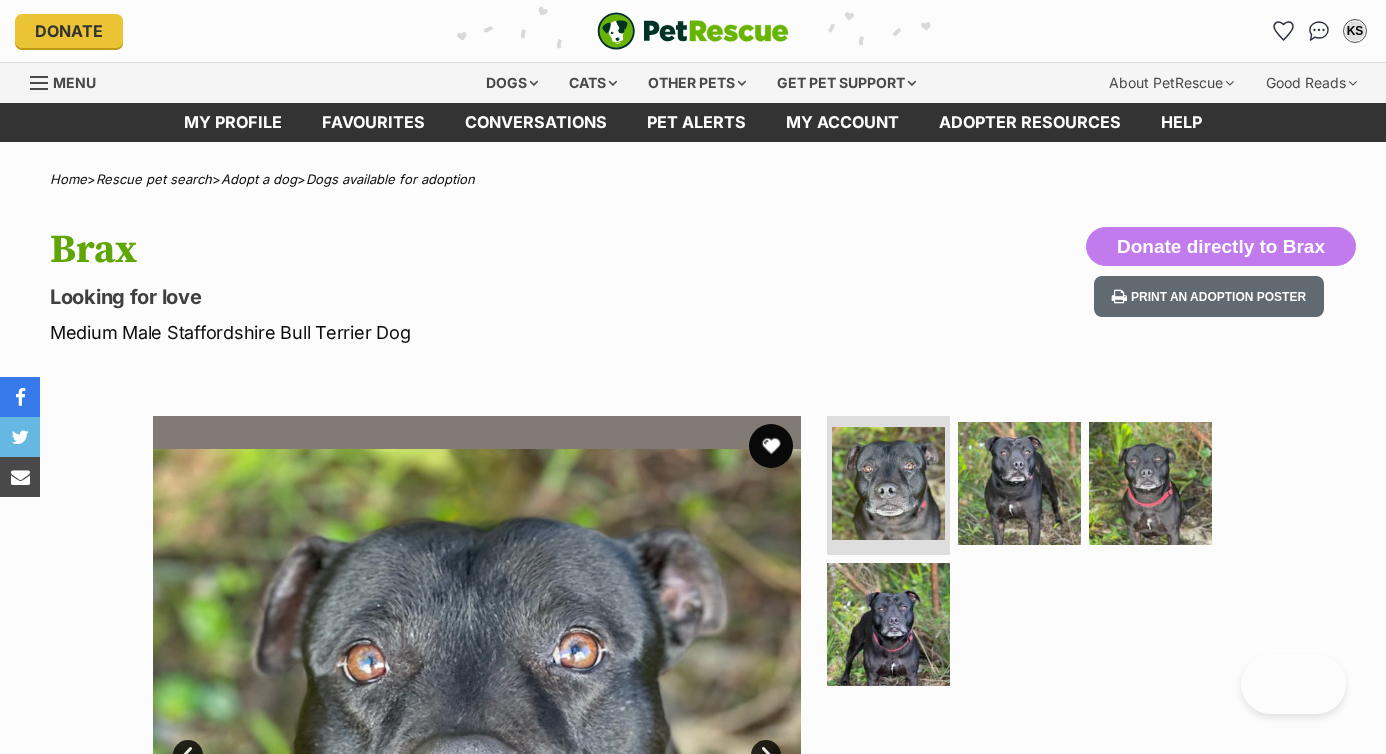 click at bounding box center [771, 446] 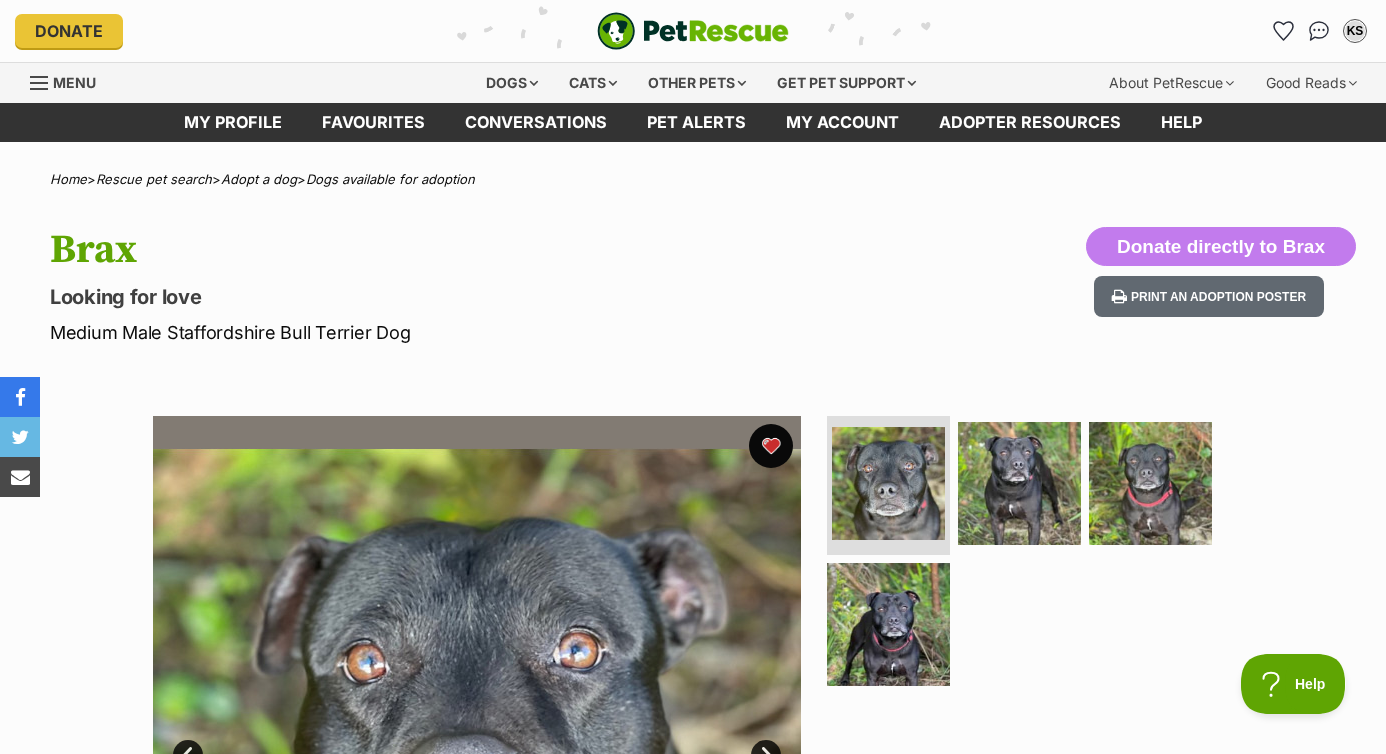 scroll, scrollTop: 0, scrollLeft: 0, axis: both 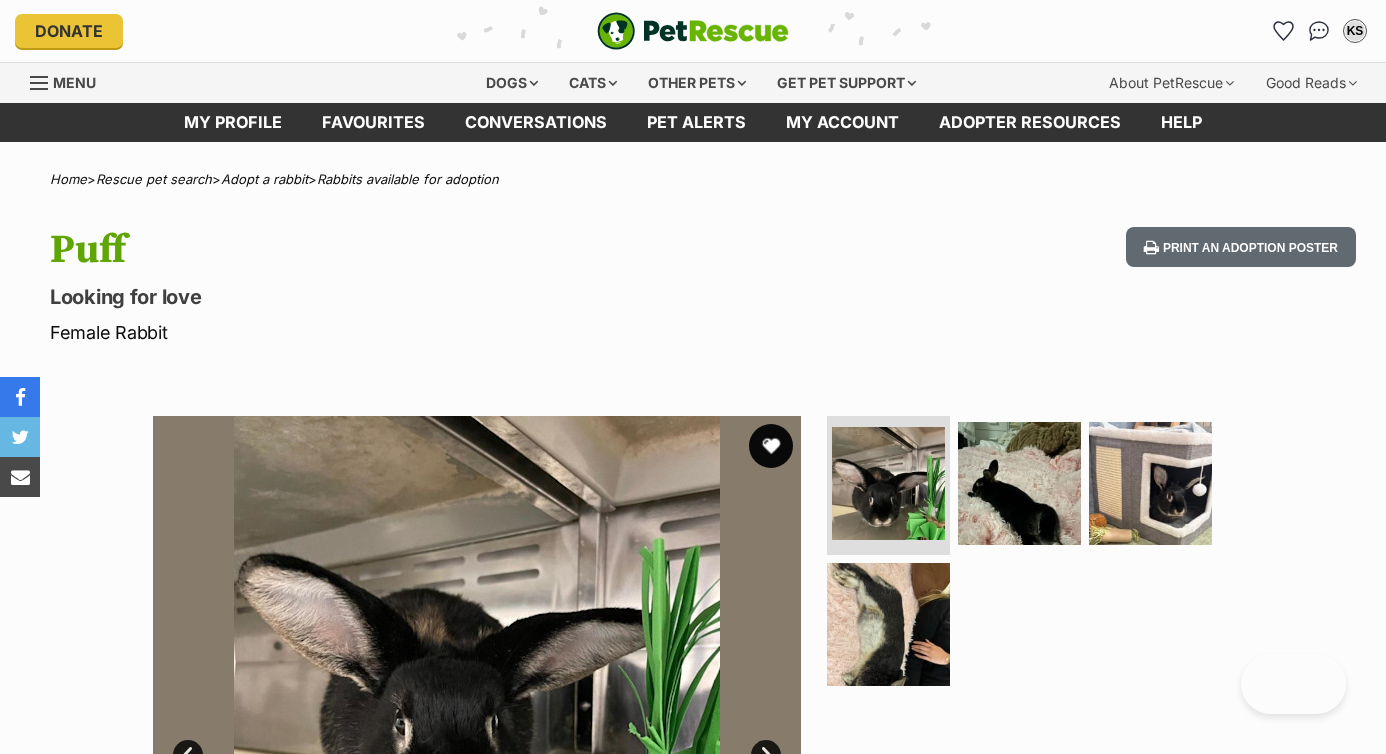 click at bounding box center [771, 446] 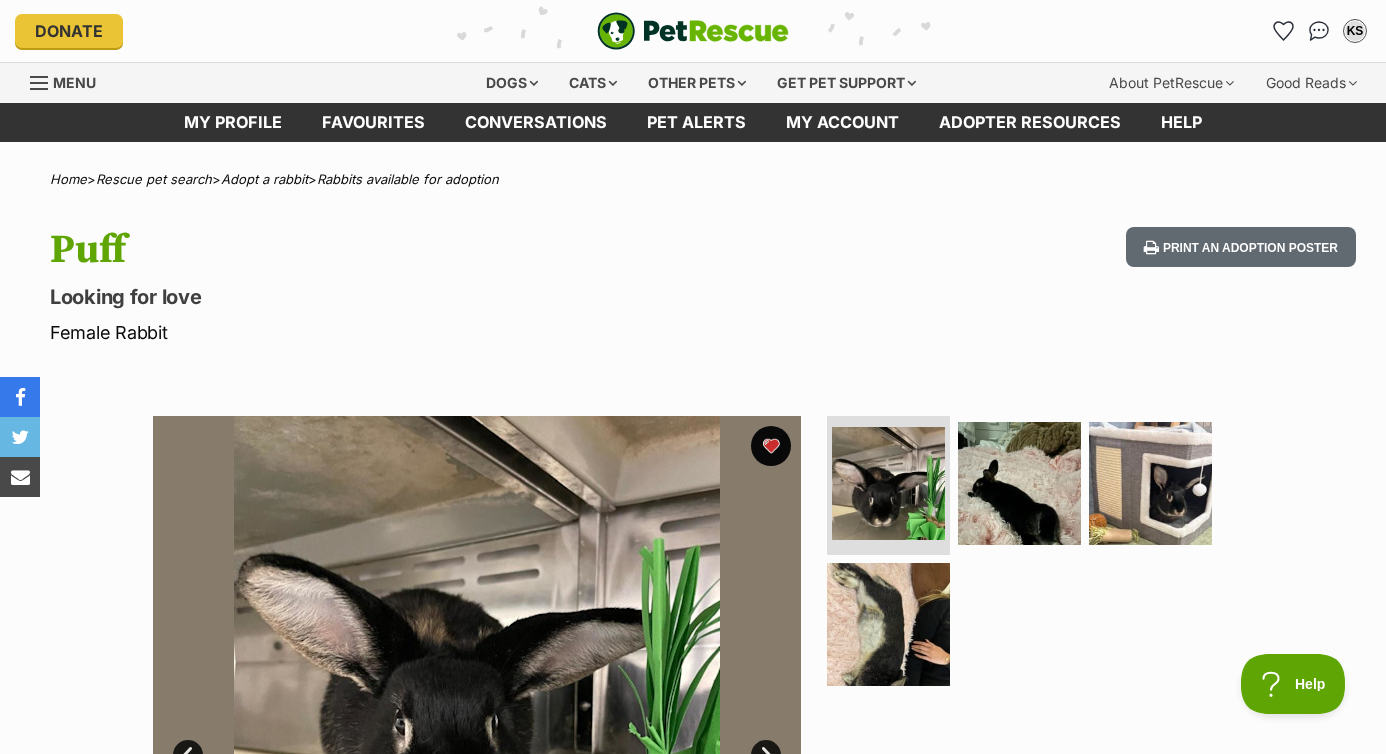scroll, scrollTop: 0, scrollLeft: 0, axis: both 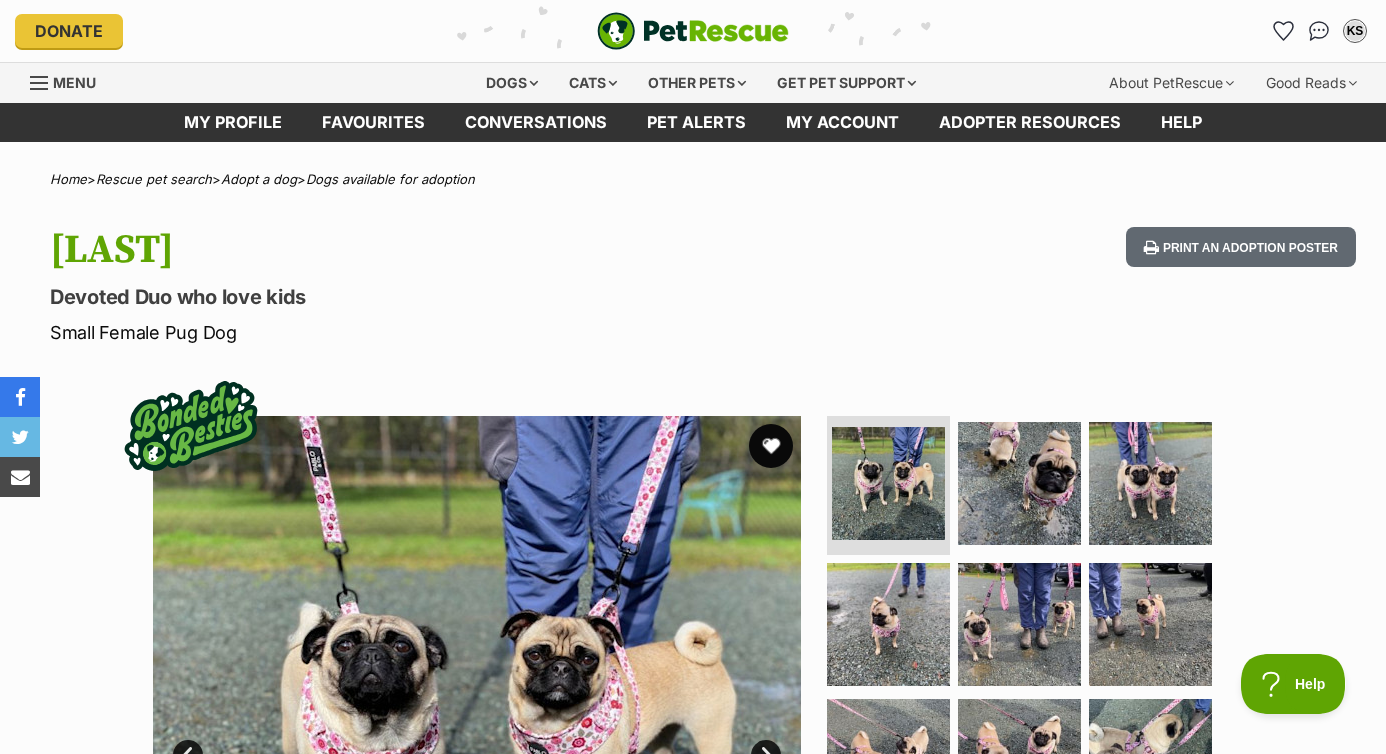 click at bounding box center (771, 446) 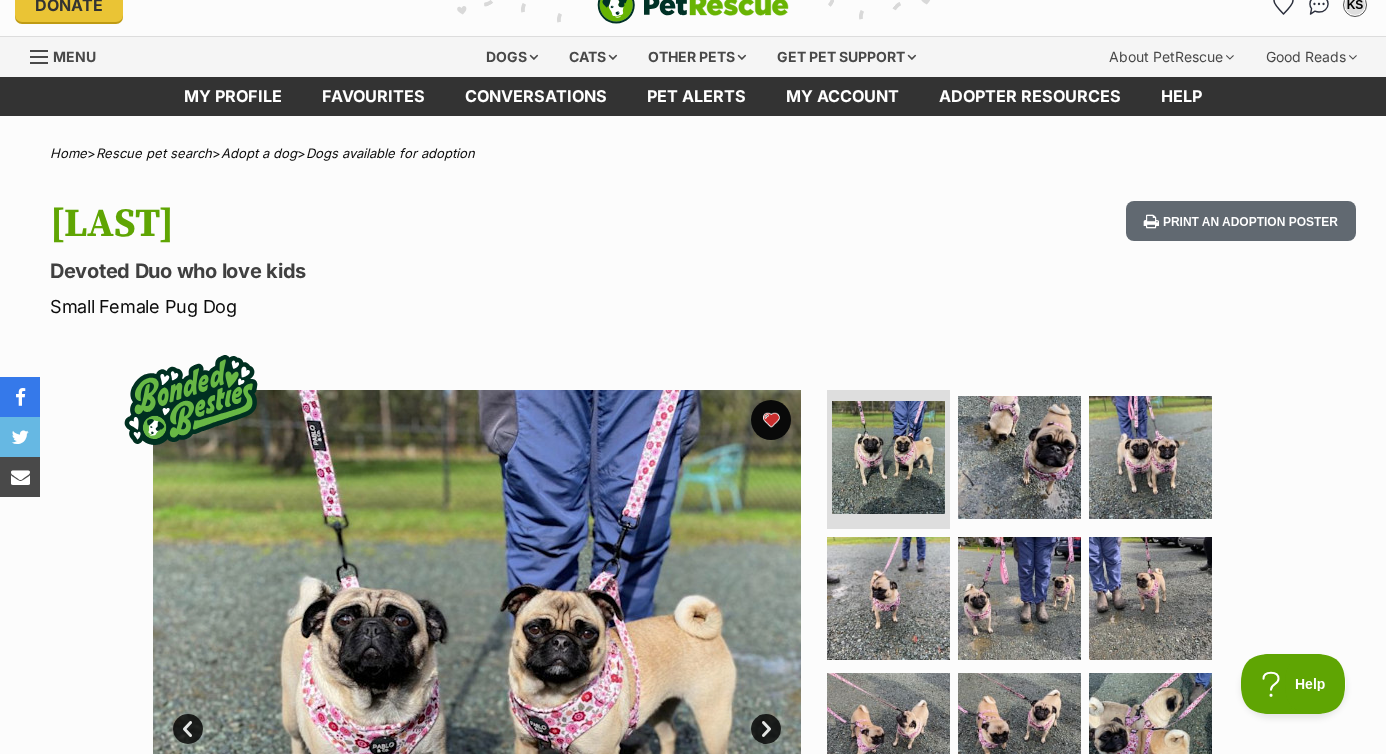 scroll, scrollTop: 36, scrollLeft: 0, axis: vertical 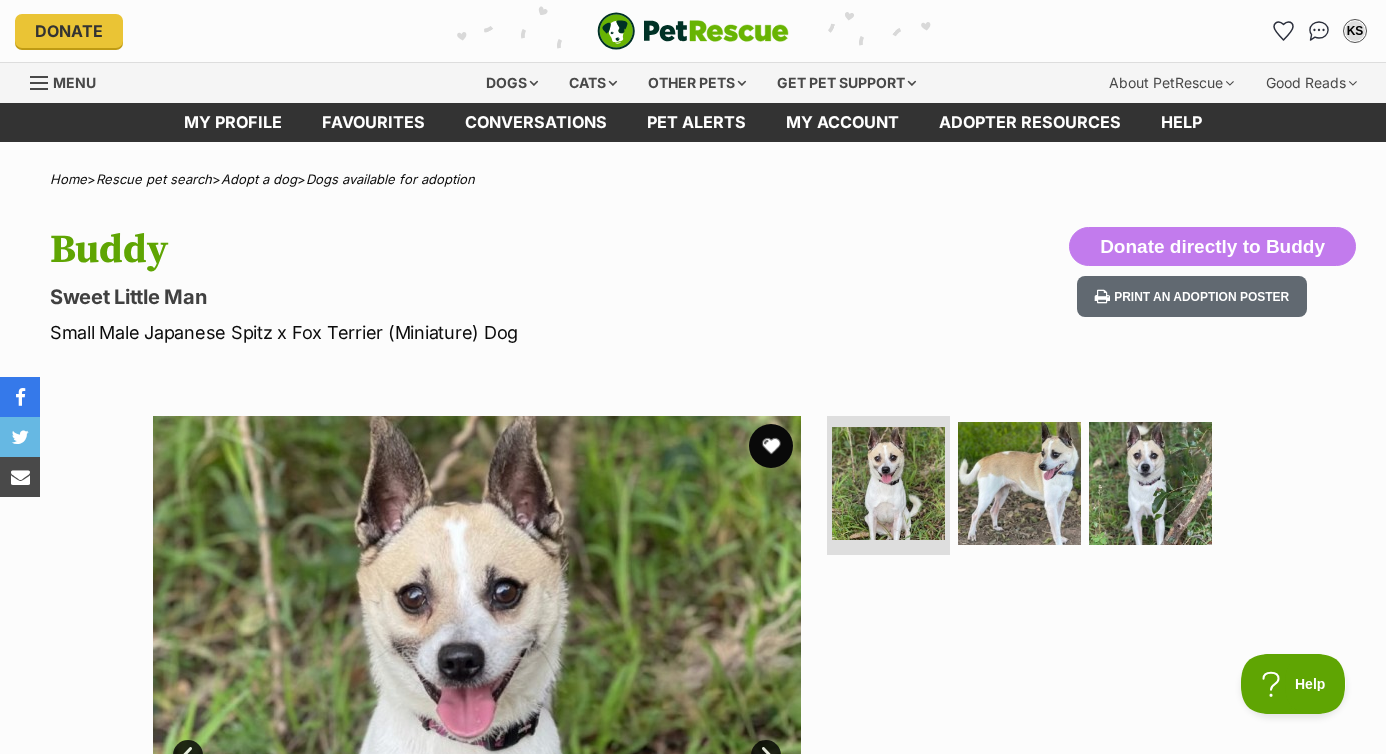 click at bounding box center [771, 446] 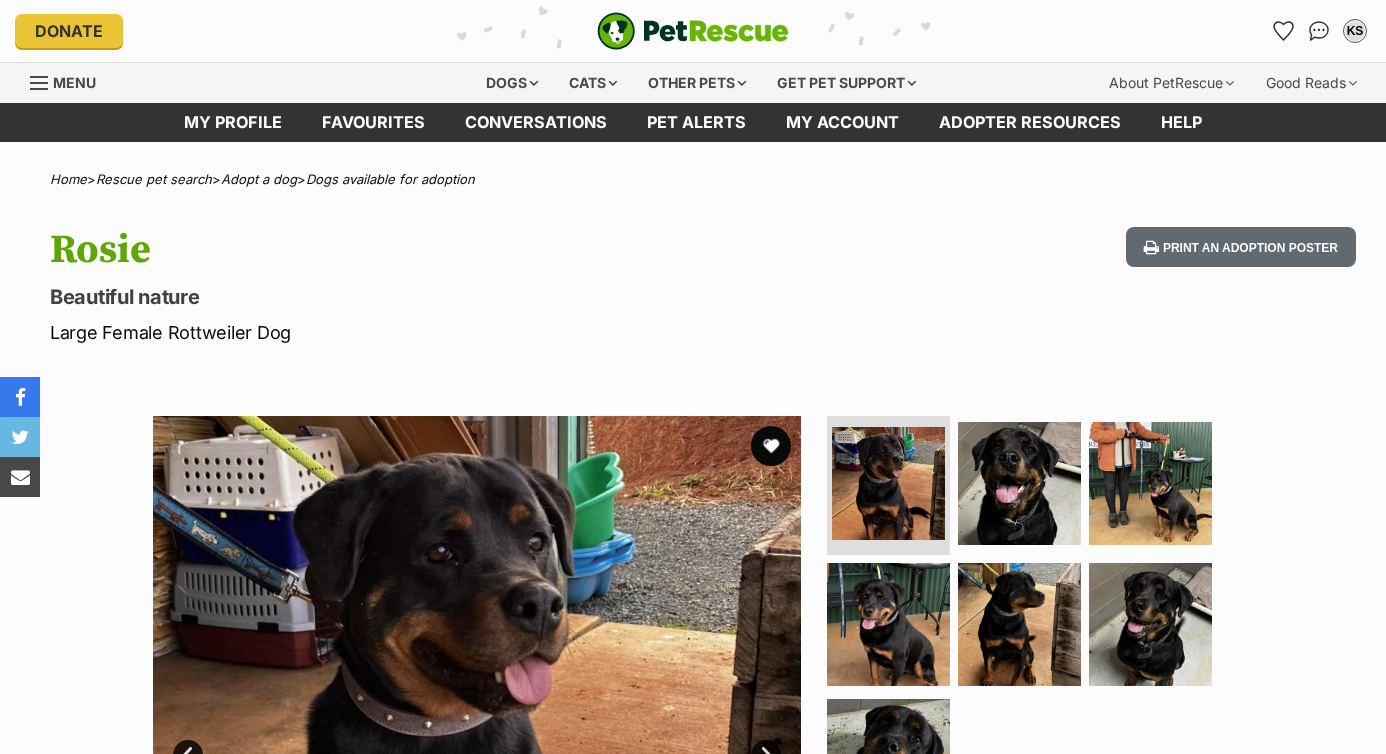 click at bounding box center (771, 446) 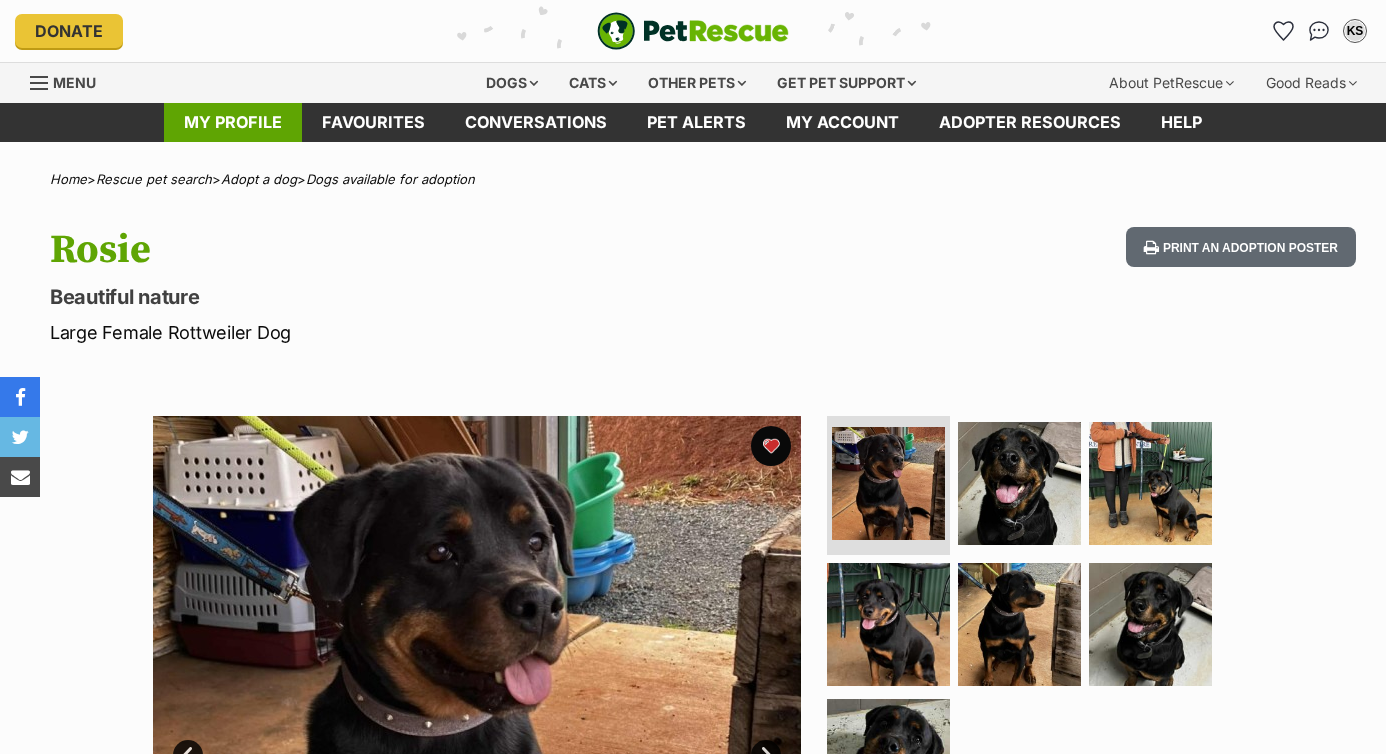 scroll, scrollTop: 0, scrollLeft: 0, axis: both 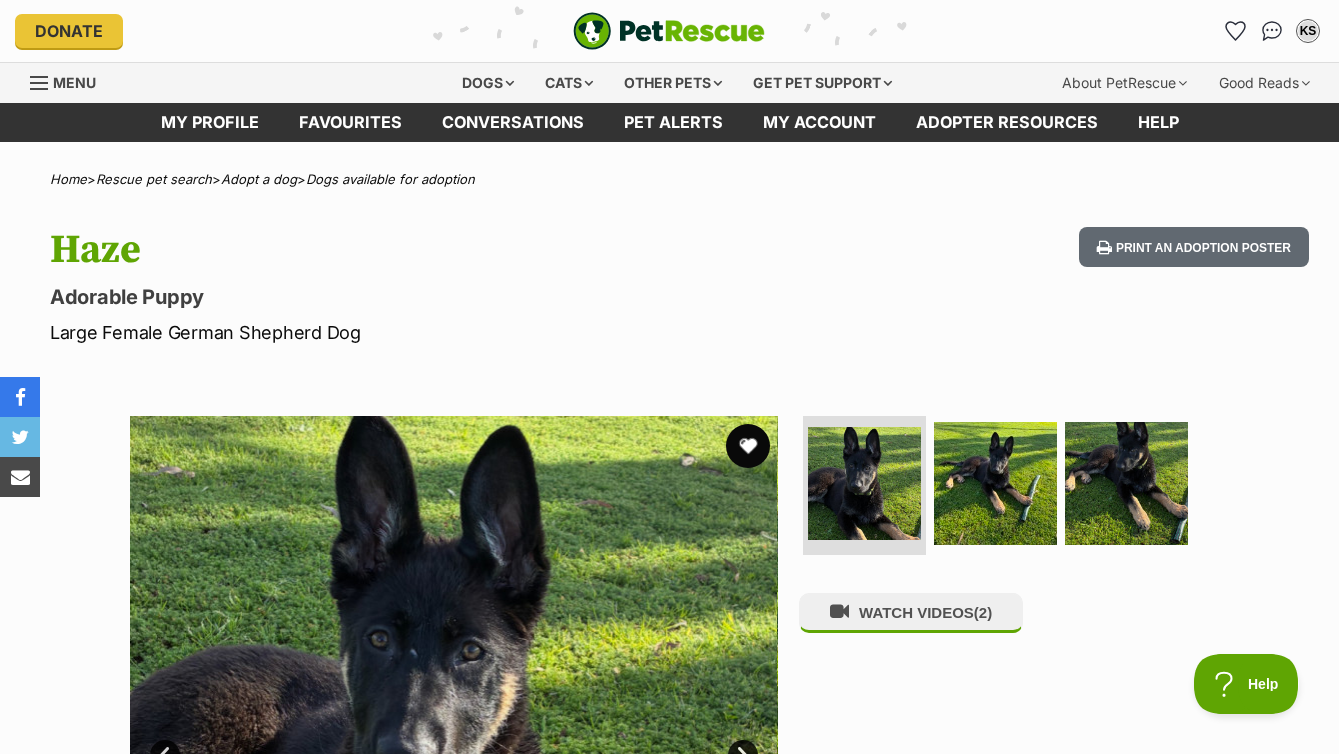click at bounding box center [748, 446] 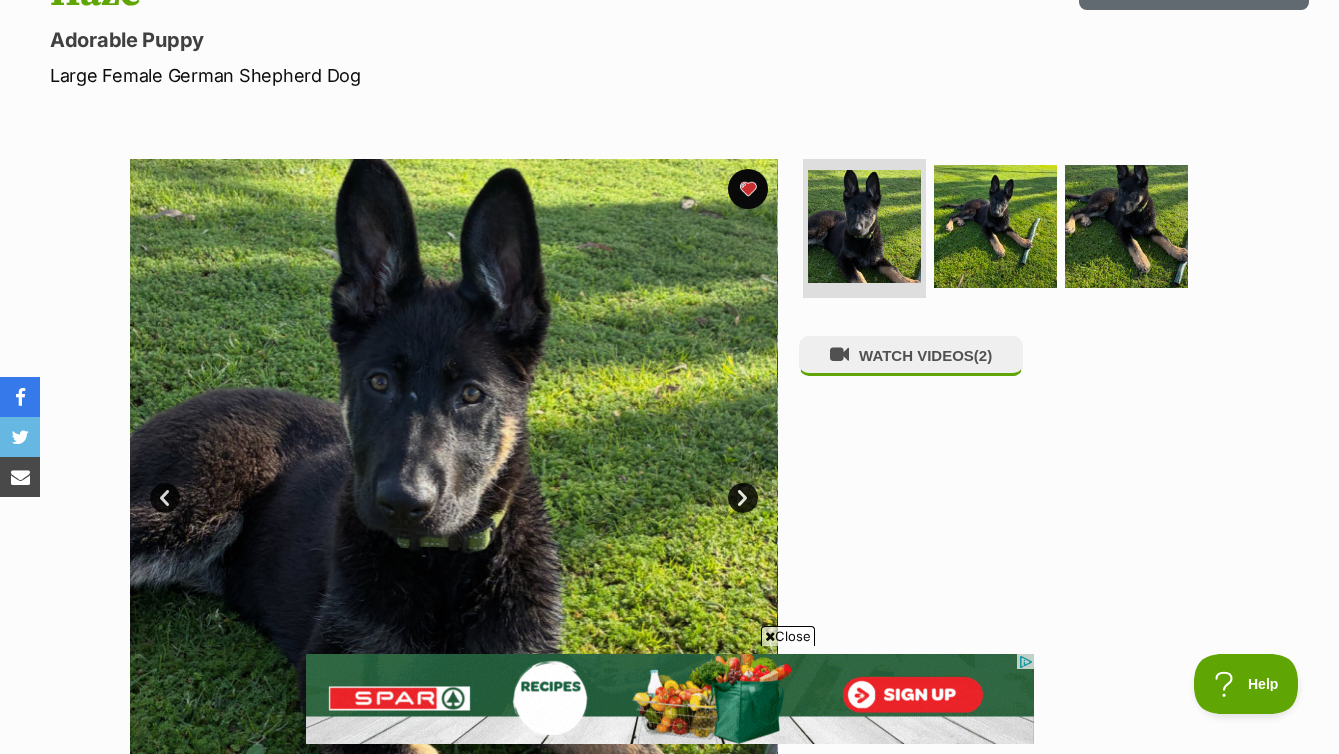 scroll, scrollTop: 0, scrollLeft: 0, axis: both 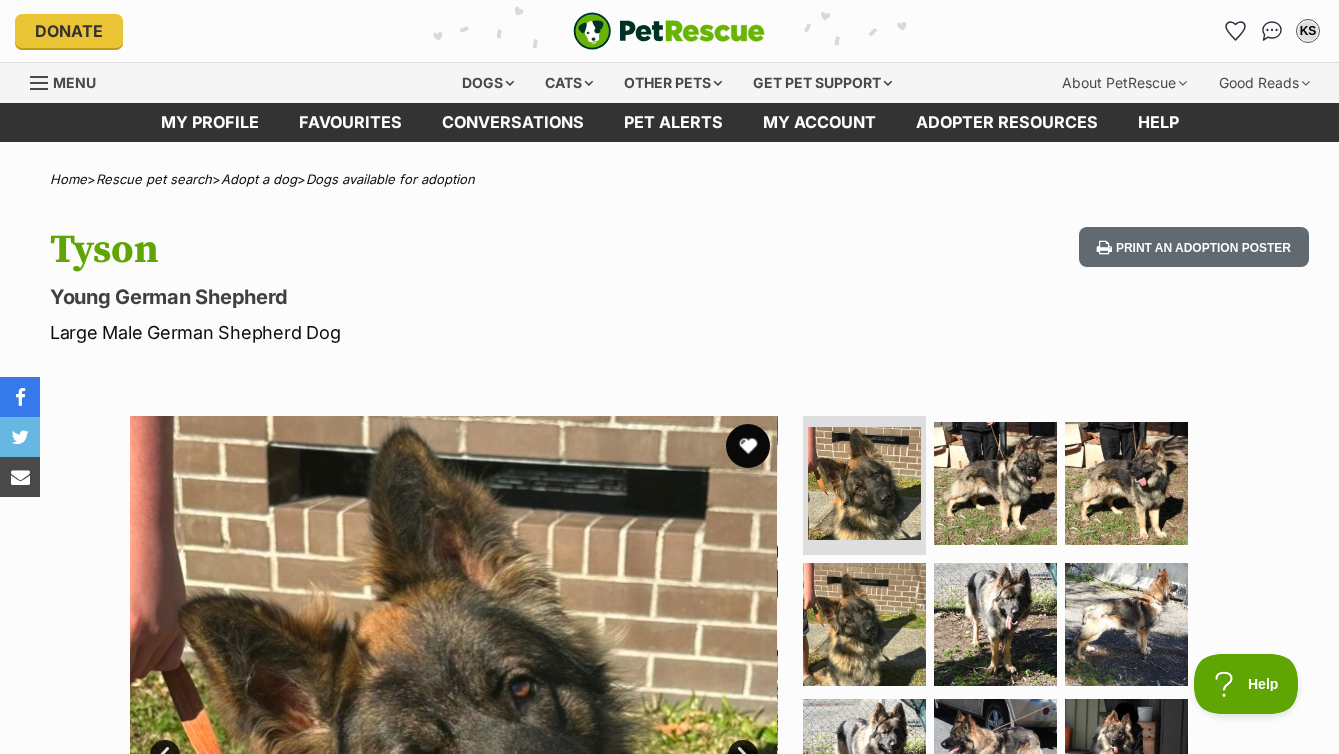 click at bounding box center [748, 446] 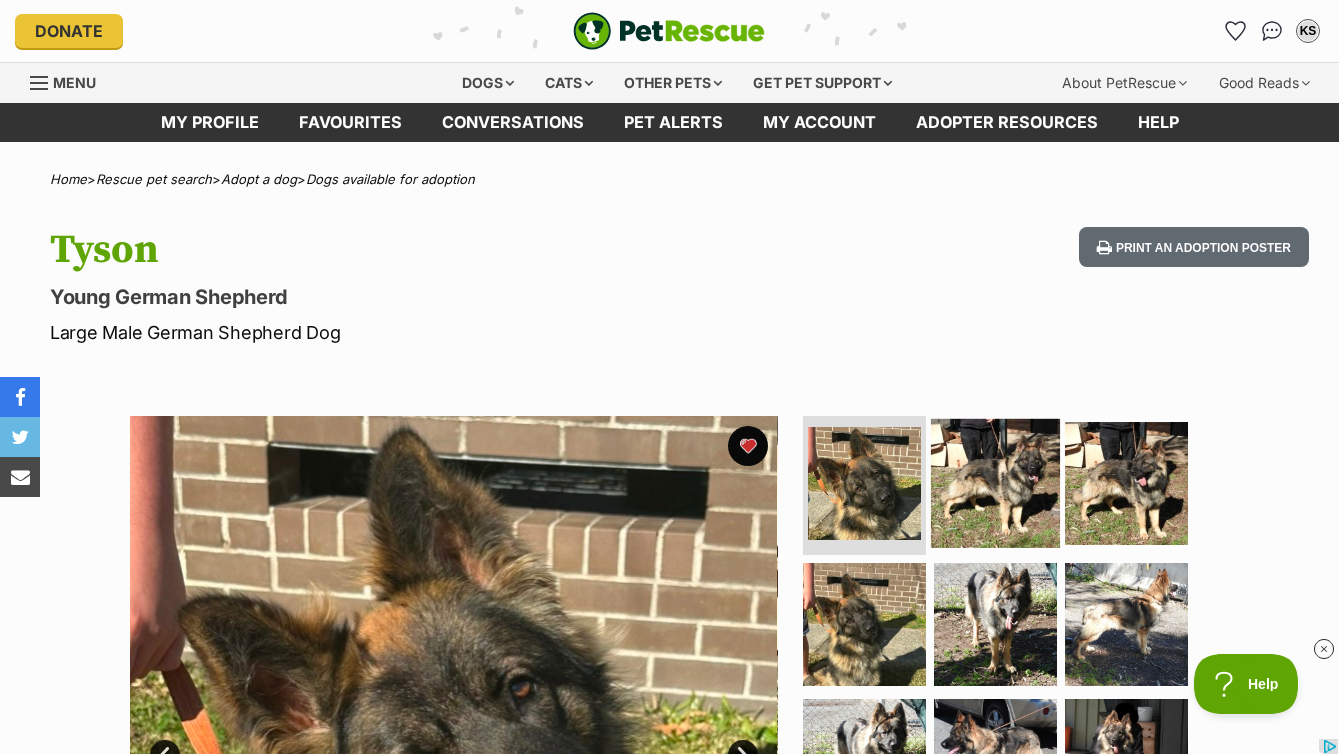 click at bounding box center [995, 482] 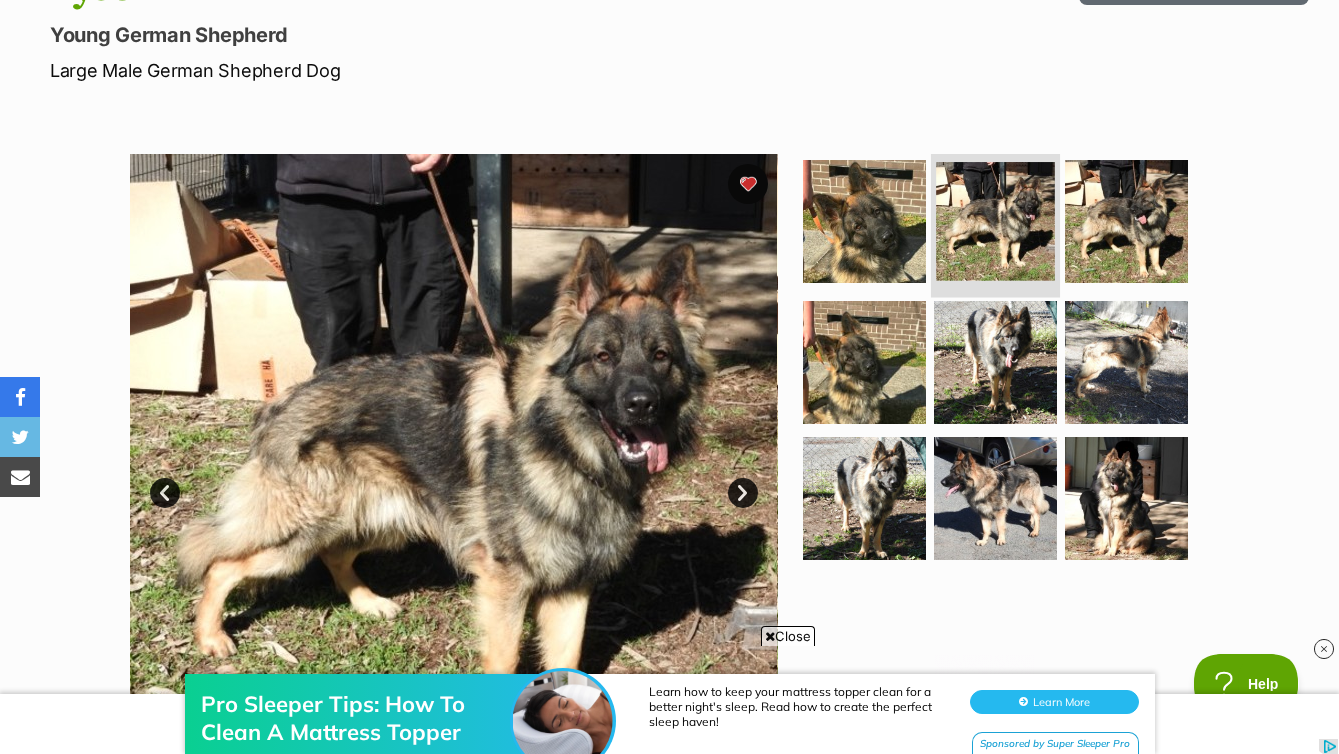 scroll, scrollTop: 278, scrollLeft: 0, axis: vertical 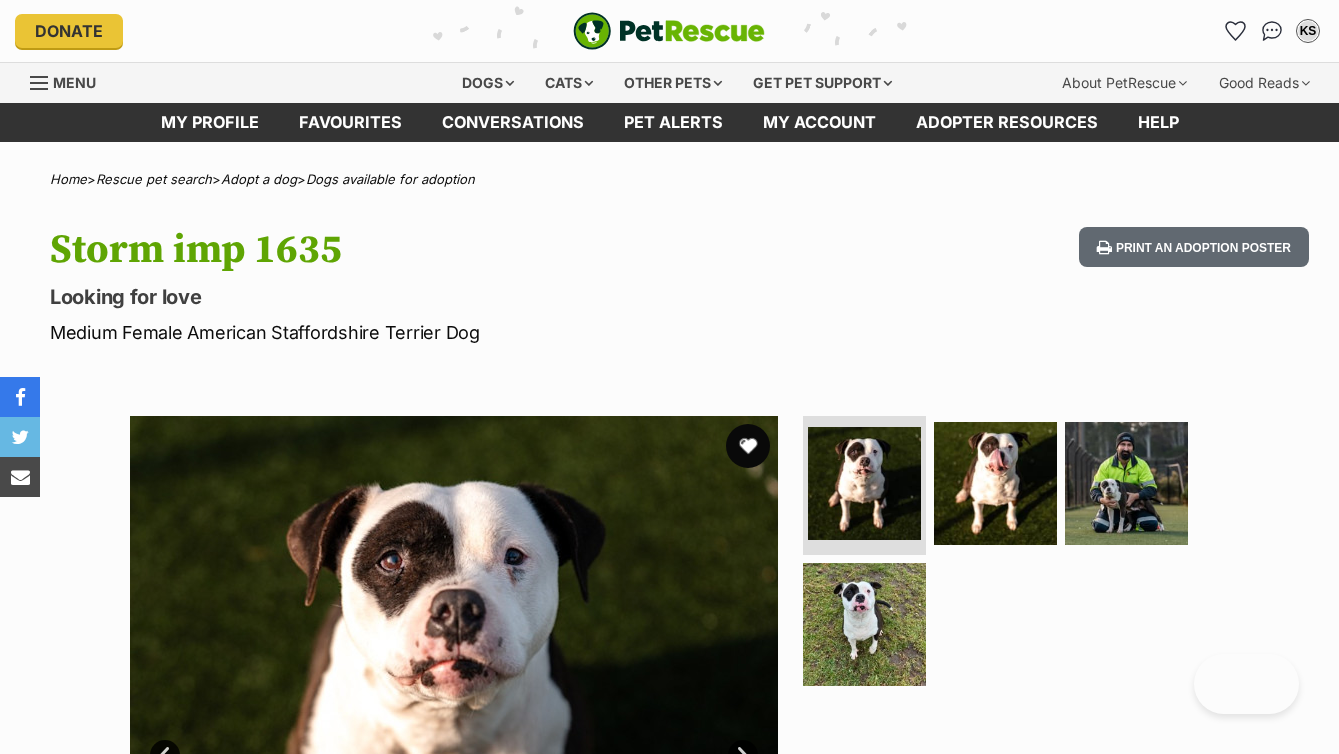 click at bounding box center (748, 446) 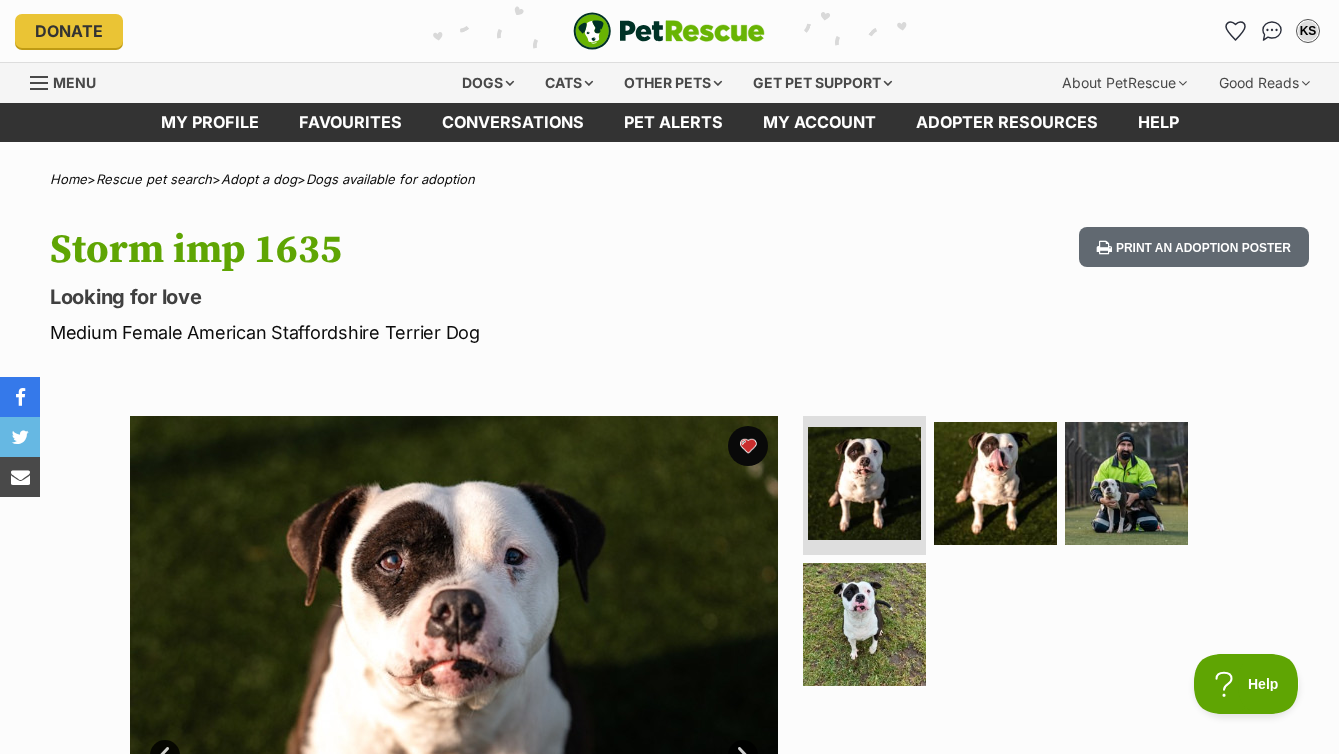 scroll, scrollTop: 0, scrollLeft: 0, axis: both 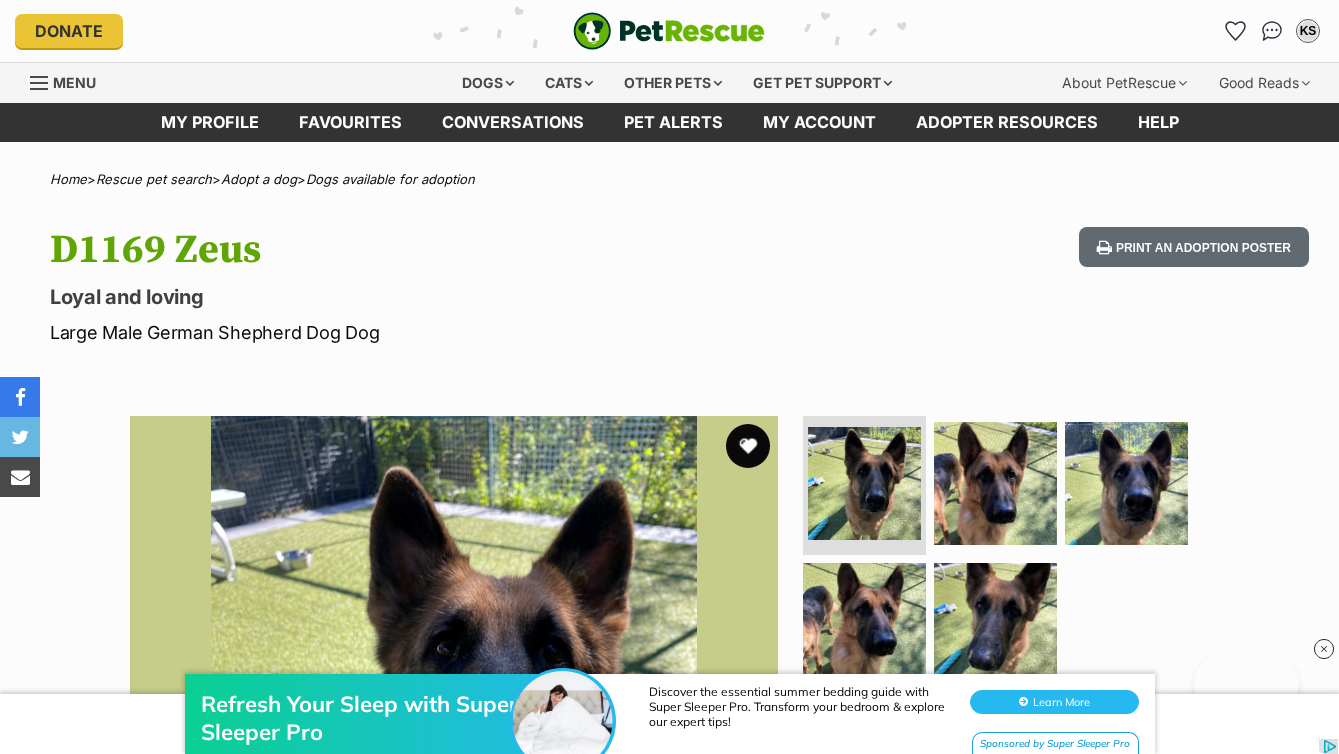 click at bounding box center [748, 446] 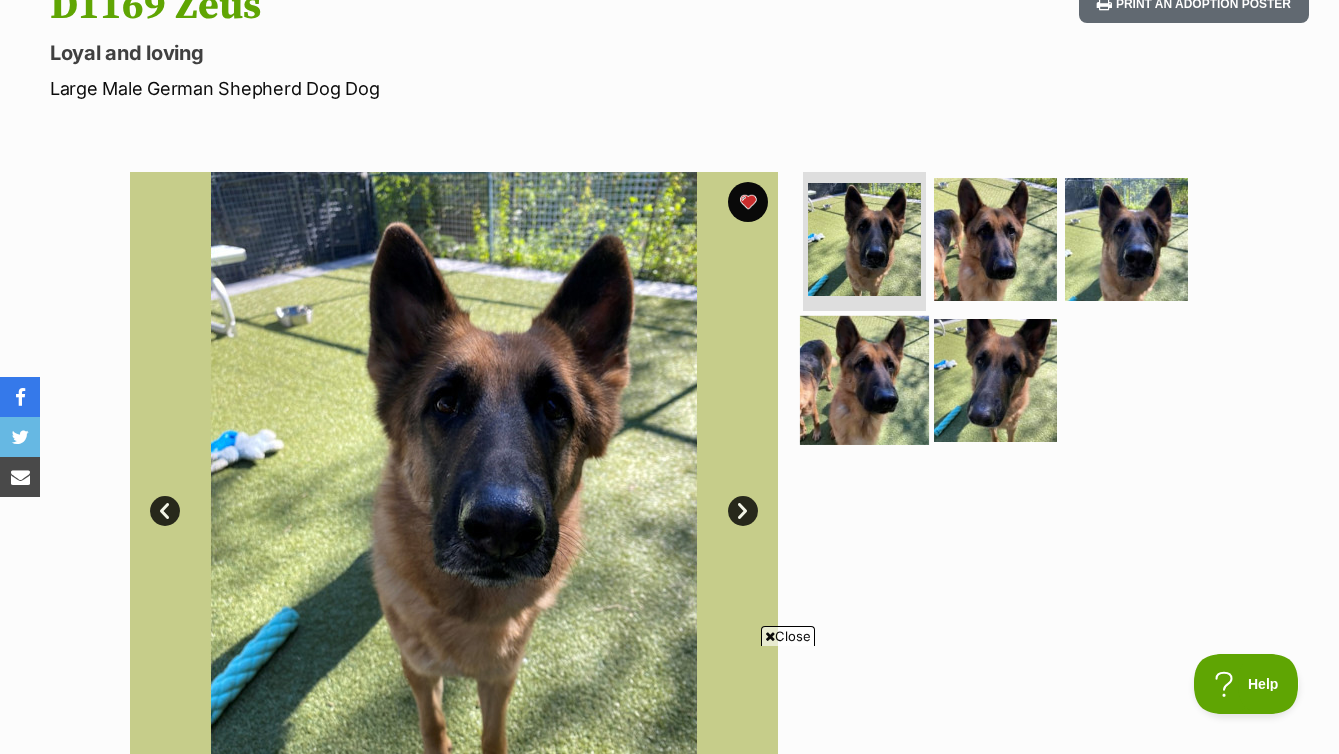 scroll, scrollTop: 0, scrollLeft: 0, axis: both 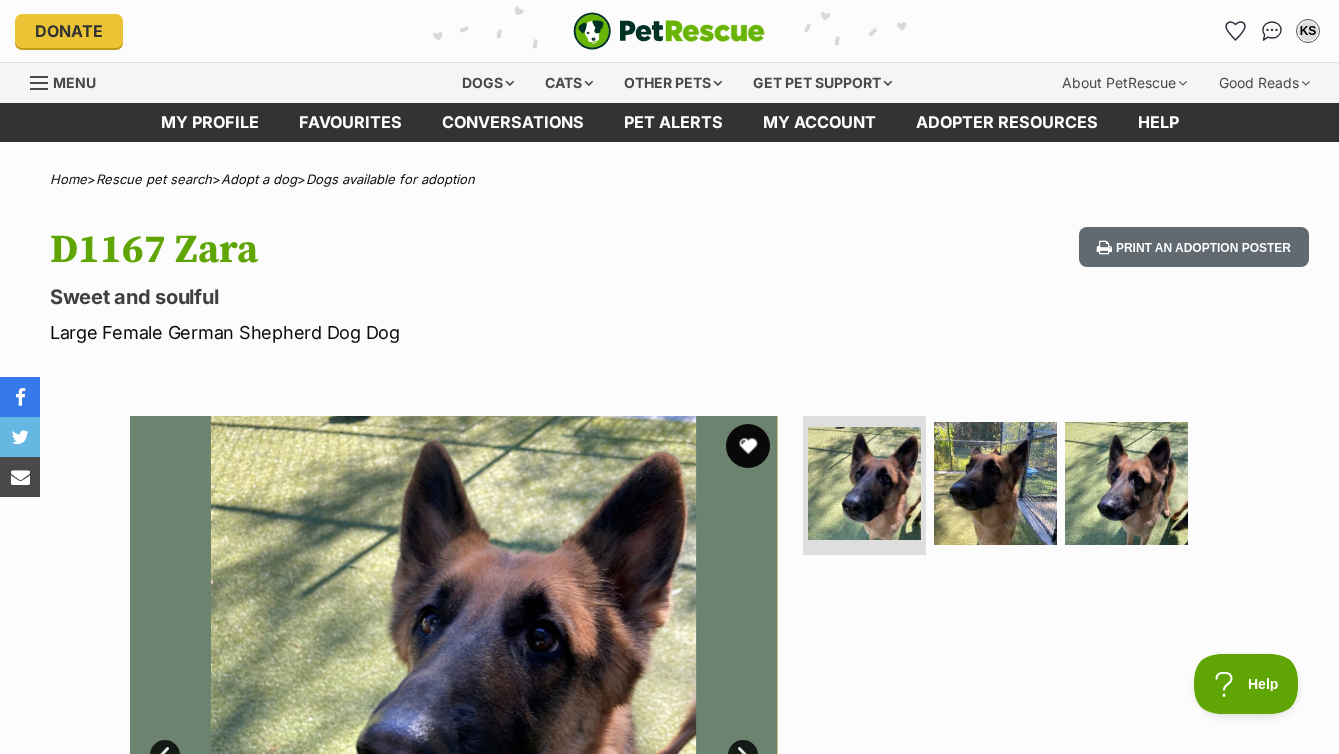 click at bounding box center [748, 446] 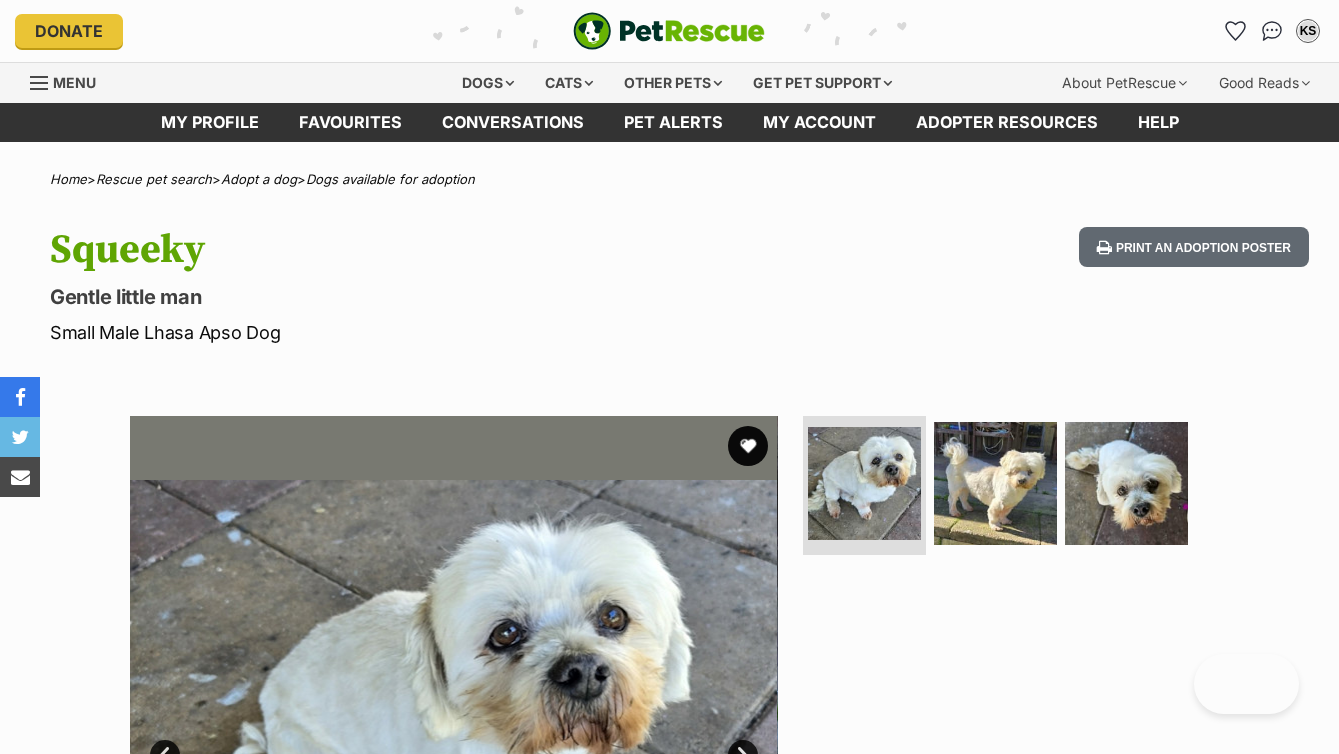 scroll, scrollTop: 0, scrollLeft: 0, axis: both 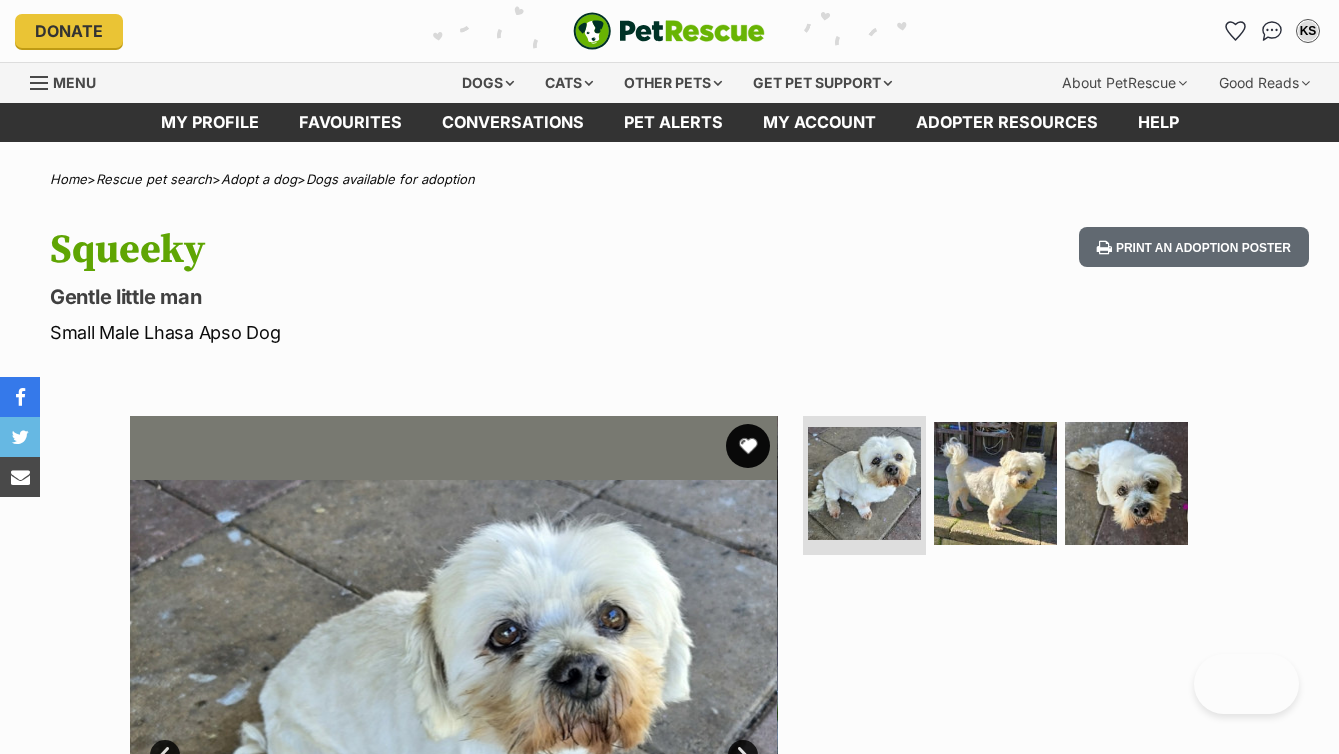 click at bounding box center [748, 446] 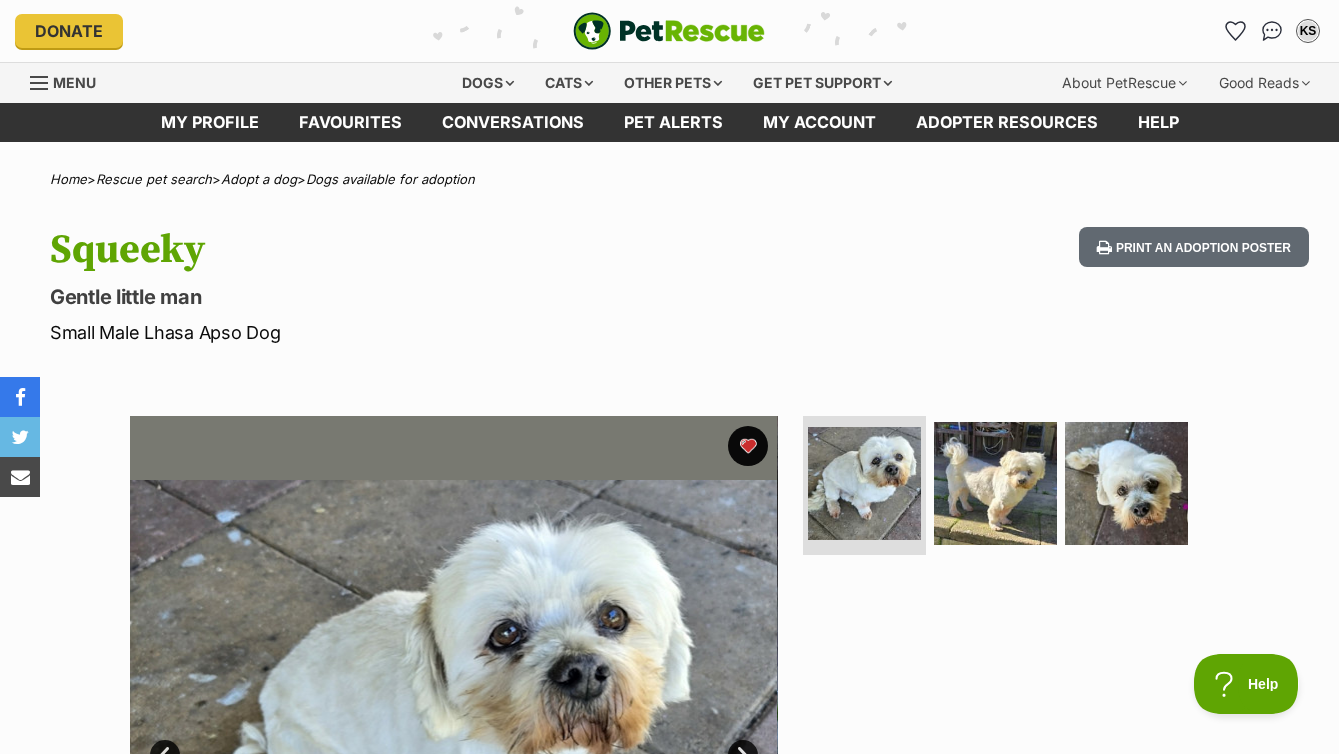 scroll, scrollTop: 0, scrollLeft: 0, axis: both 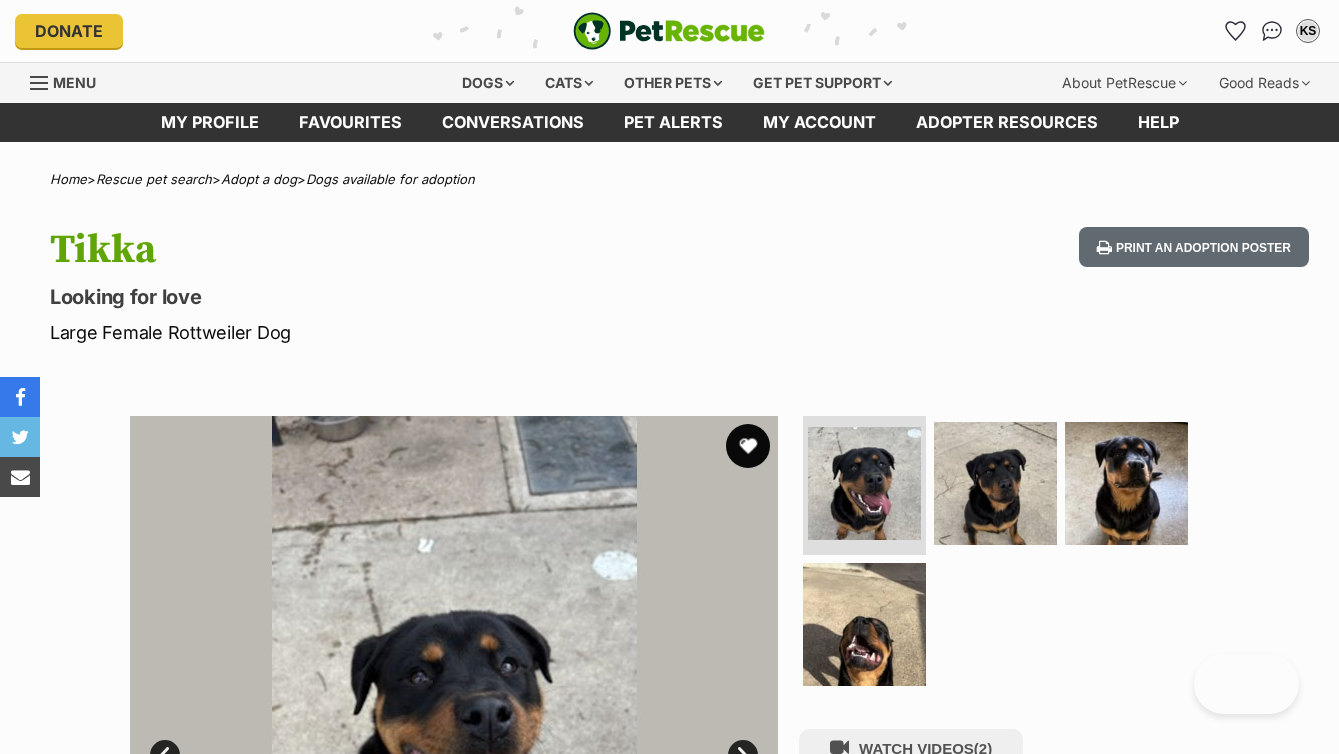 click at bounding box center [748, 446] 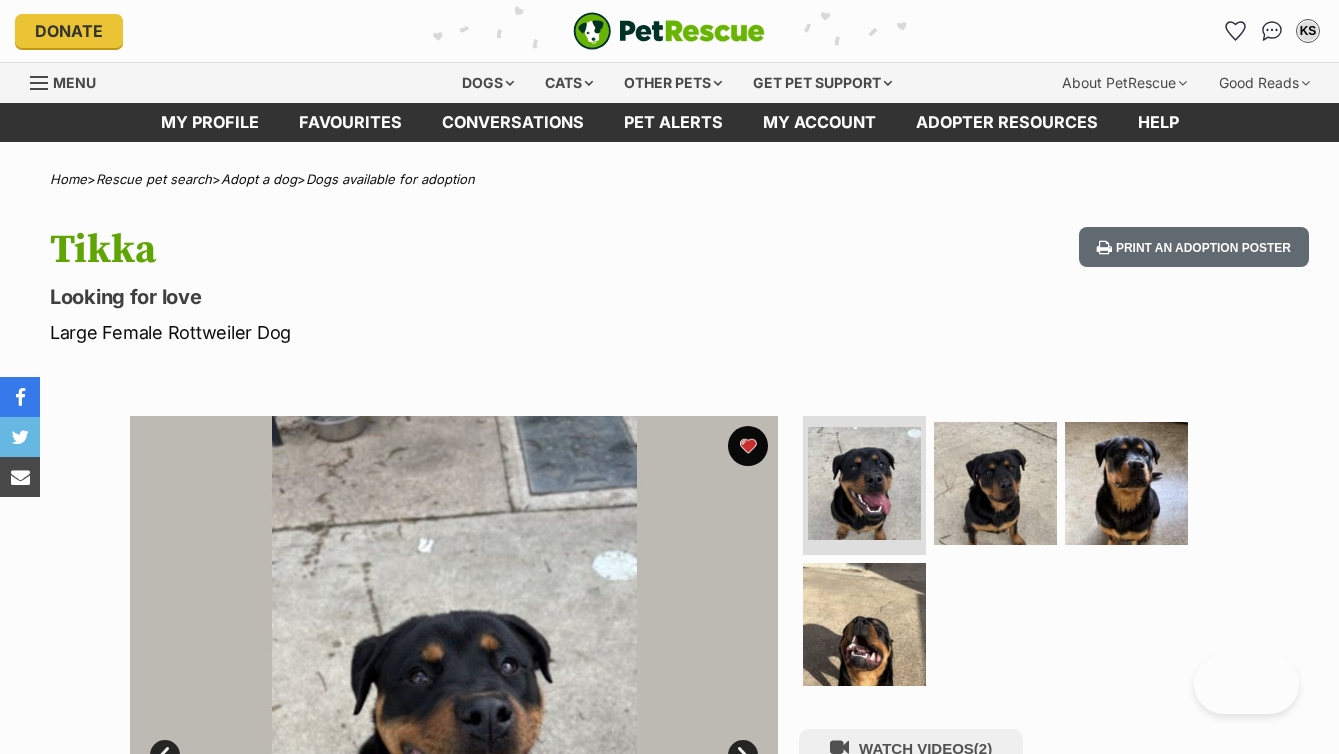 scroll, scrollTop: 0, scrollLeft: 0, axis: both 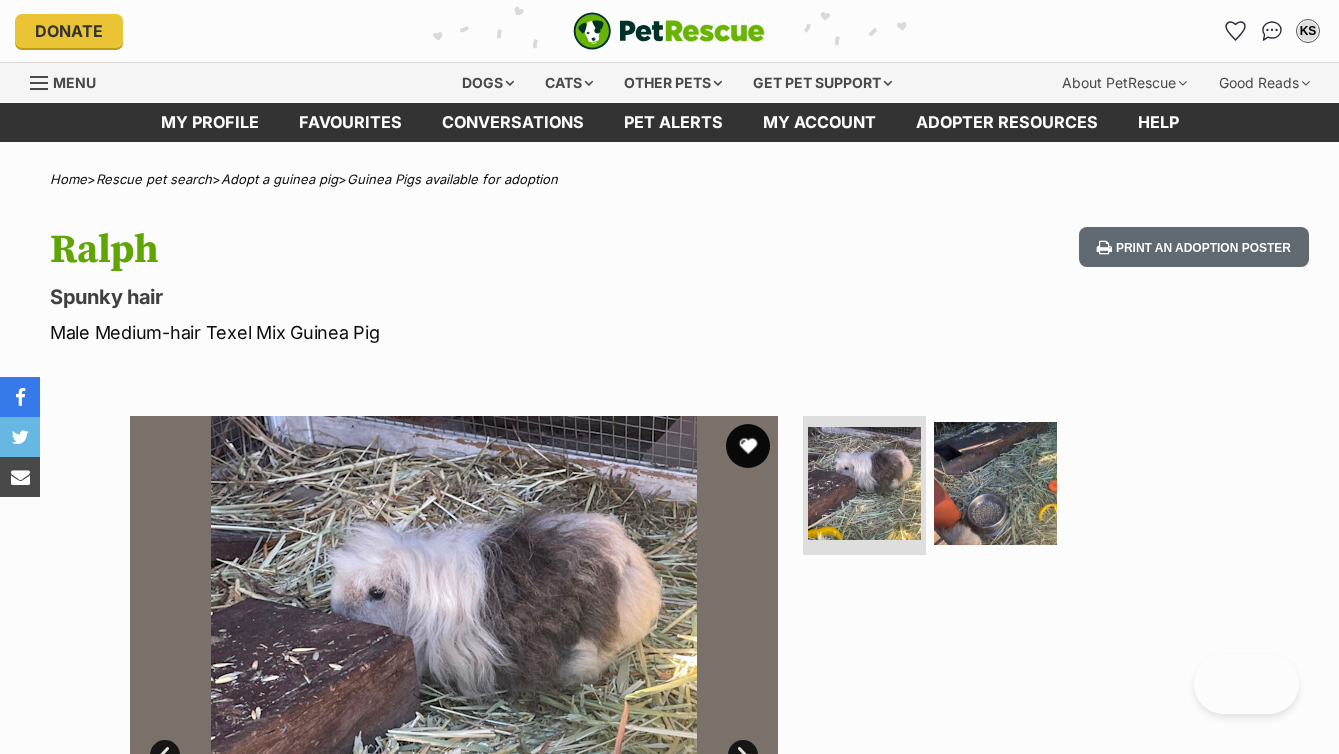 click at bounding box center (748, 446) 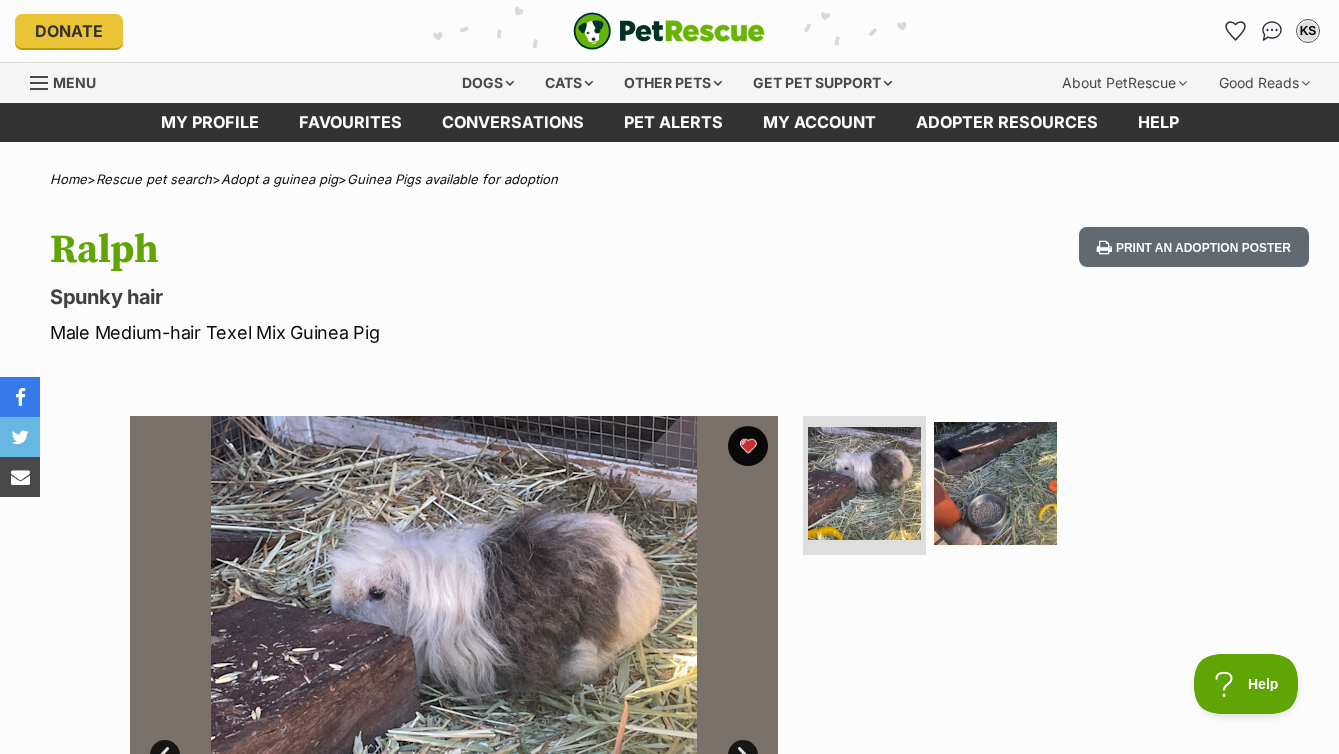 scroll, scrollTop: 0, scrollLeft: 0, axis: both 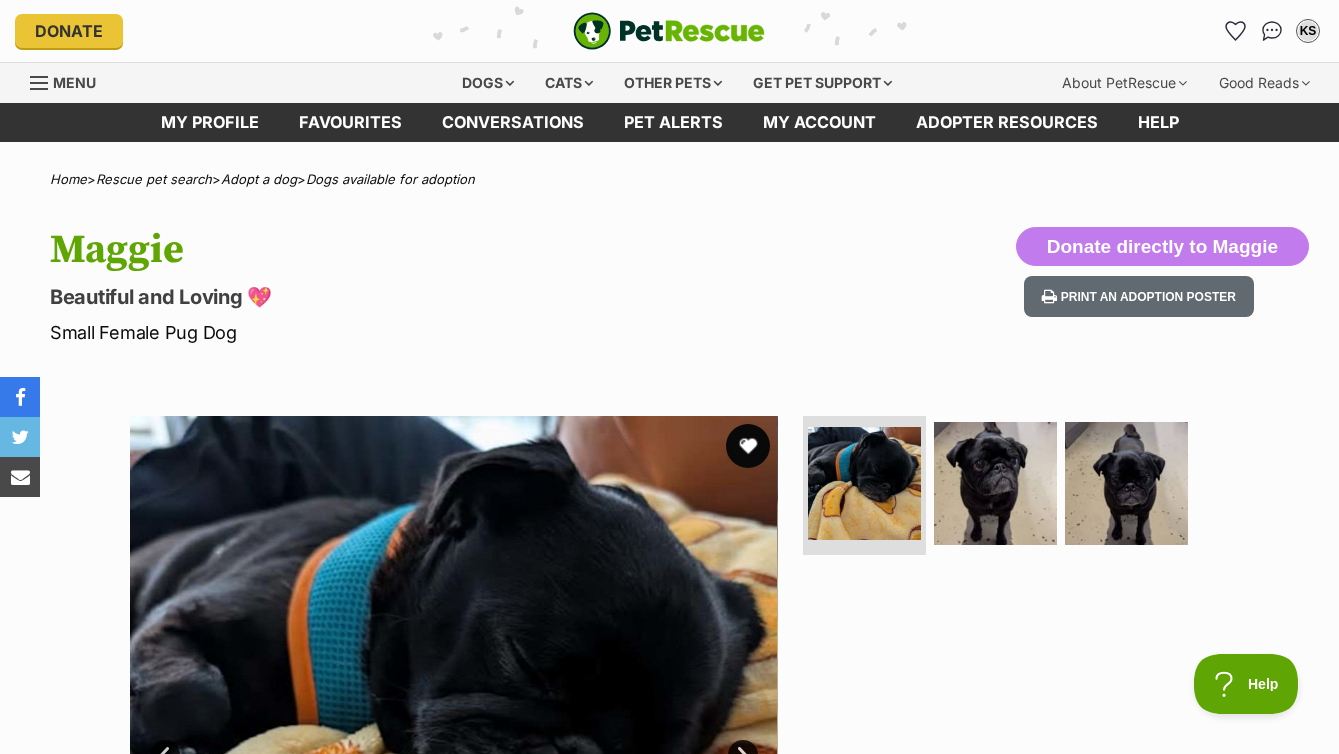 click at bounding box center (748, 446) 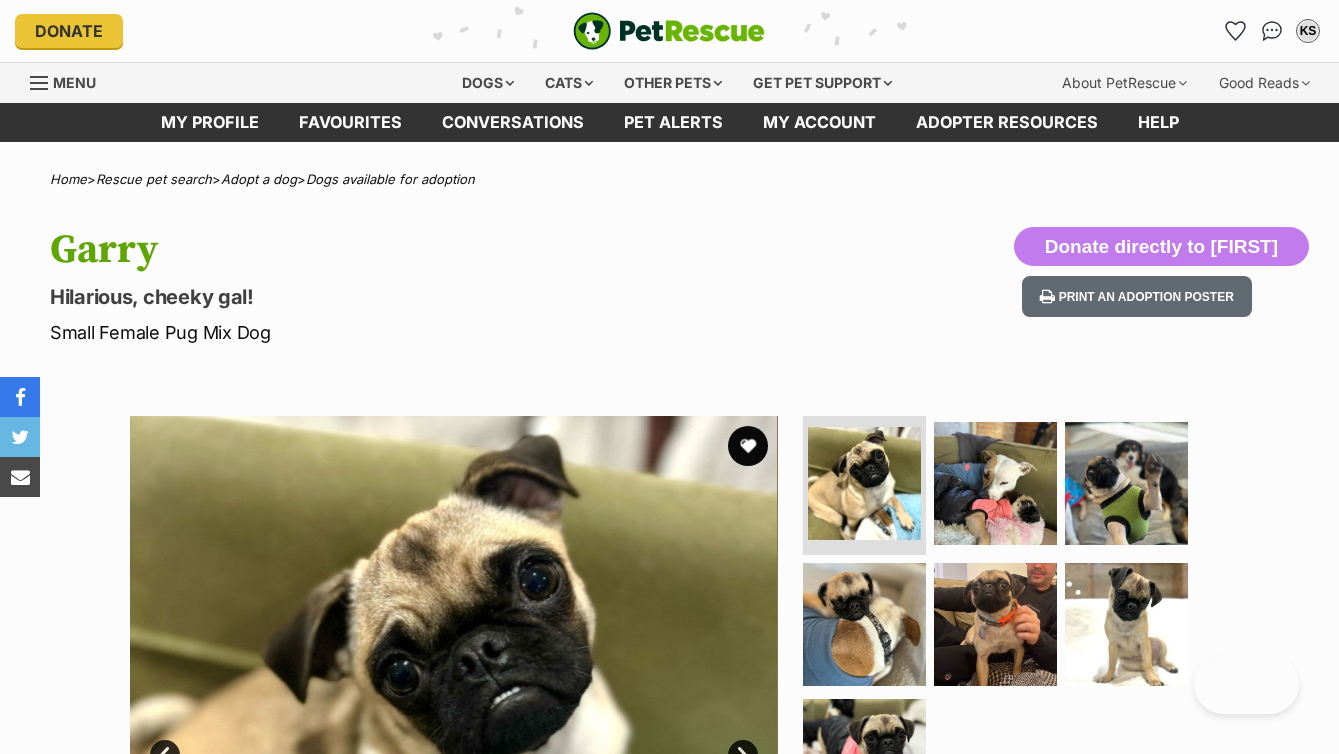 scroll, scrollTop: 0, scrollLeft: 0, axis: both 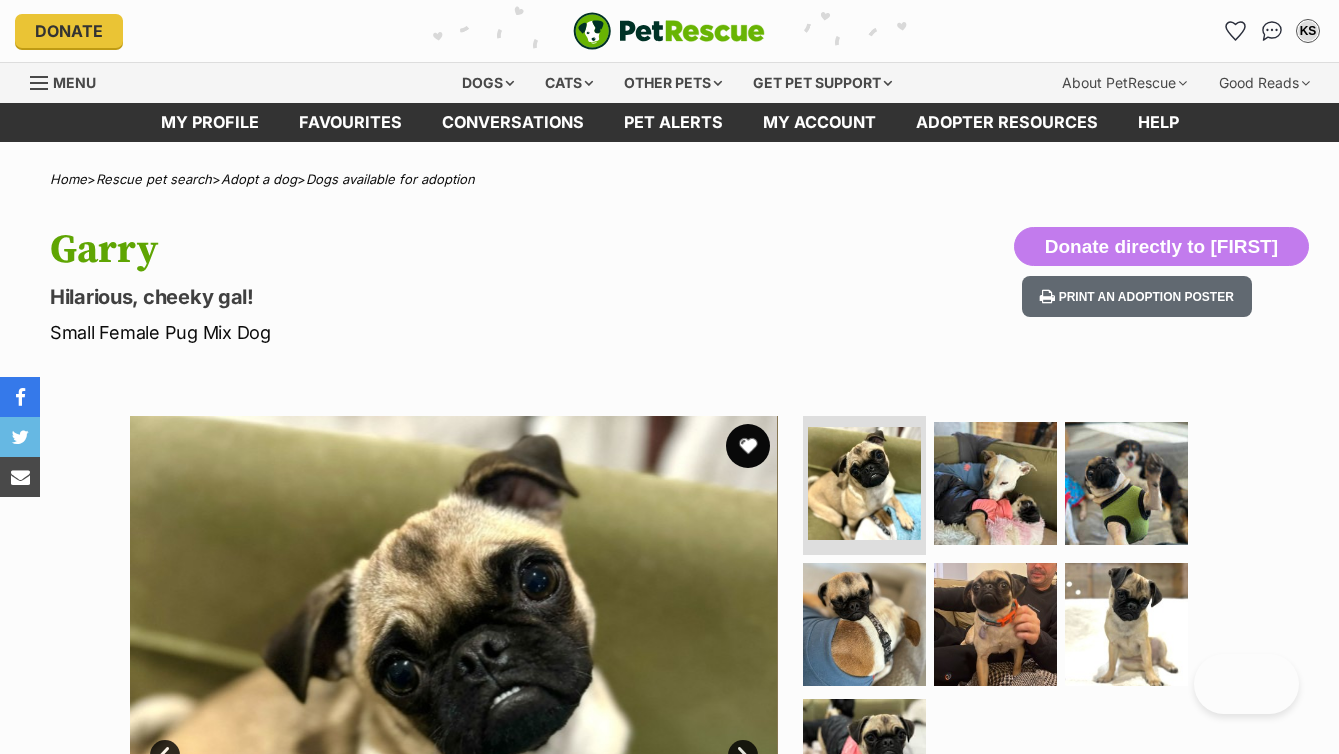 click at bounding box center [748, 446] 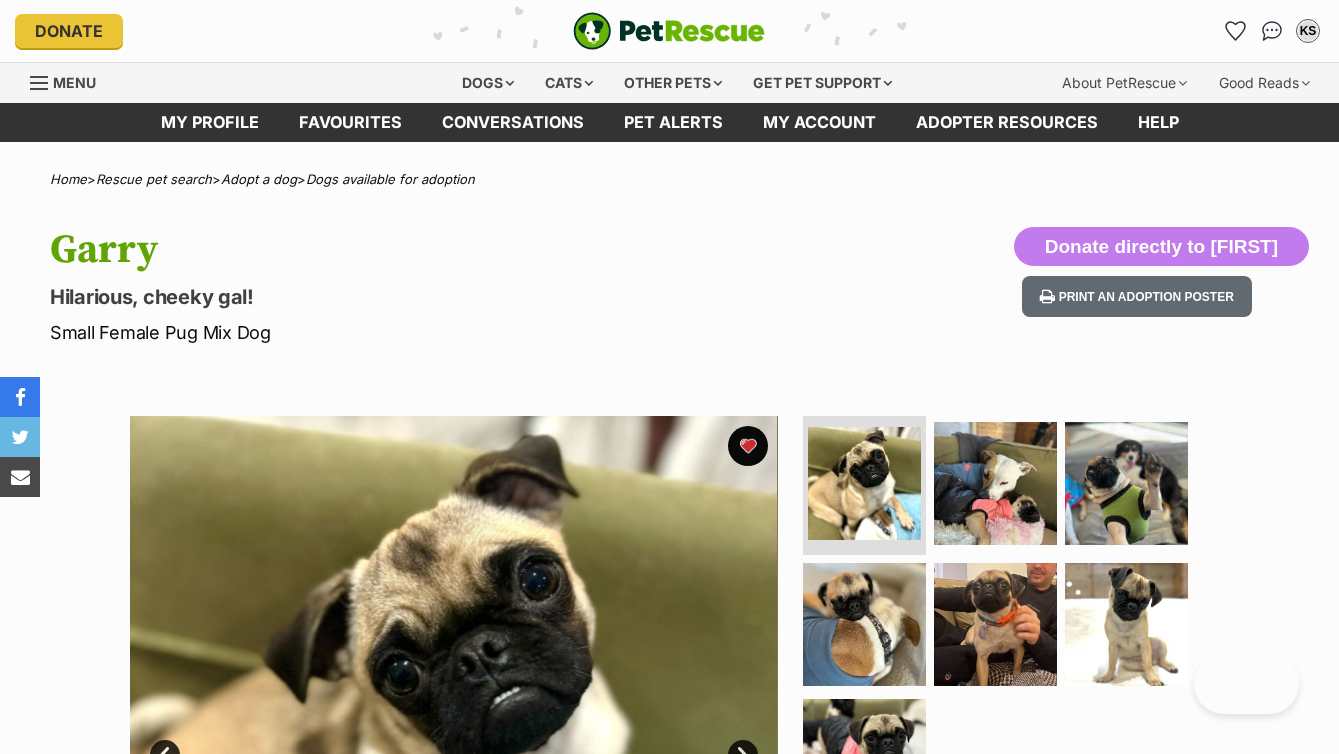 scroll, scrollTop: 0, scrollLeft: 0, axis: both 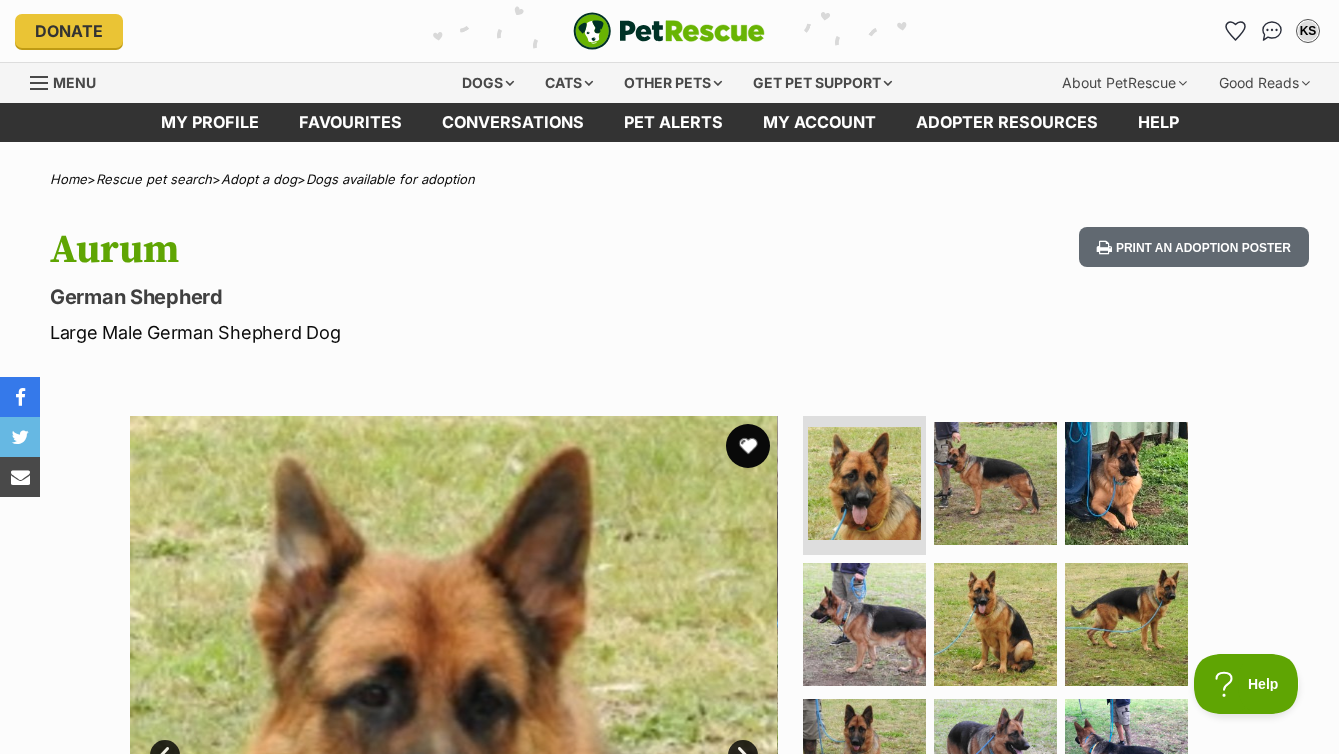 click at bounding box center [748, 446] 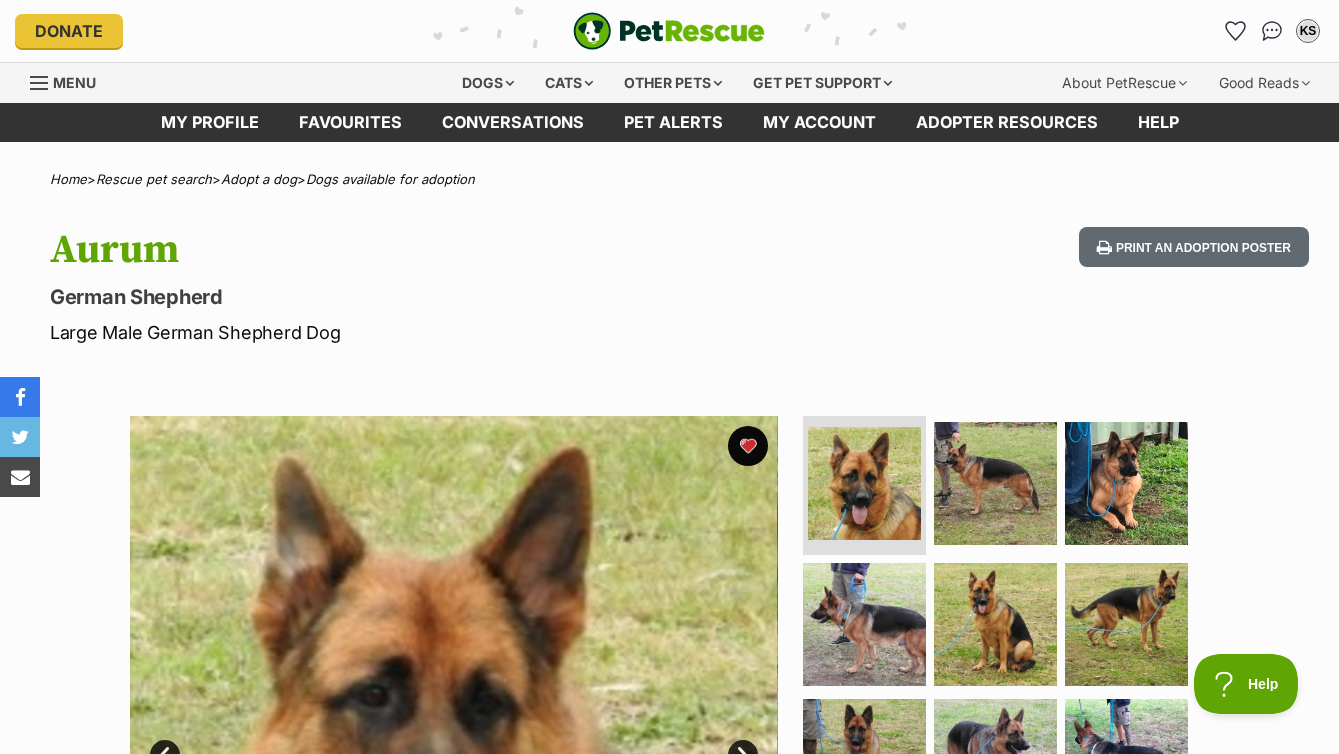scroll, scrollTop: 0, scrollLeft: 0, axis: both 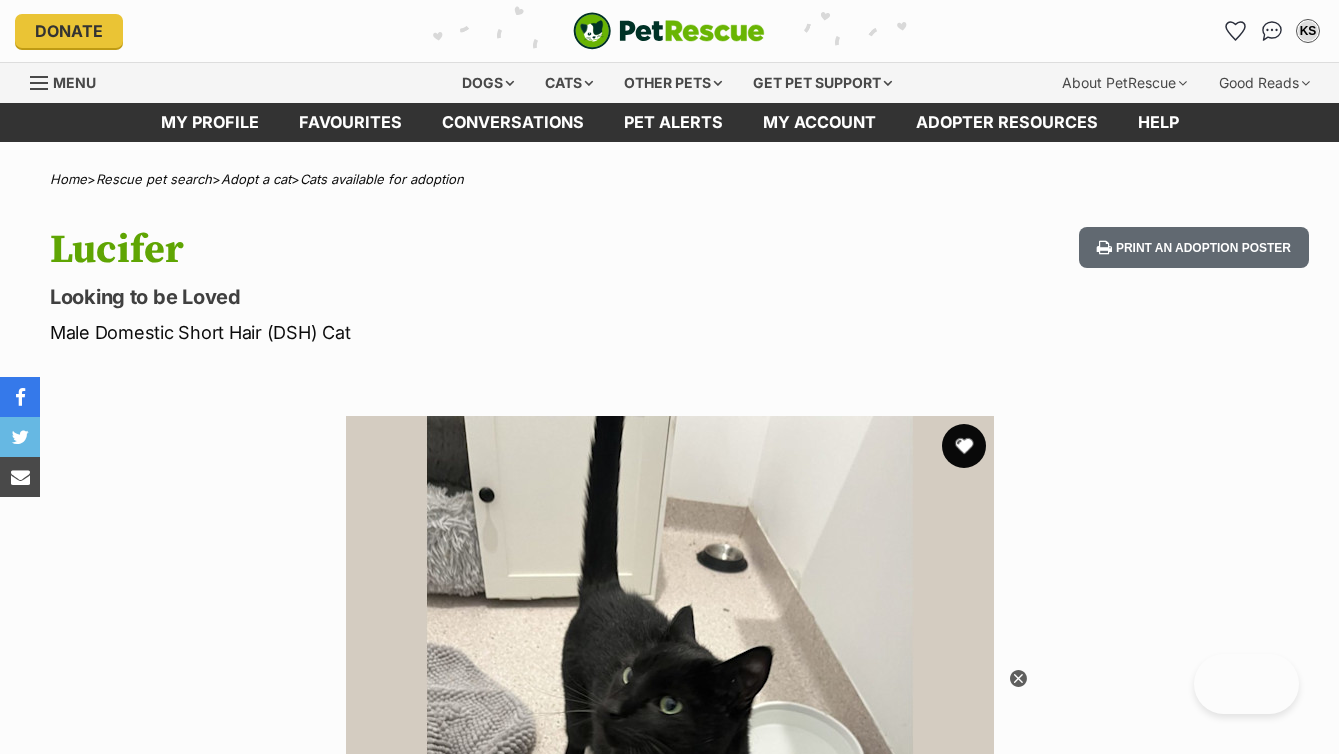 click at bounding box center (964, 446) 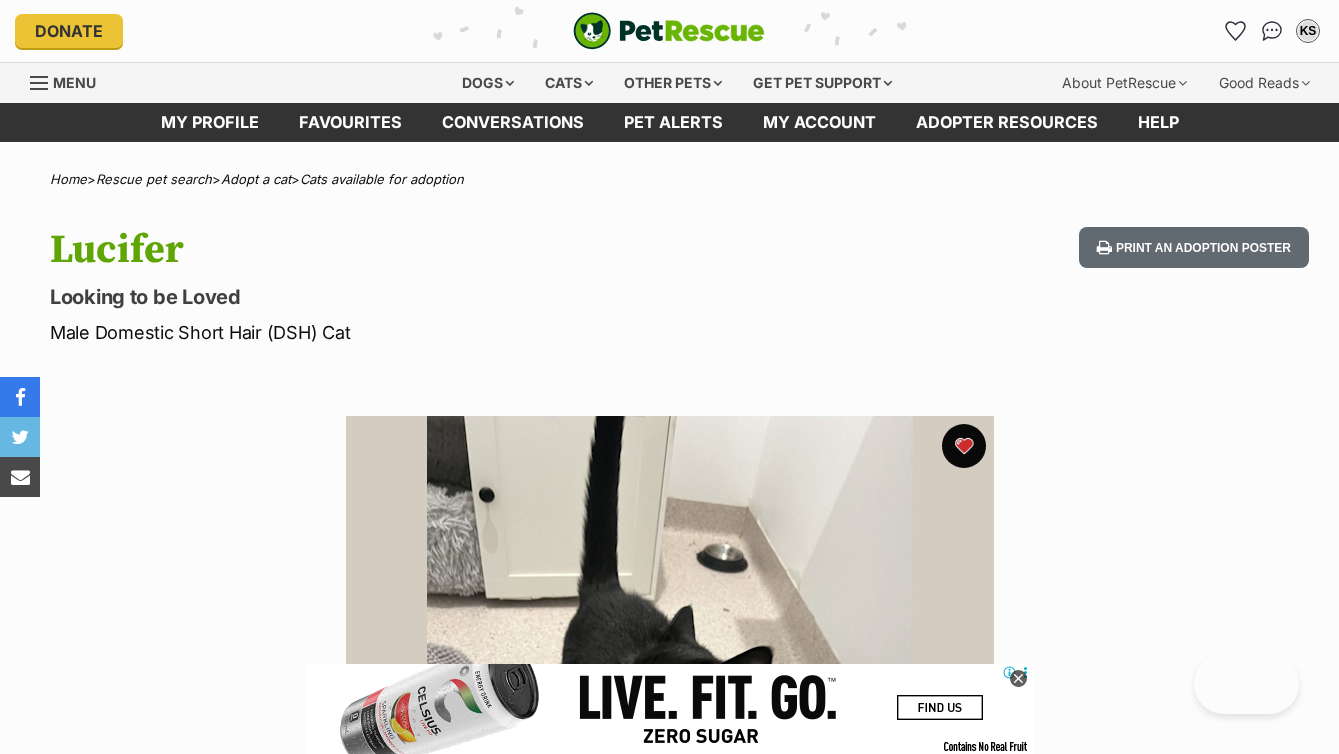 scroll, scrollTop: 0, scrollLeft: 0, axis: both 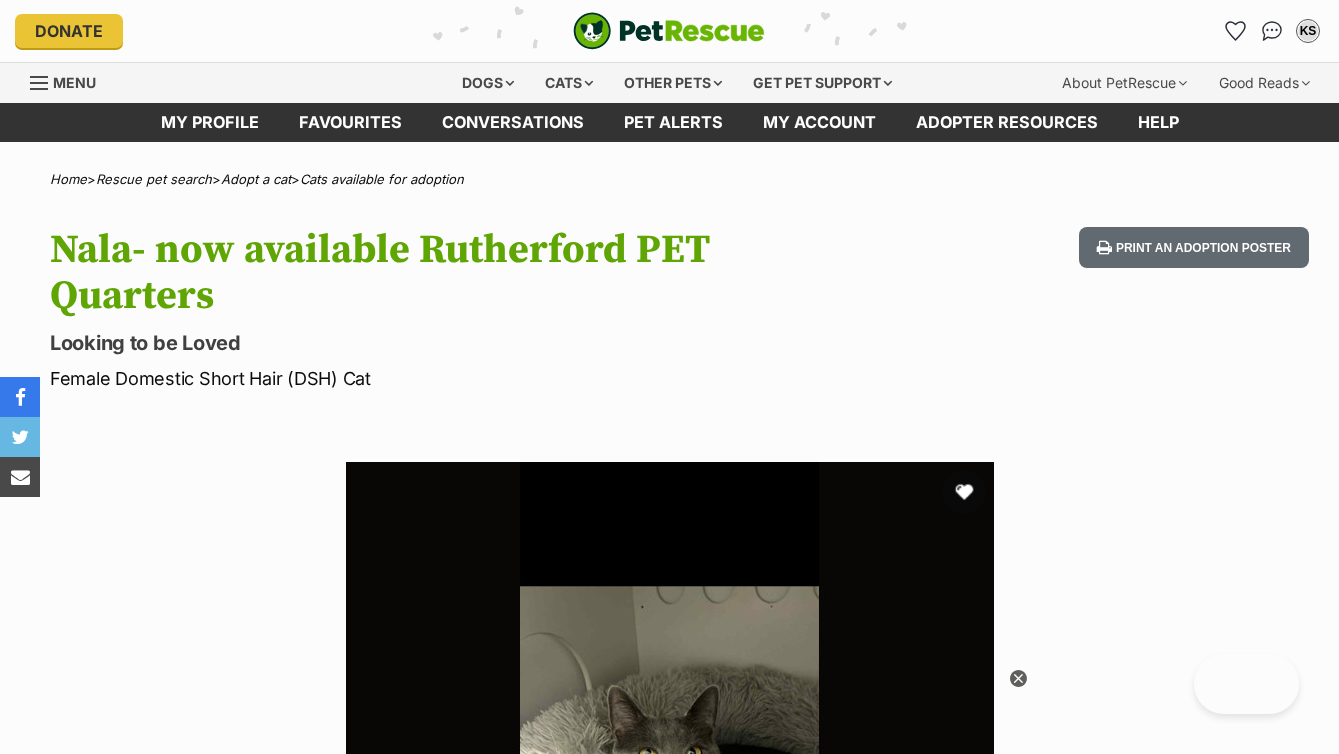 click at bounding box center (964, 492) 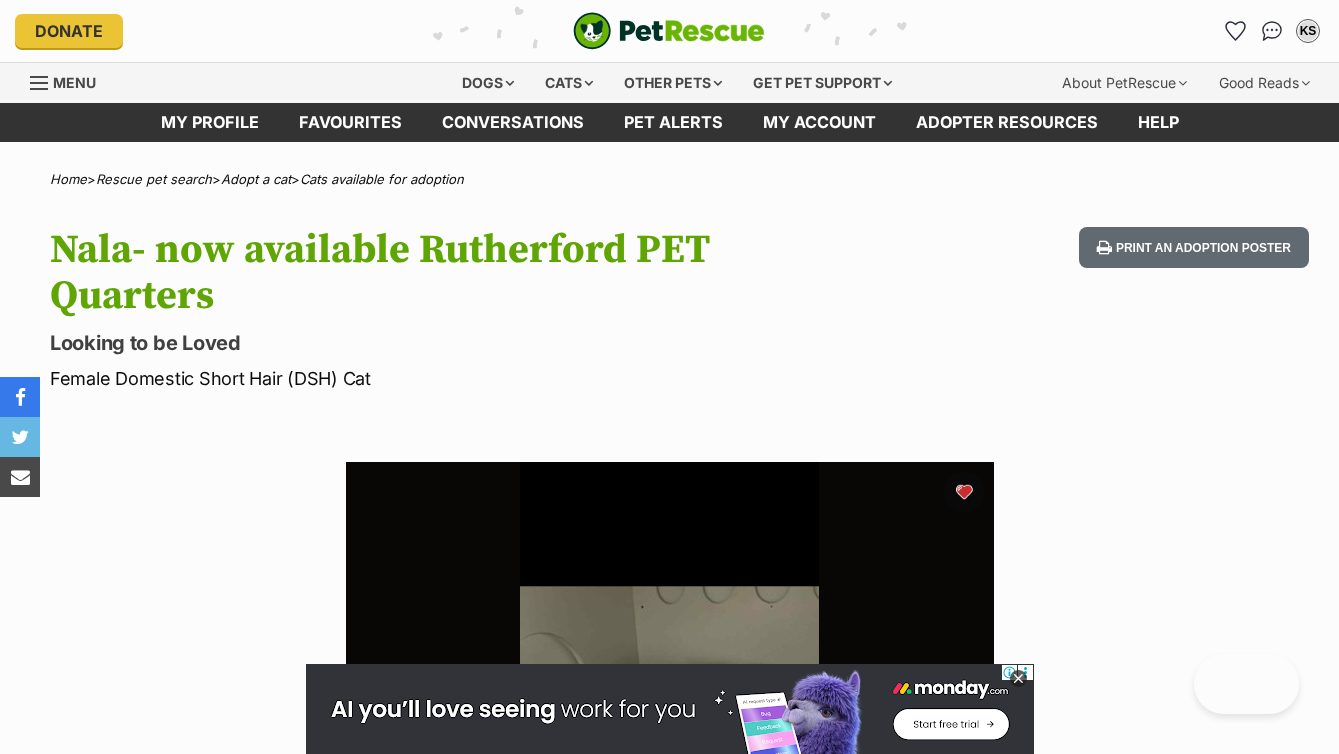 scroll, scrollTop: 0, scrollLeft: 0, axis: both 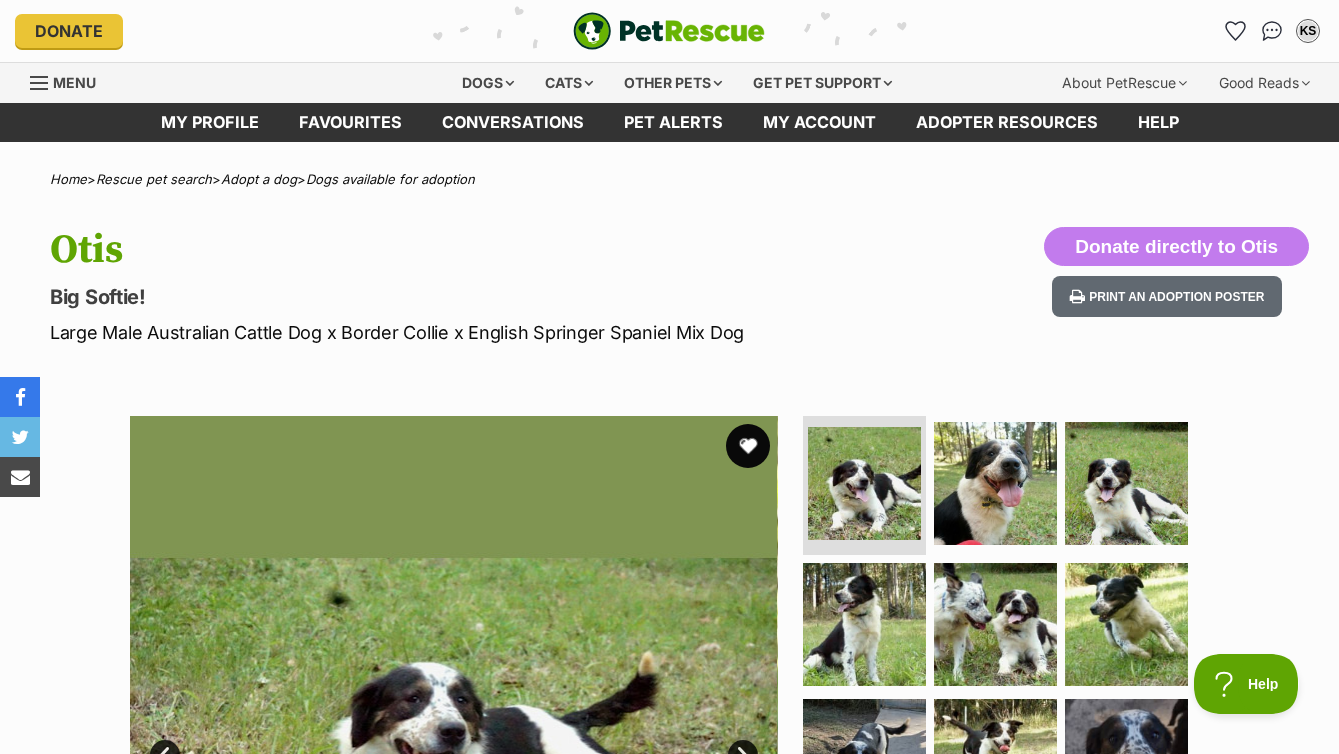click at bounding box center (748, 446) 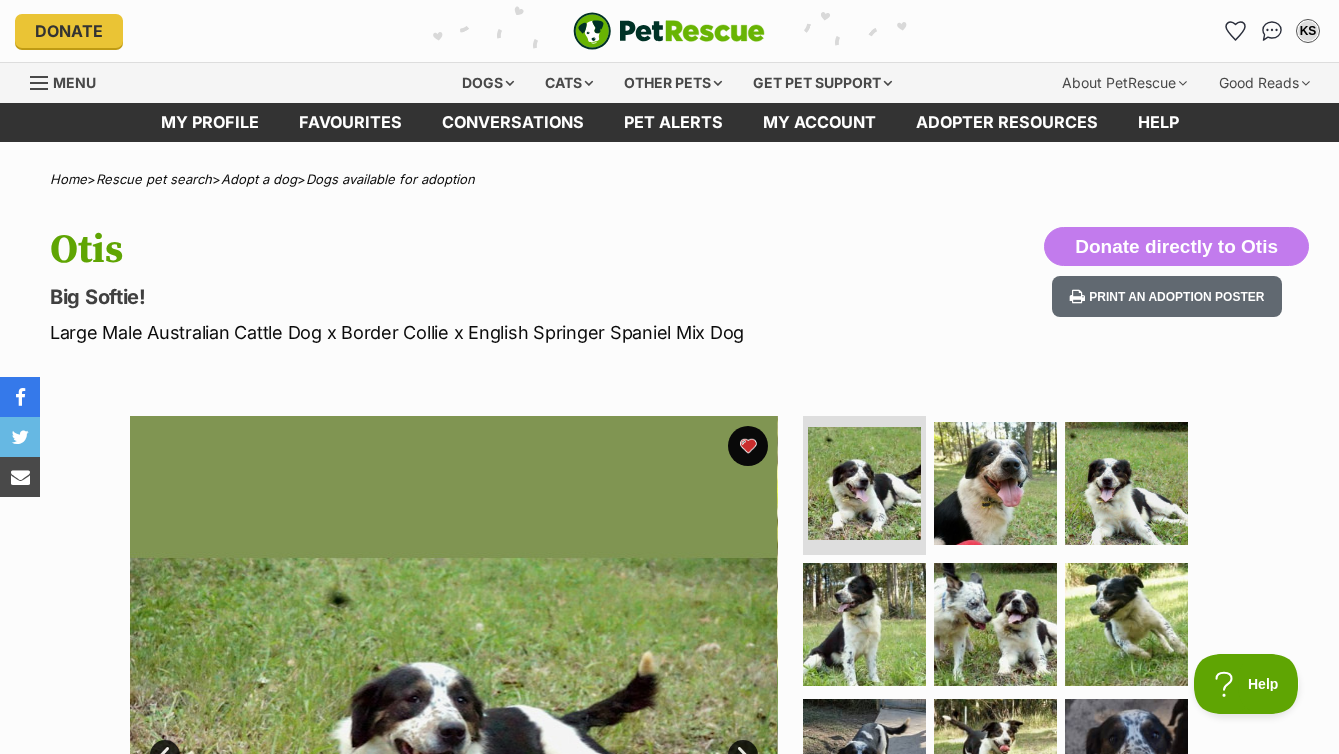 scroll, scrollTop: 0, scrollLeft: 0, axis: both 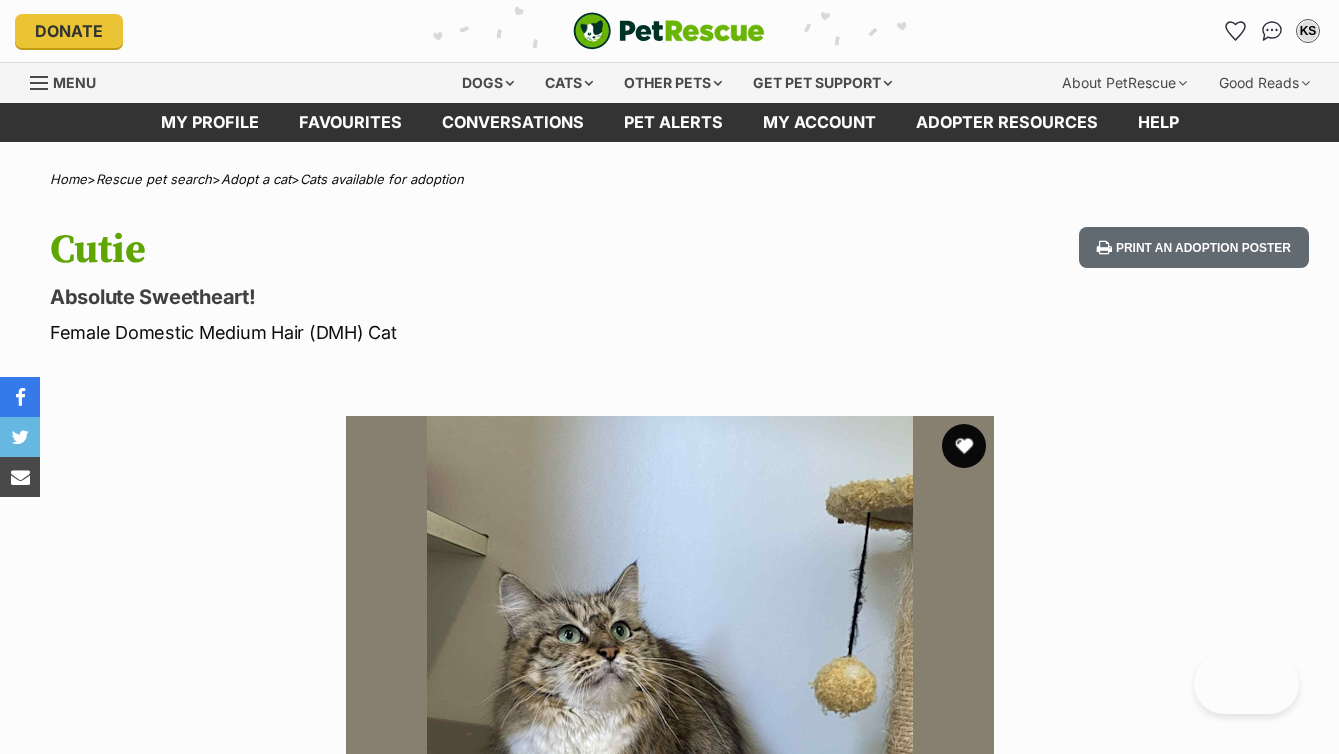 click at bounding box center [964, 446] 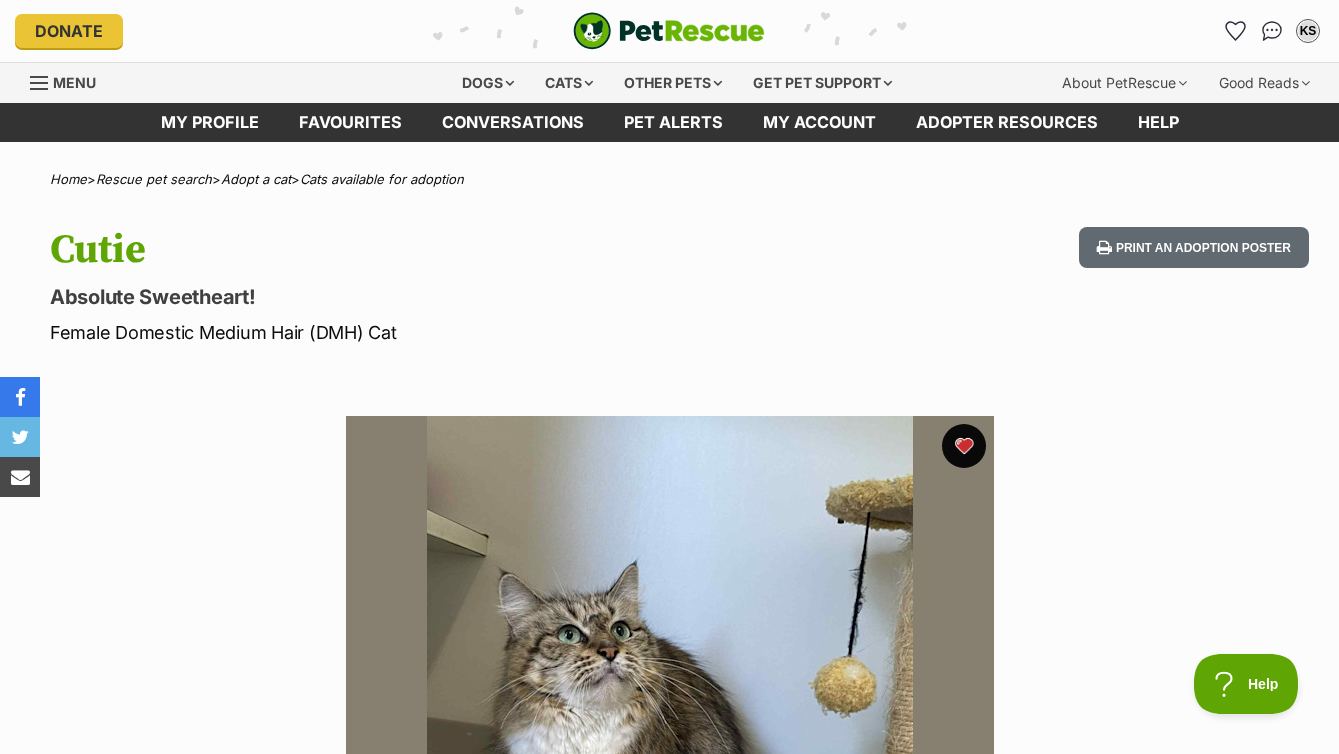 scroll, scrollTop: 0, scrollLeft: 0, axis: both 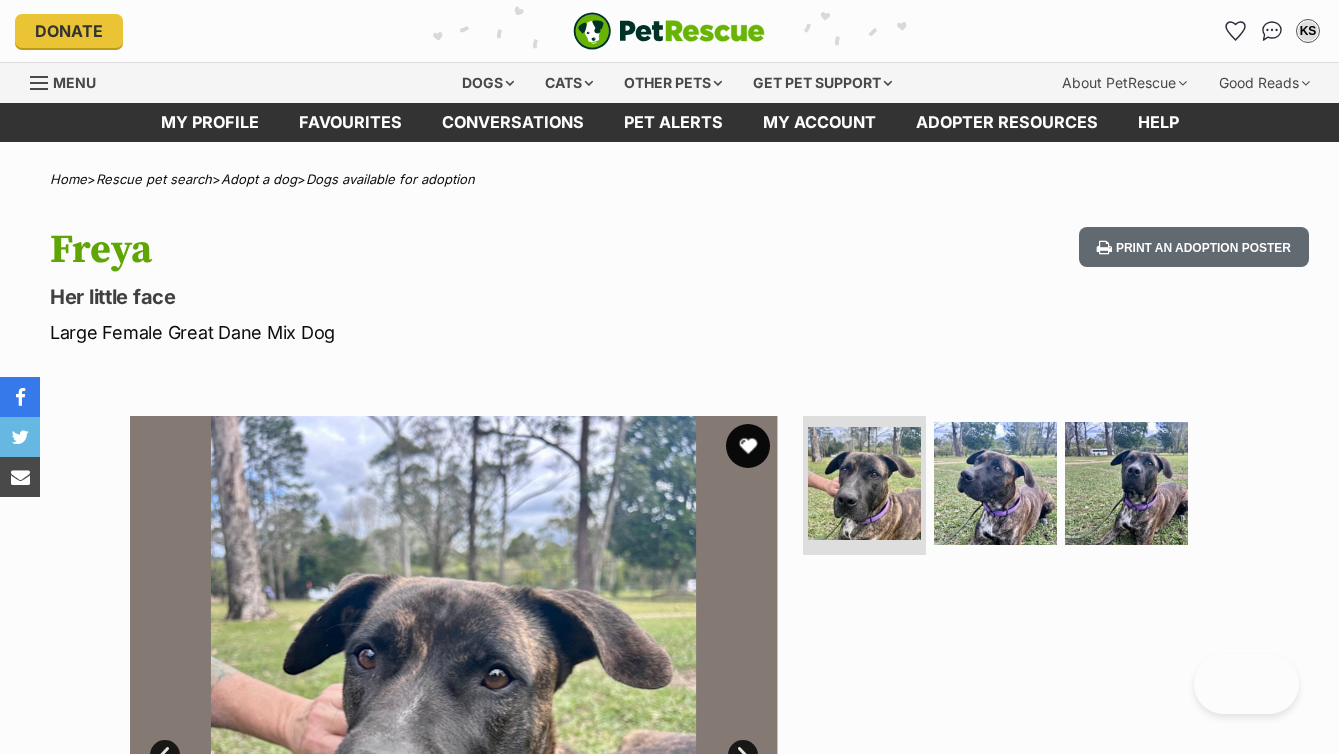 click at bounding box center [748, 446] 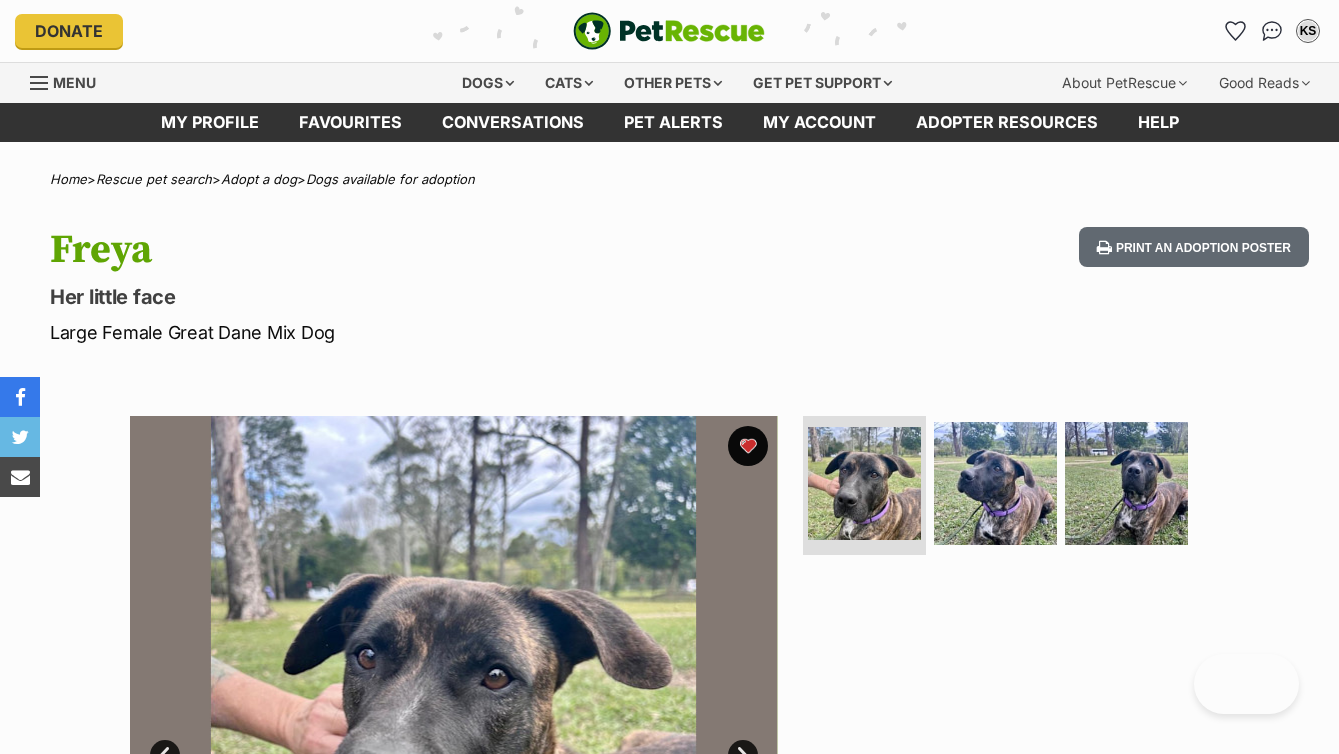 scroll, scrollTop: 0, scrollLeft: 0, axis: both 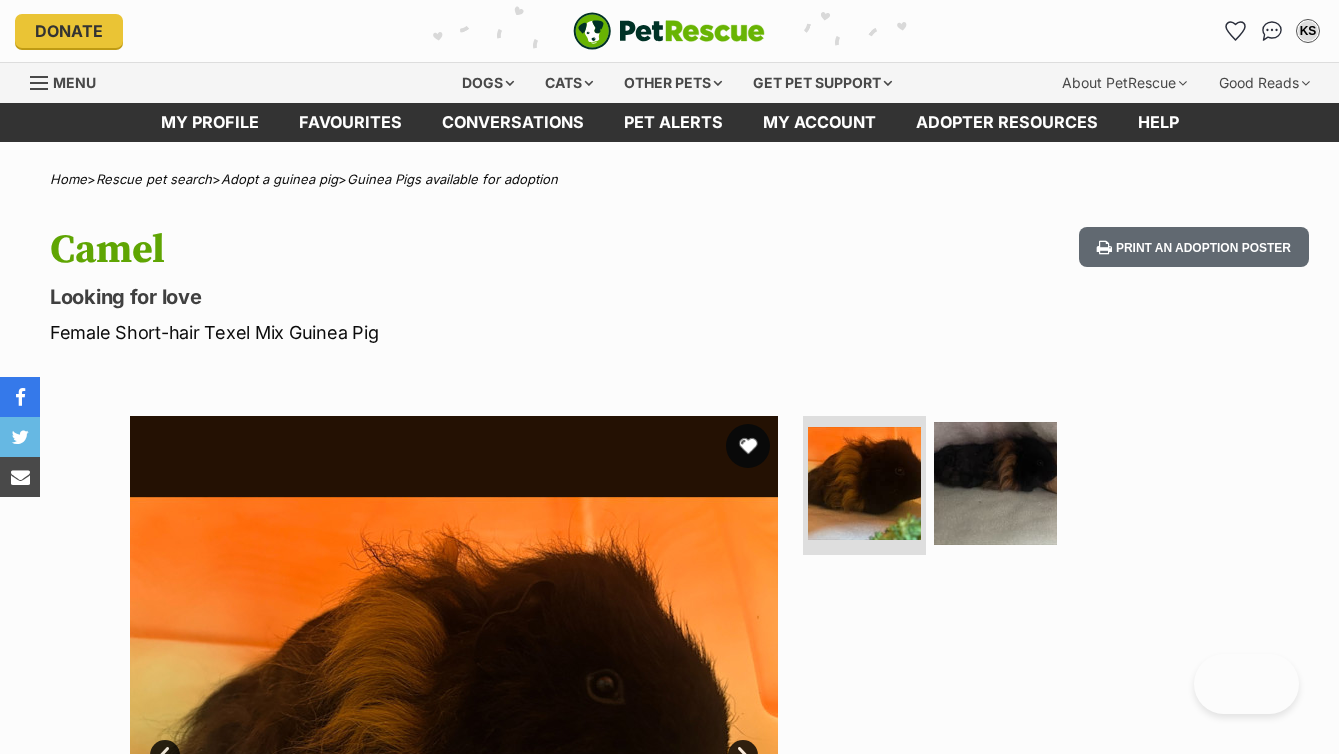 click at bounding box center [748, 446] 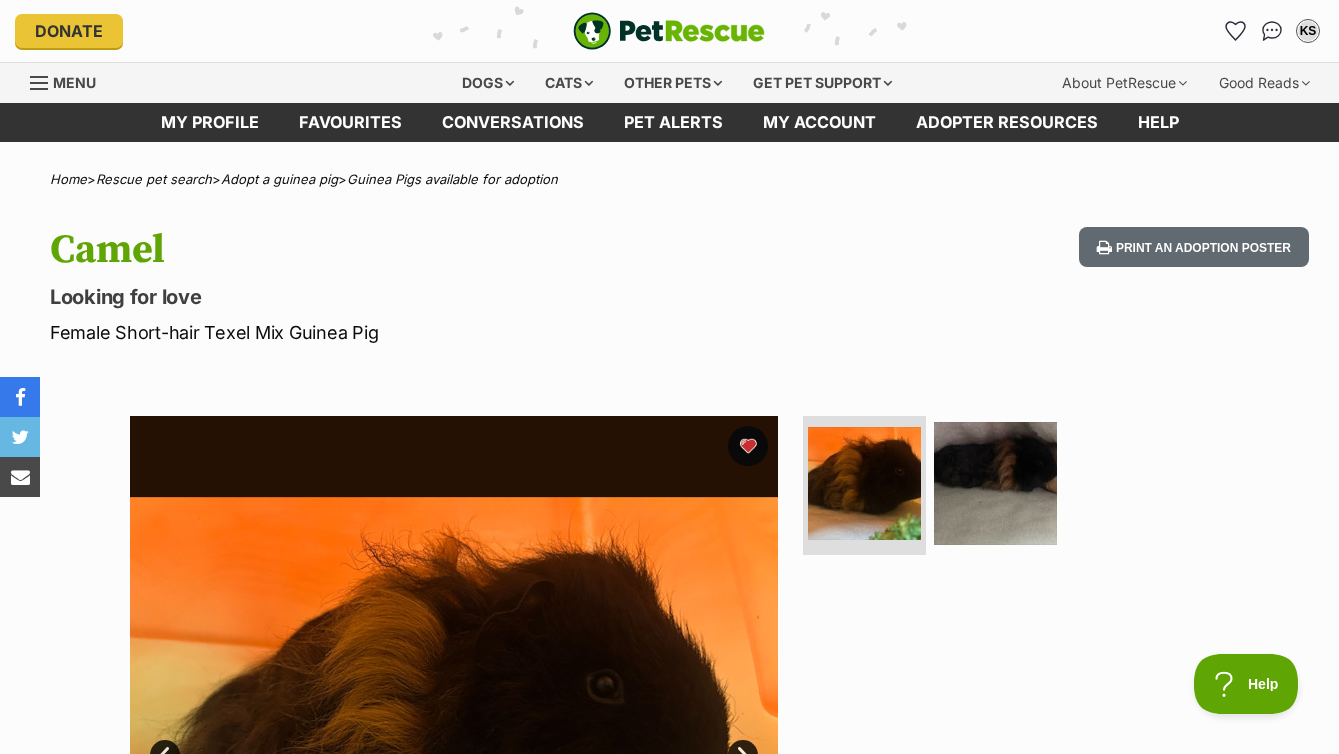 scroll, scrollTop: 0, scrollLeft: 0, axis: both 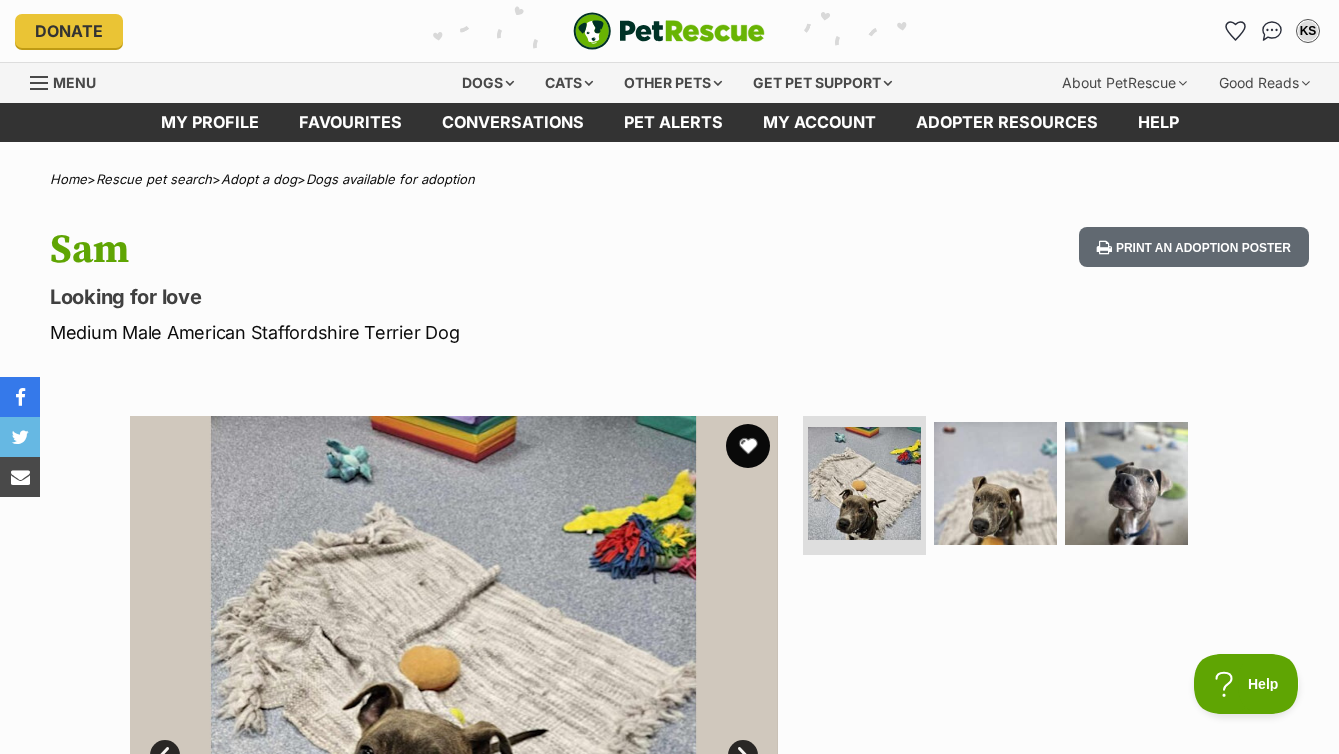 click at bounding box center [748, 446] 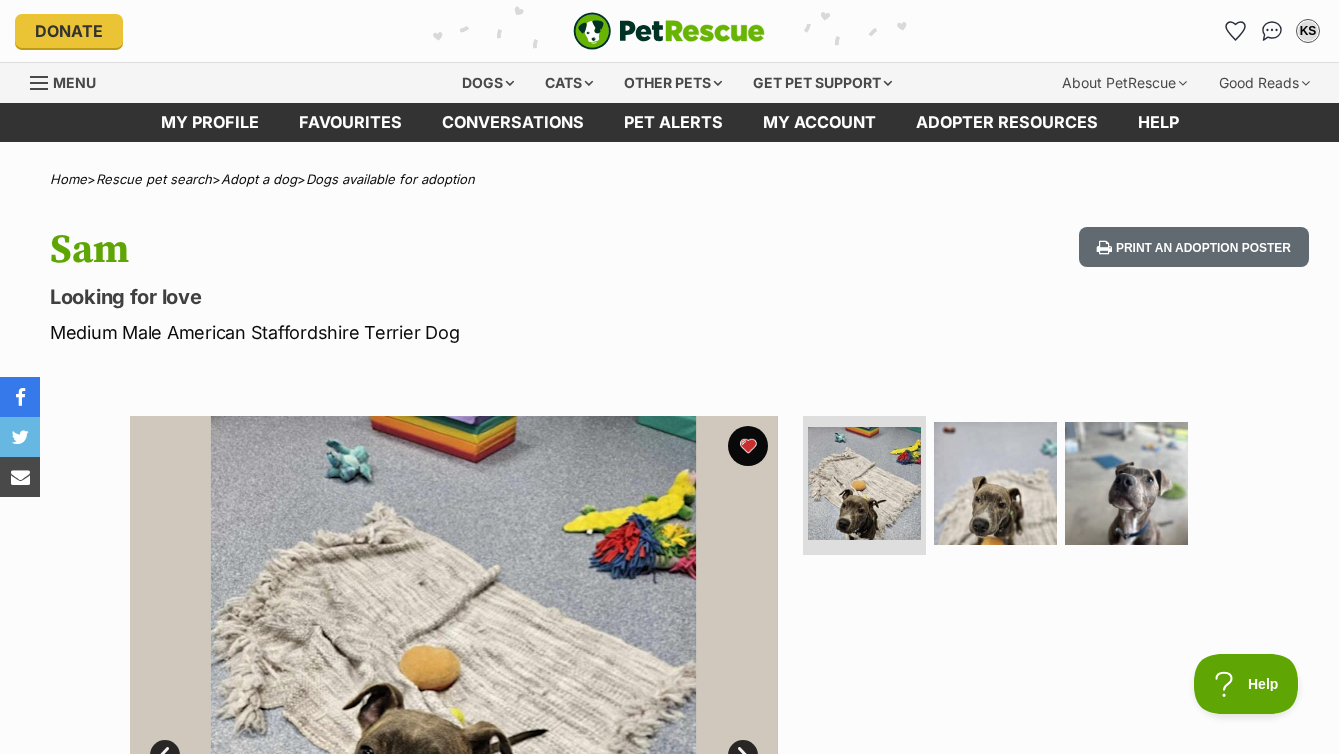 scroll, scrollTop: 0, scrollLeft: 0, axis: both 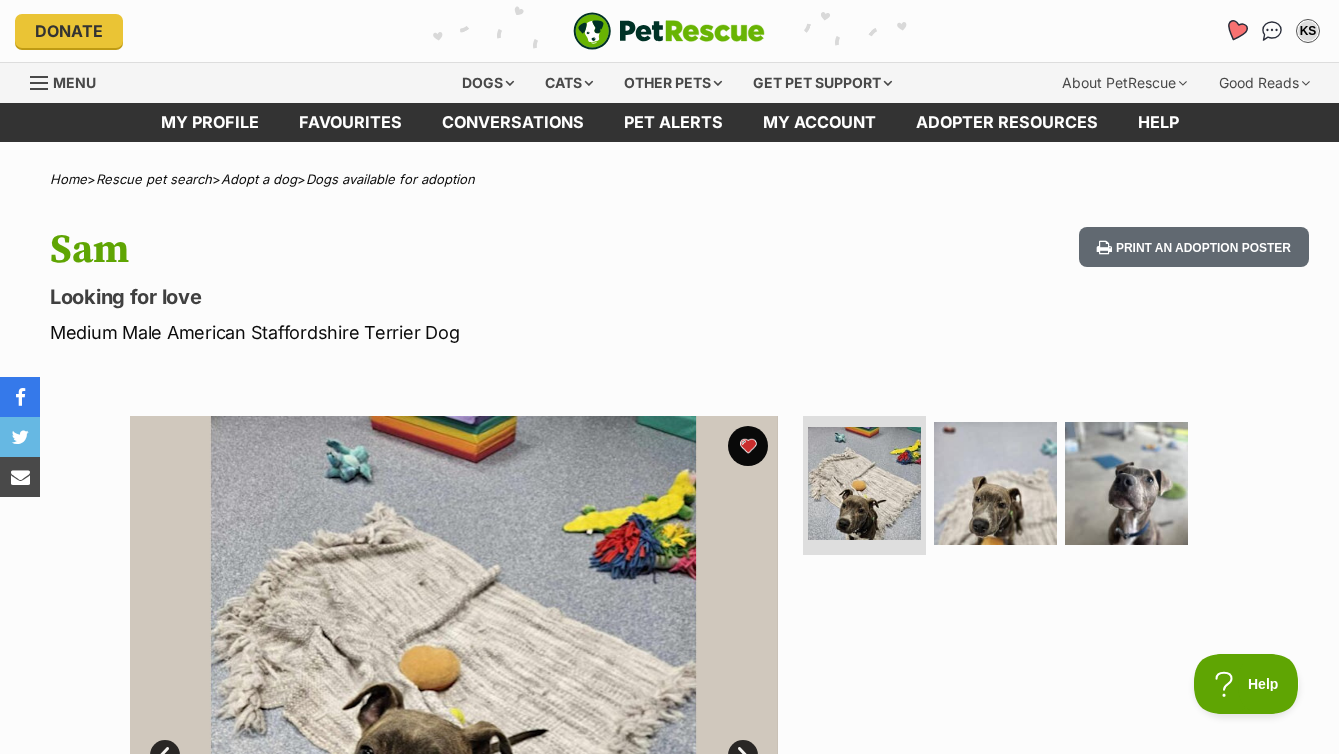 click 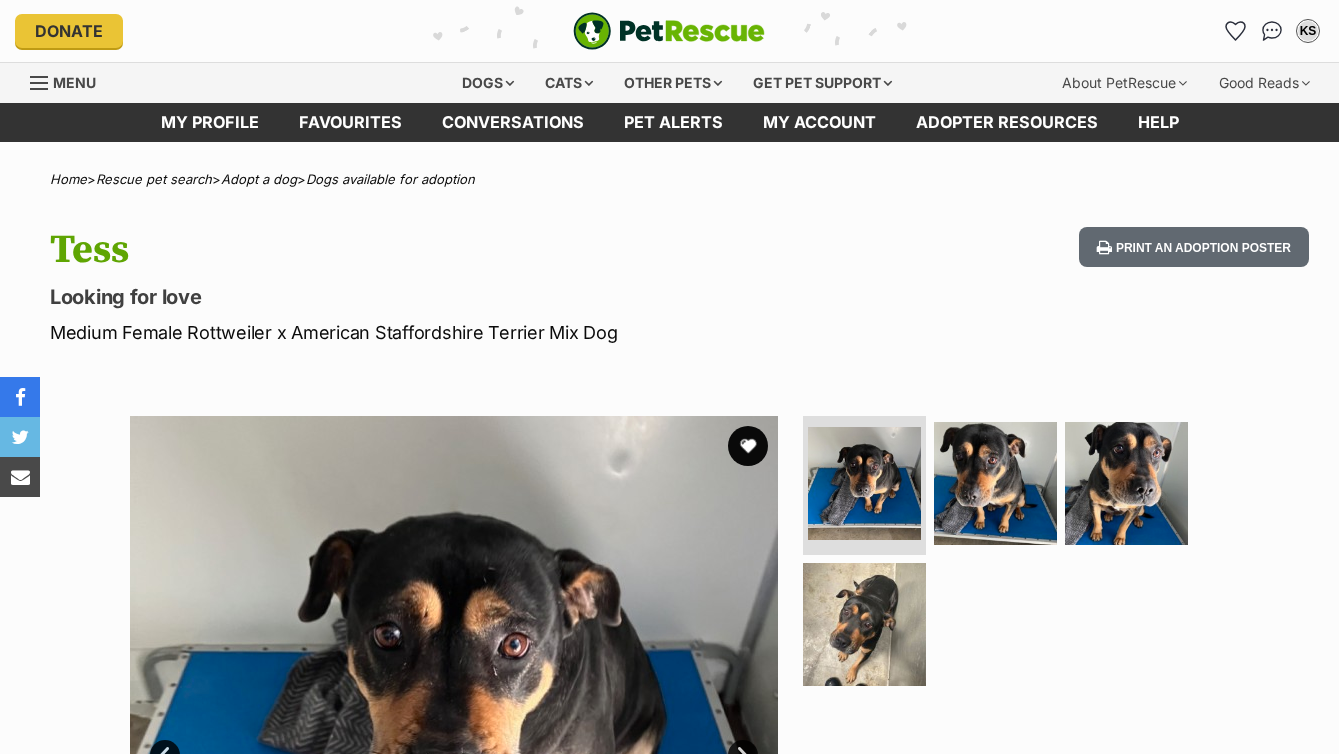 scroll, scrollTop: 0, scrollLeft: 0, axis: both 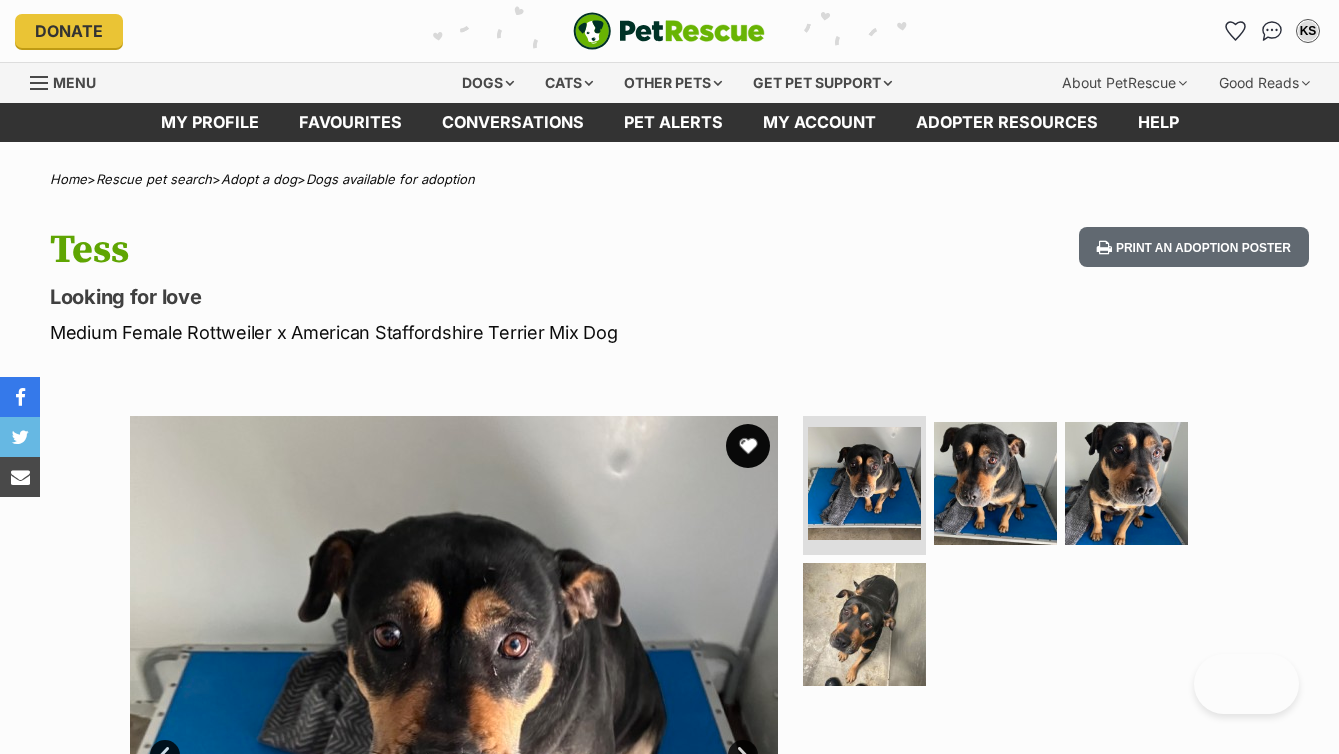 click at bounding box center [748, 446] 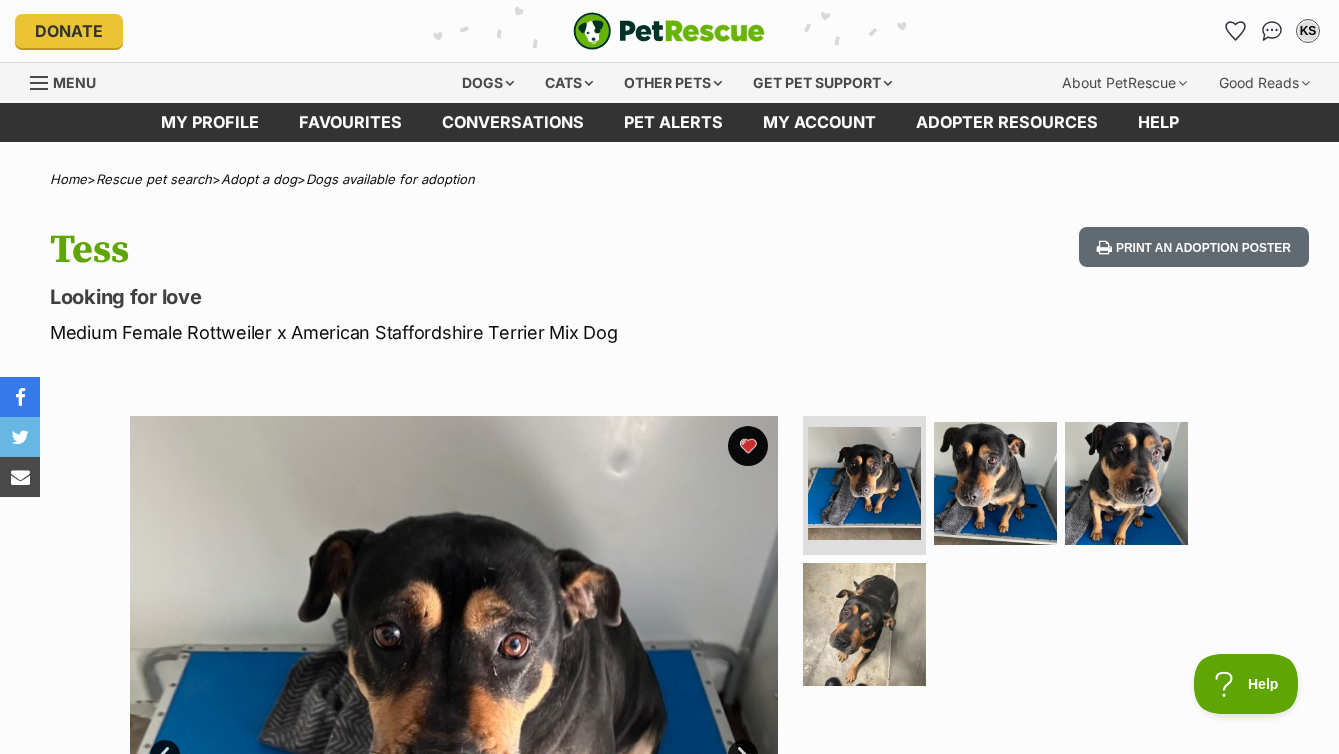 scroll, scrollTop: 0, scrollLeft: 0, axis: both 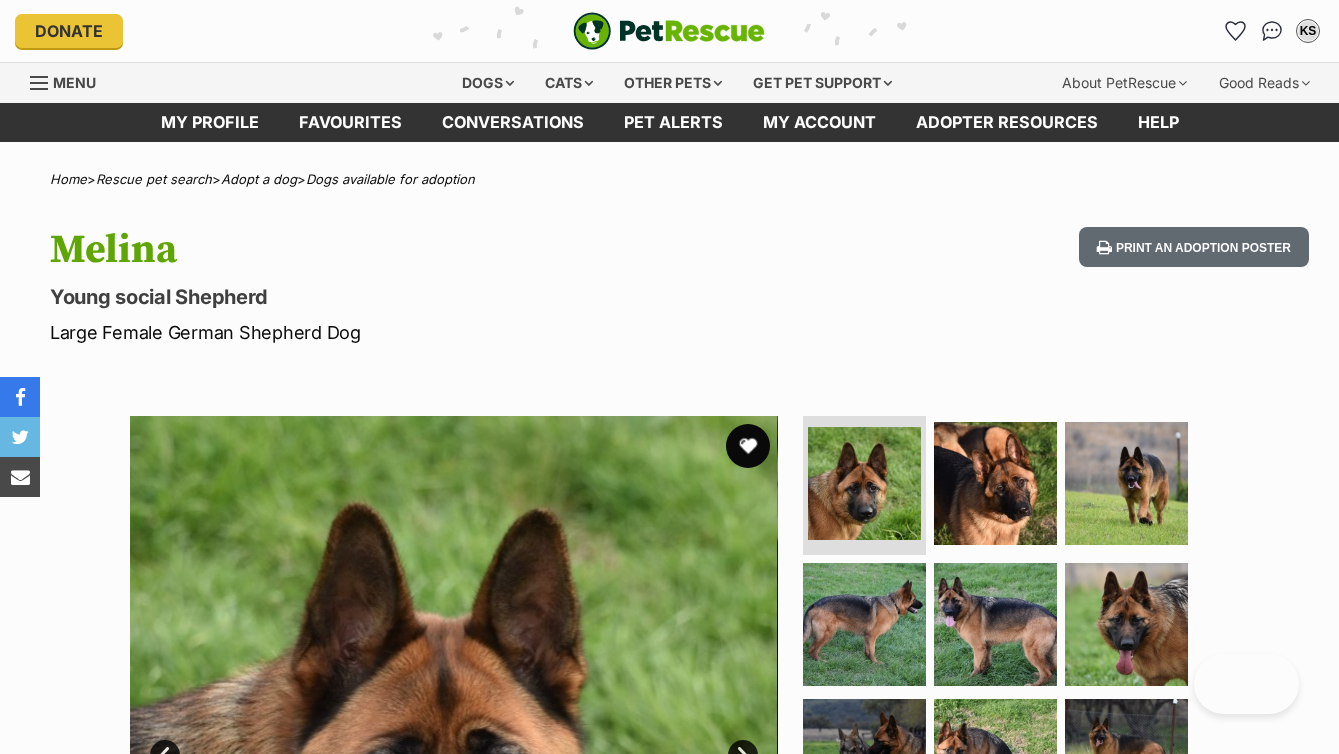 click at bounding box center (748, 446) 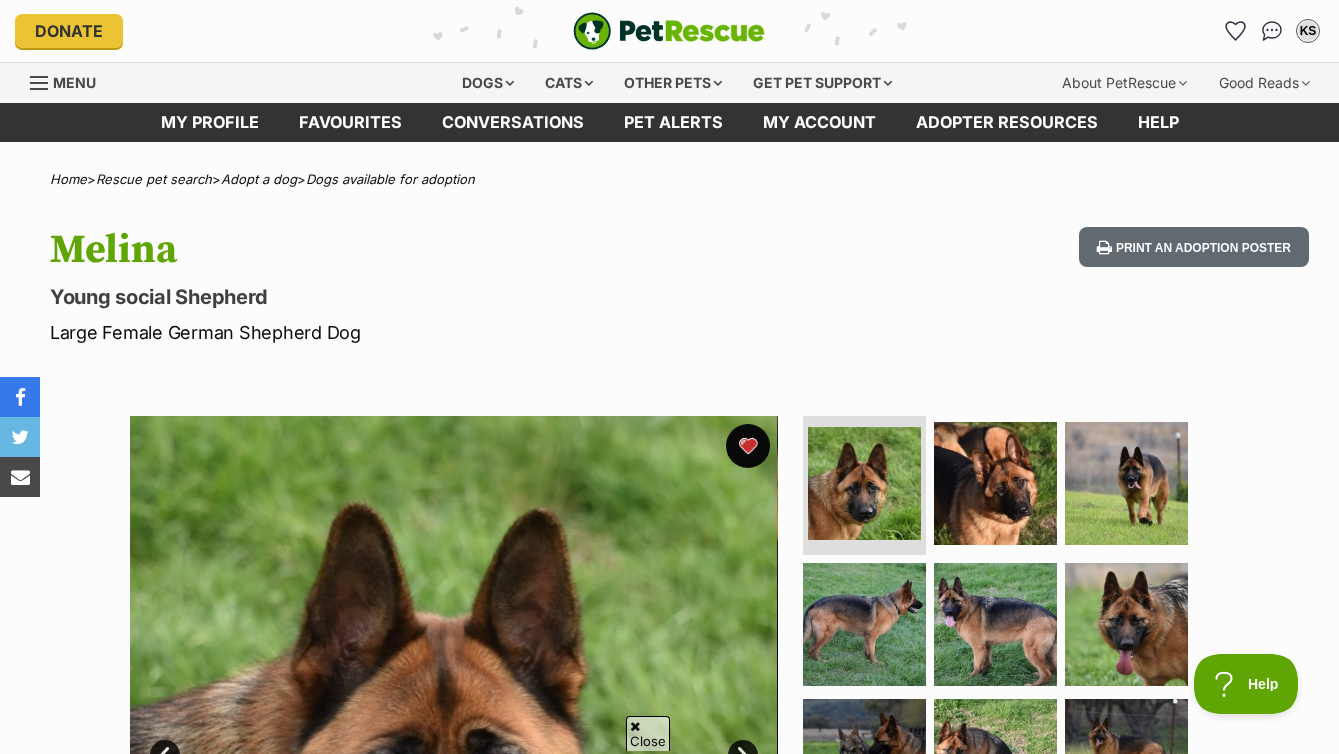 scroll, scrollTop: 0, scrollLeft: 0, axis: both 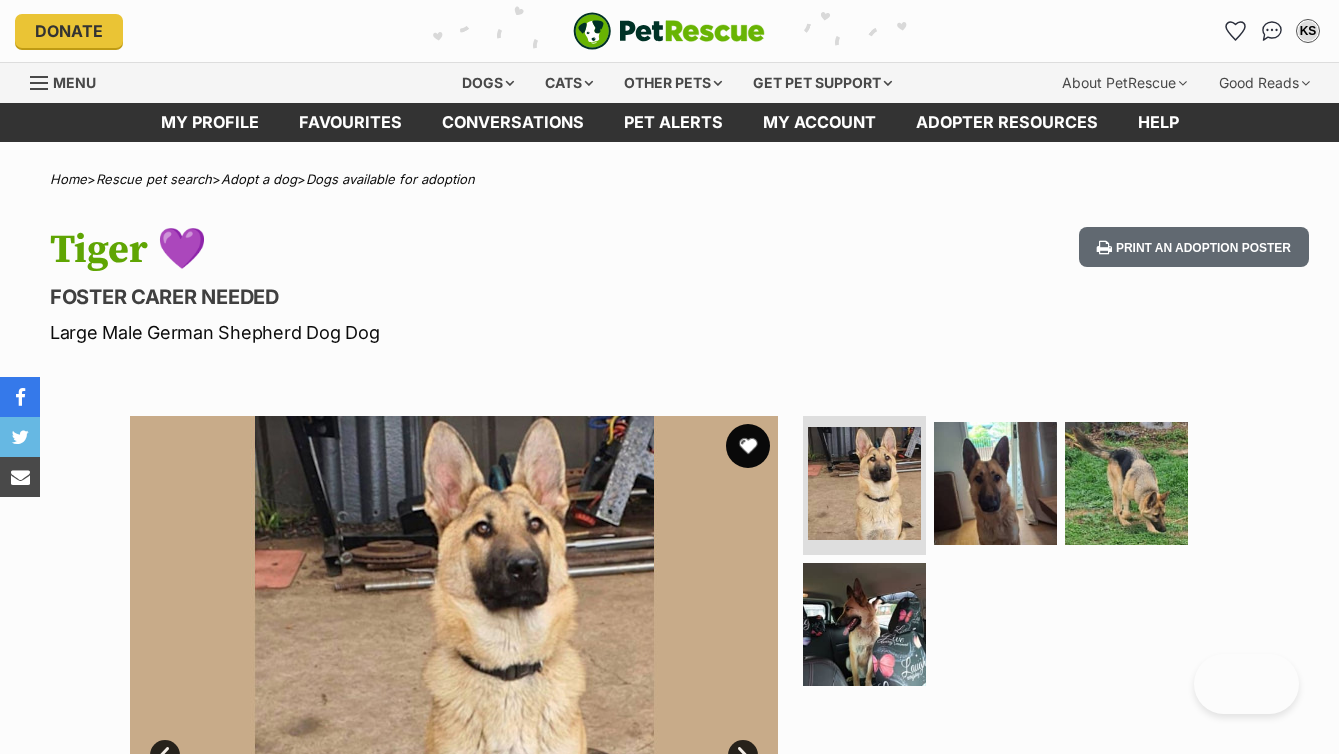 click at bounding box center (748, 446) 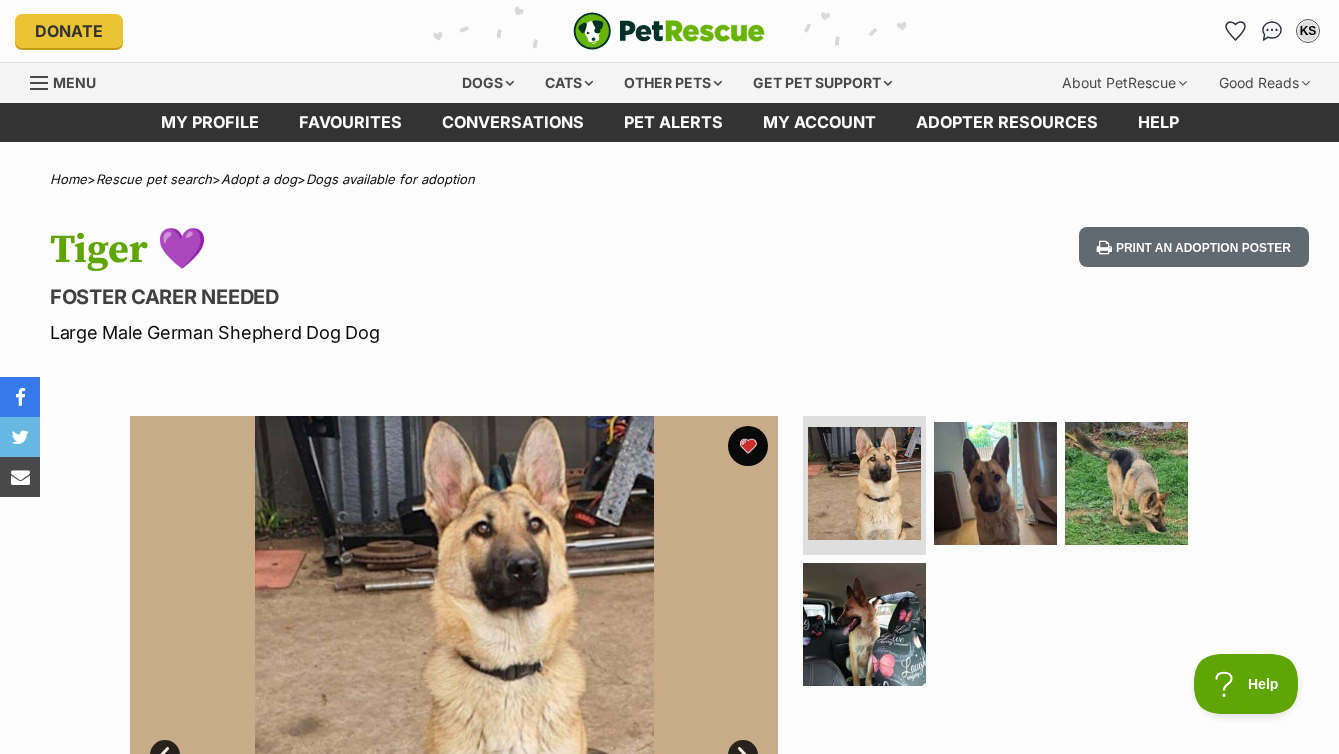 scroll, scrollTop: 0, scrollLeft: 0, axis: both 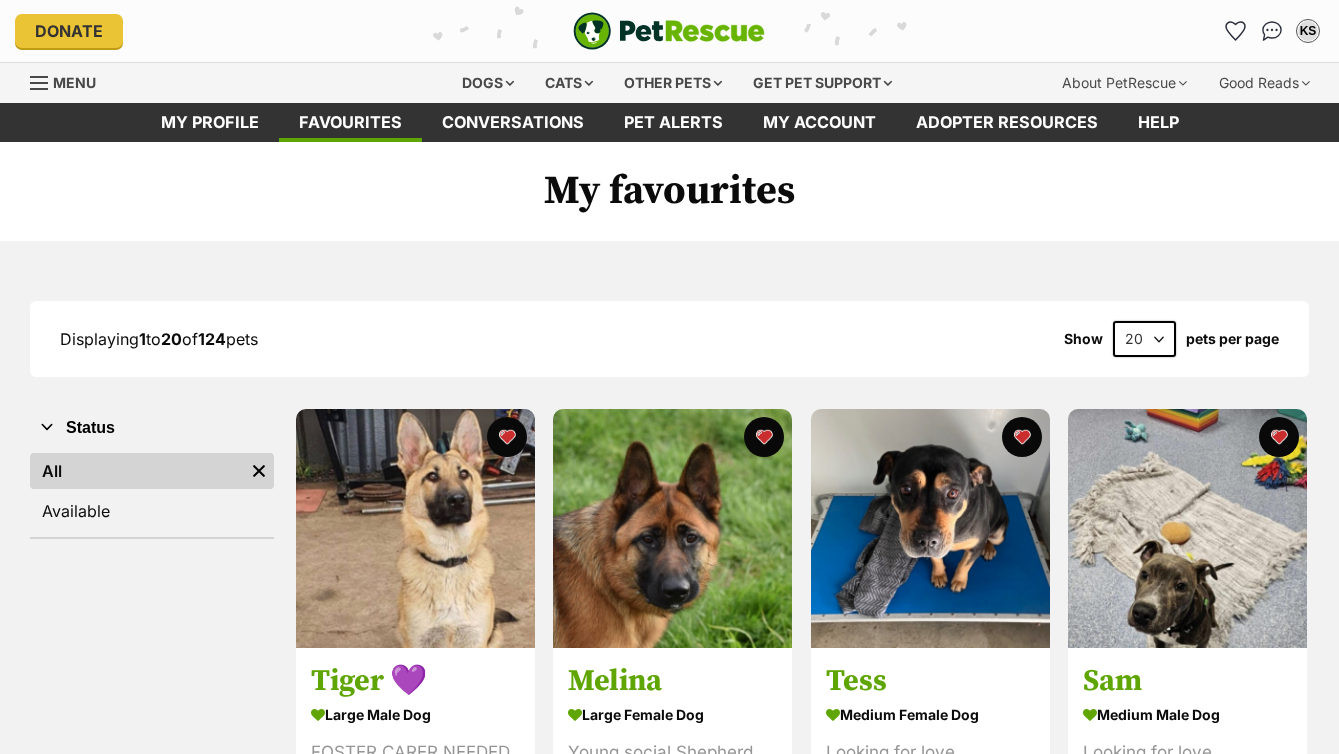 click on "20 40 60" at bounding box center [1144, 339] 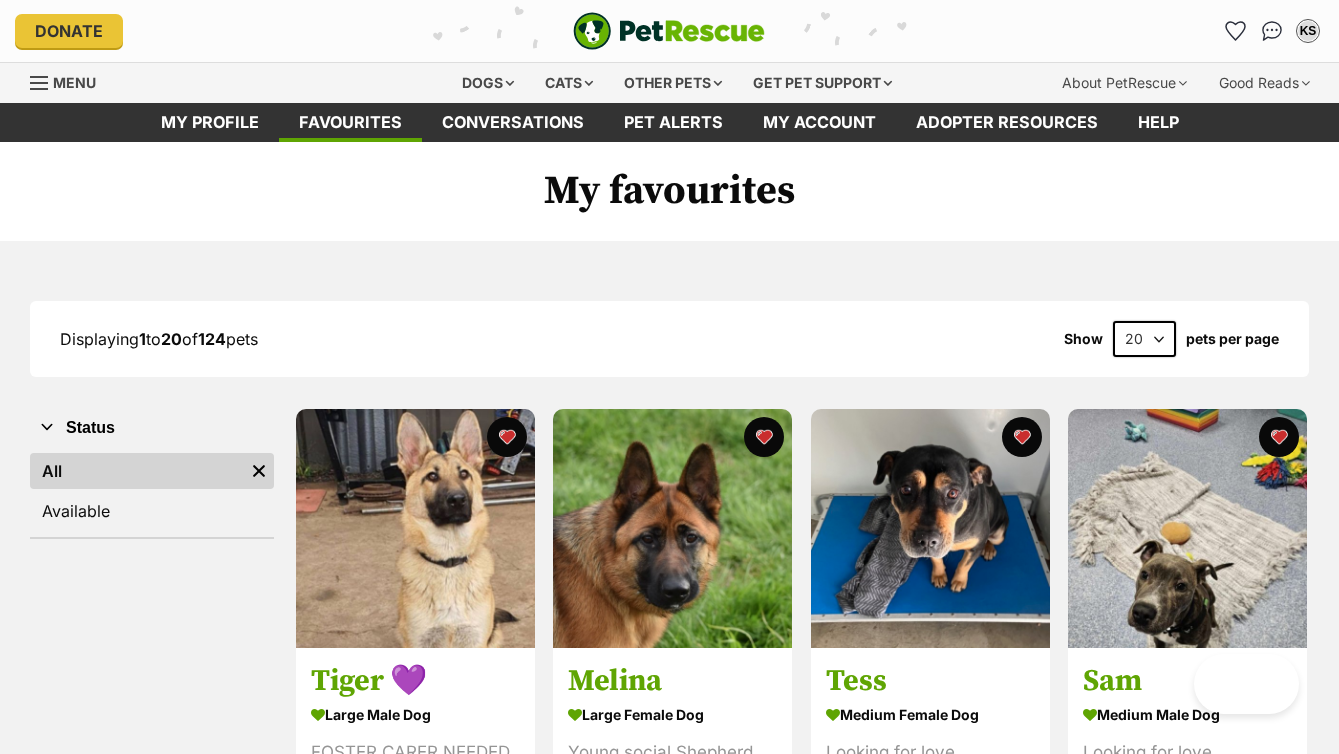 select on "60" 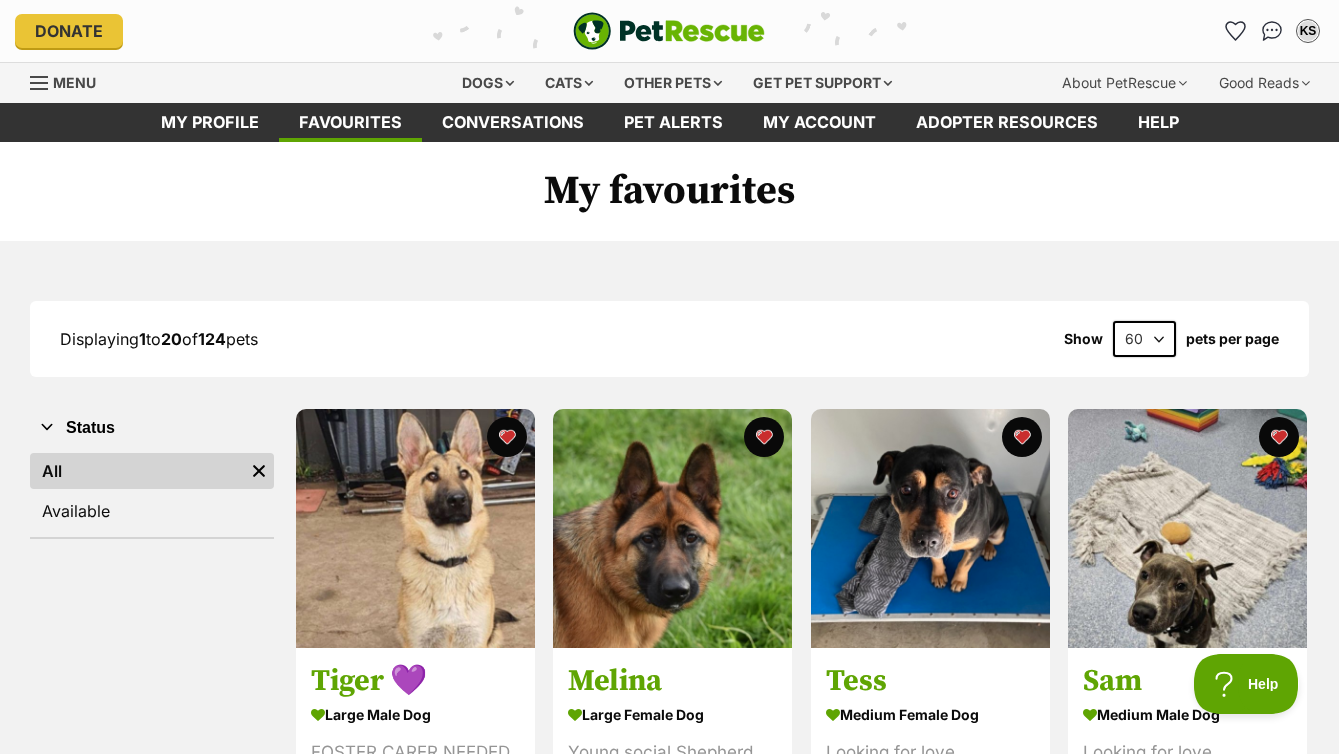 scroll, scrollTop: 0, scrollLeft: 0, axis: both 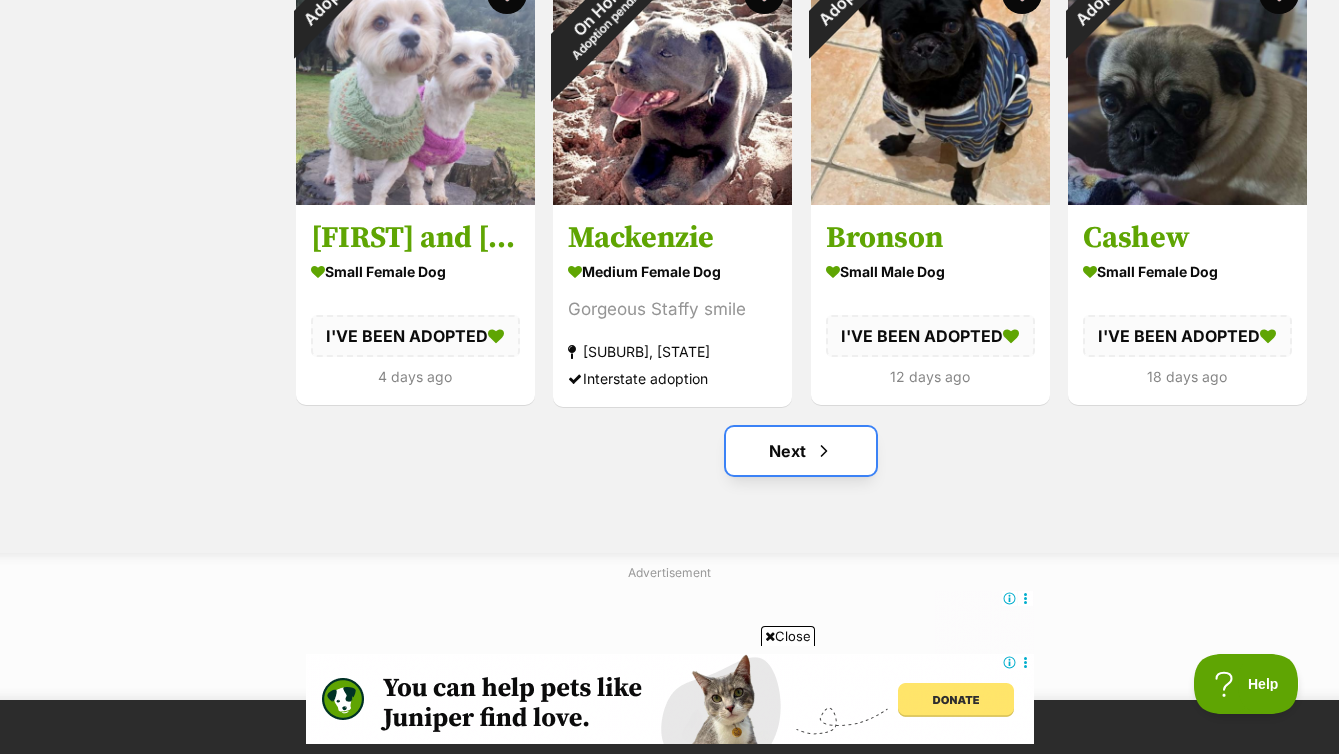 click on "Next" at bounding box center (801, 451) 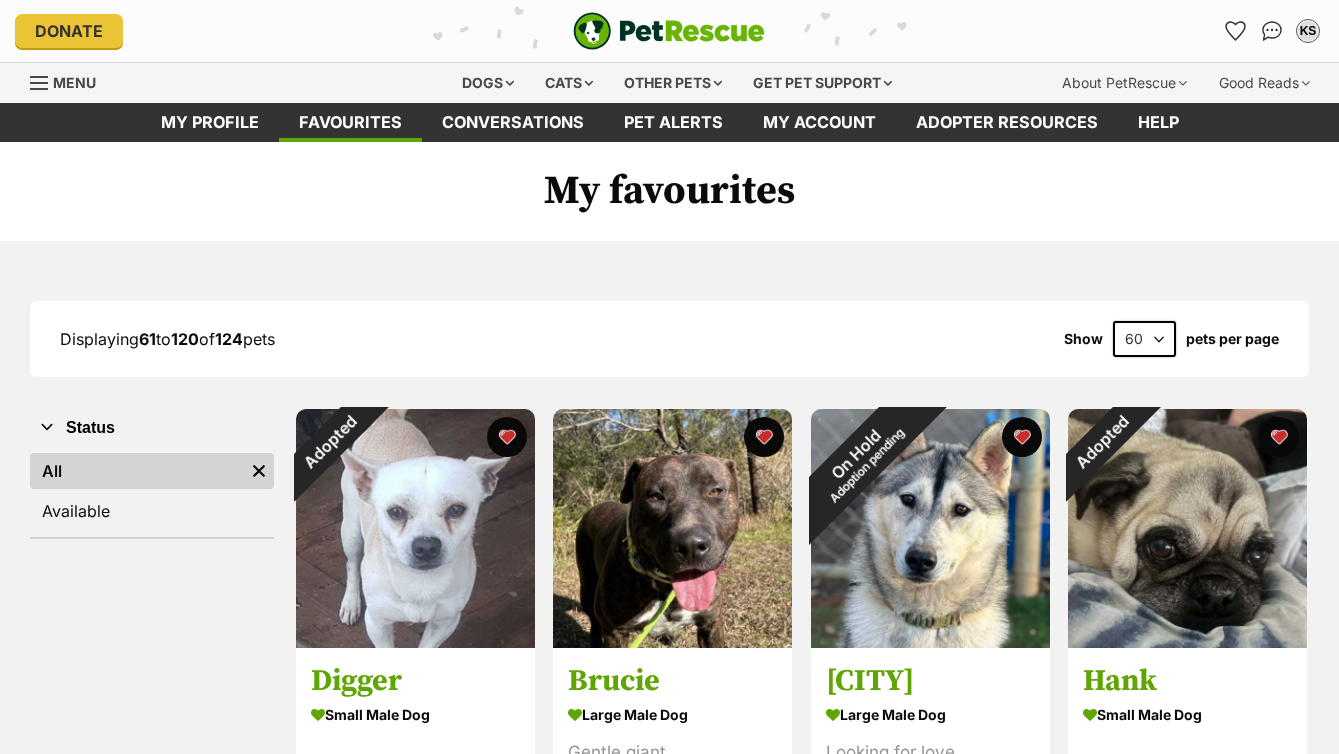 scroll, scrollTop: 0, scrollLeft: 0, axis: both 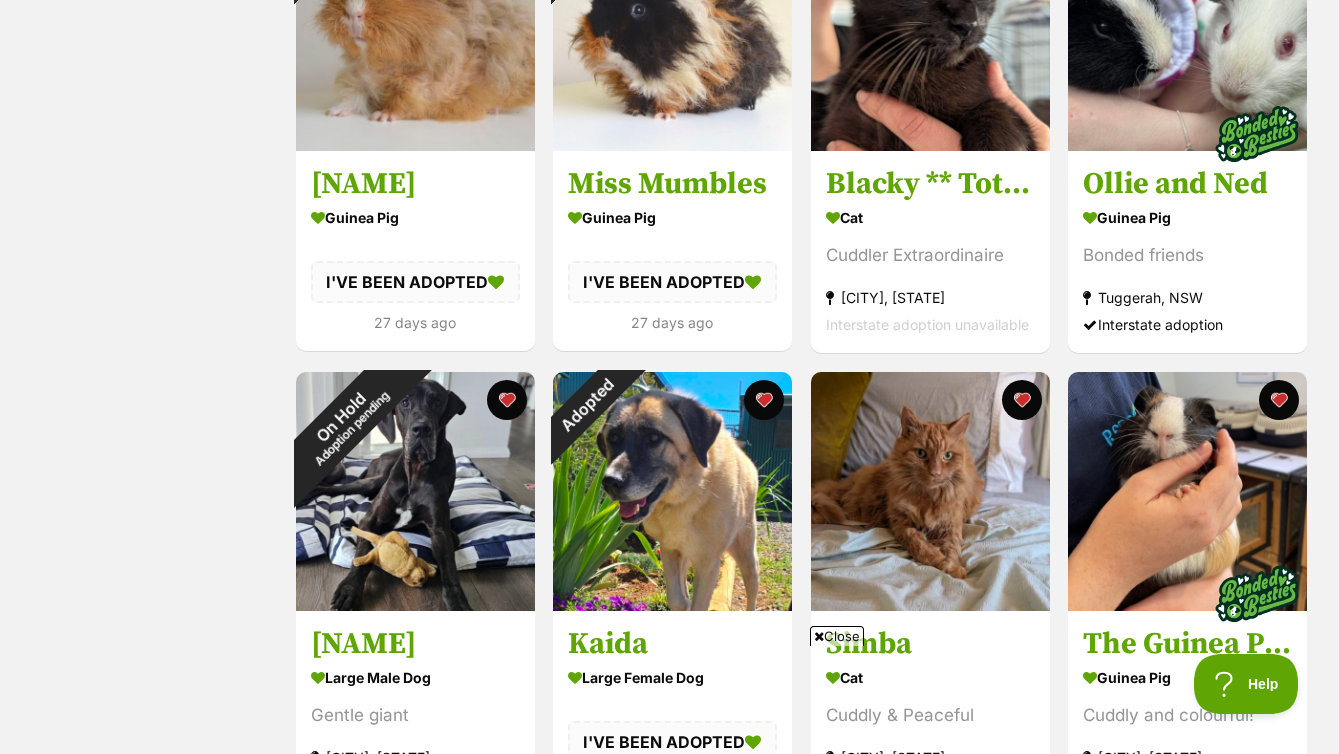 click on "Close" at bounding box center [837, 636] 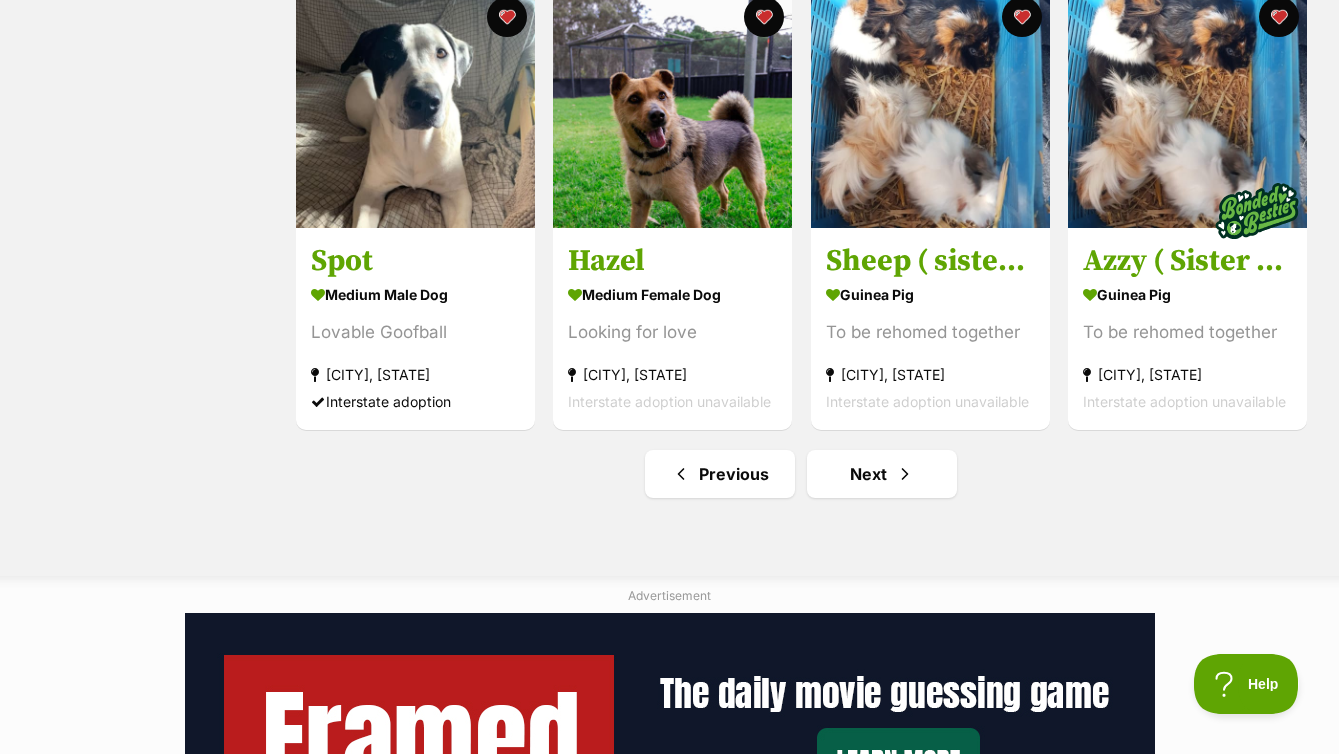 scroll, scrollTop: 6848, scrollLeft: 0, axis: vertical 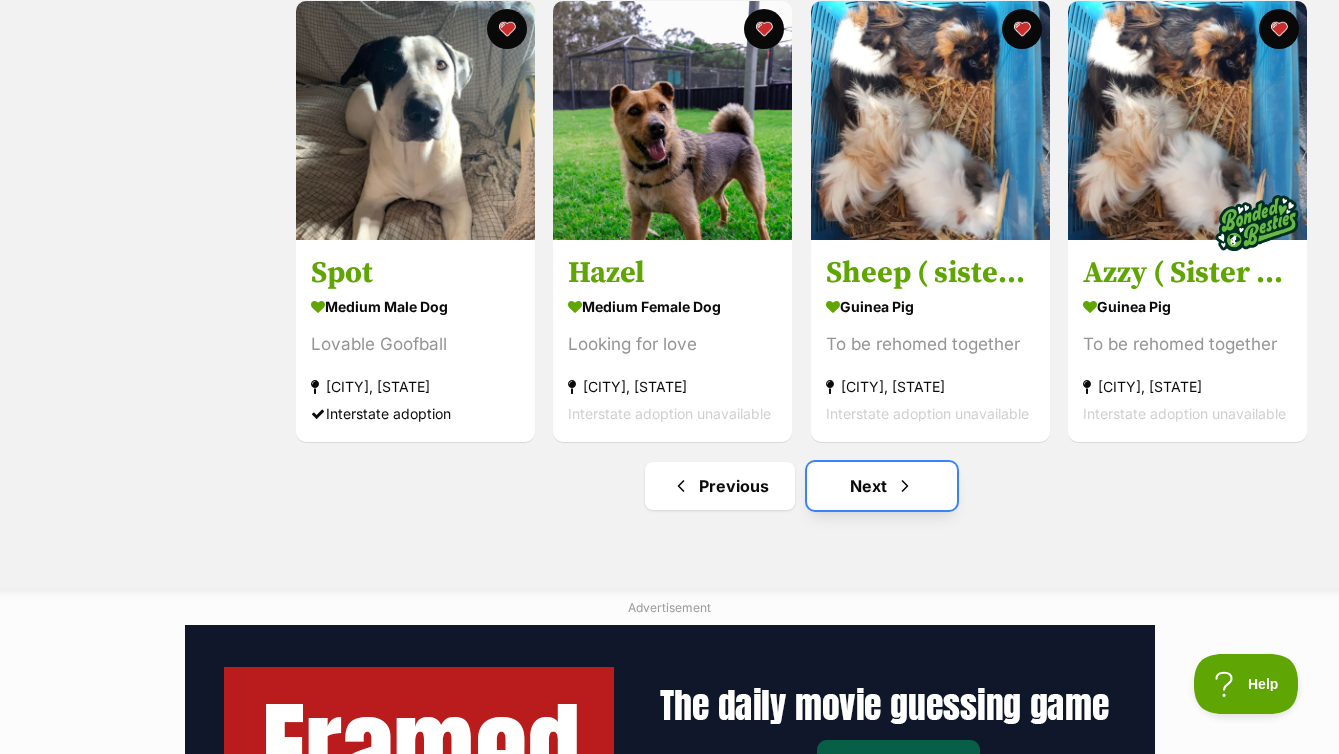 click on "Next" at bounding box center [882, 486] 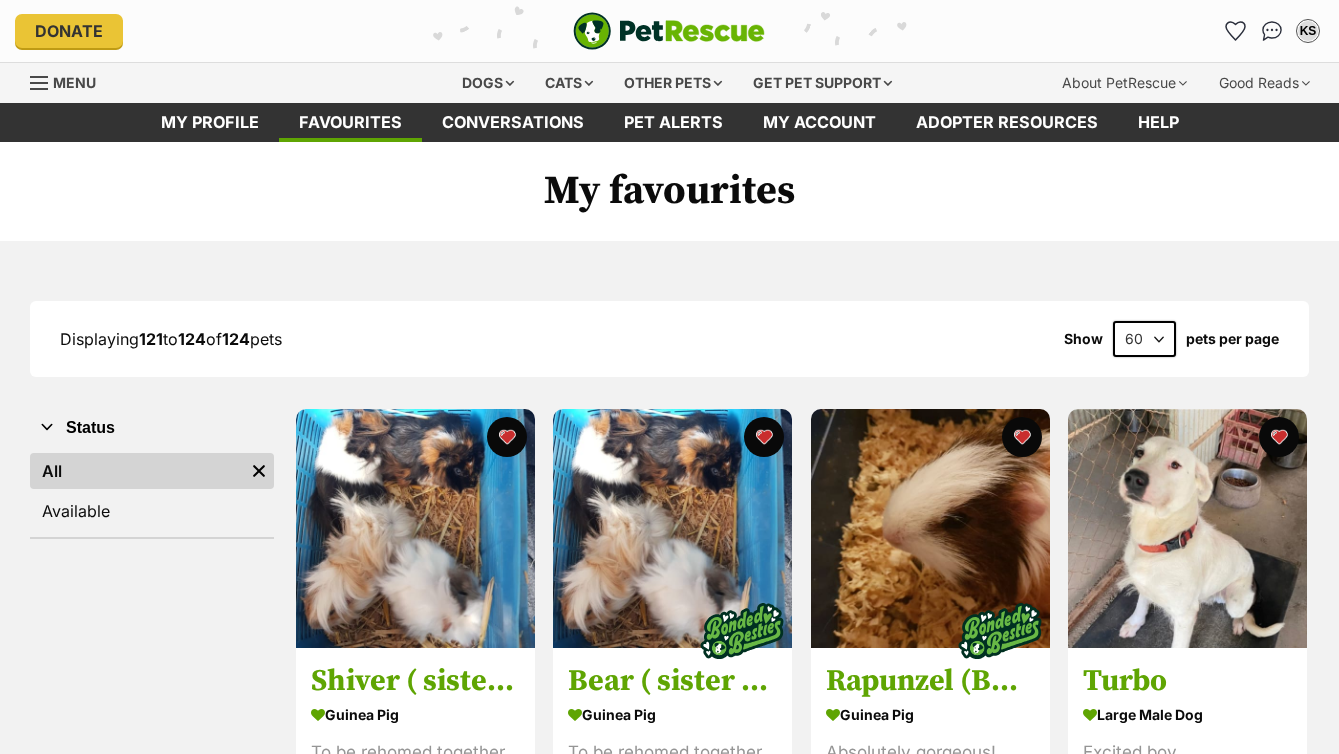 scroll, scrollTop: 0, scrollLeft: 0, axis: both 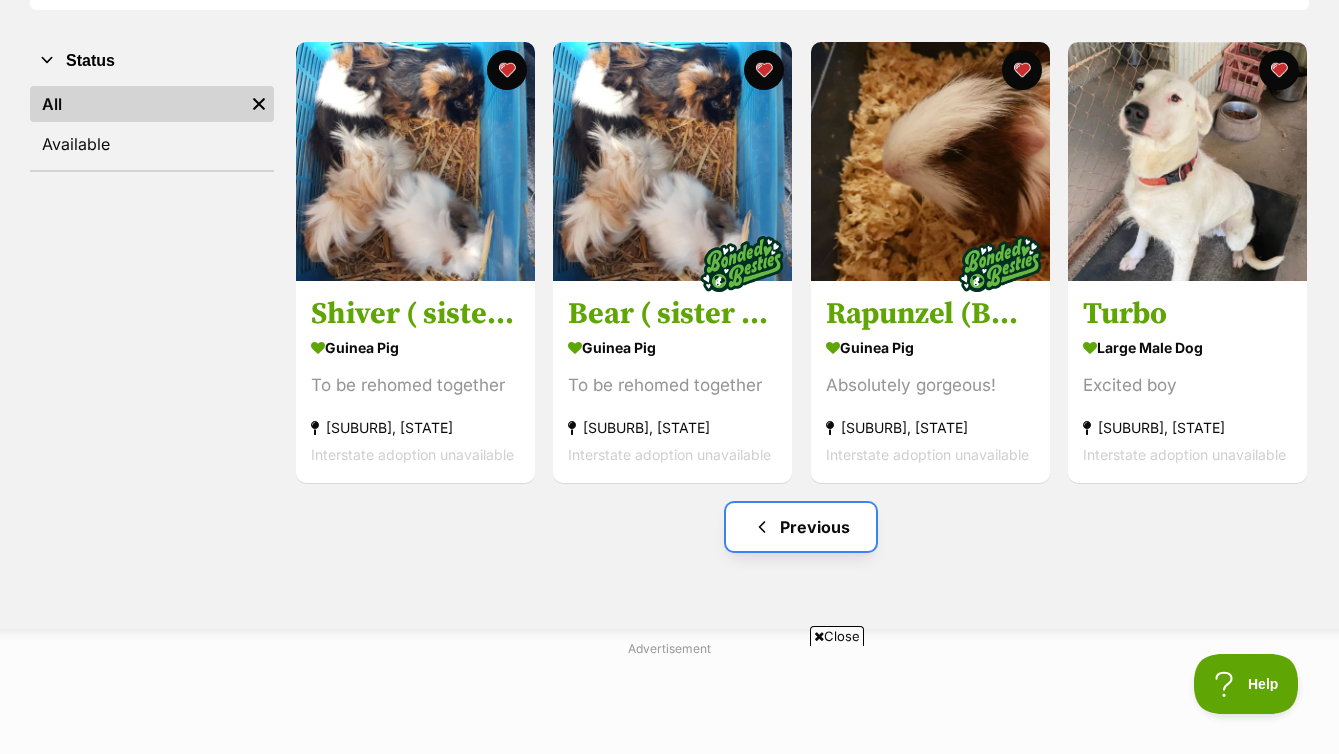 click on "Previous" at bounding box center [801, 527] 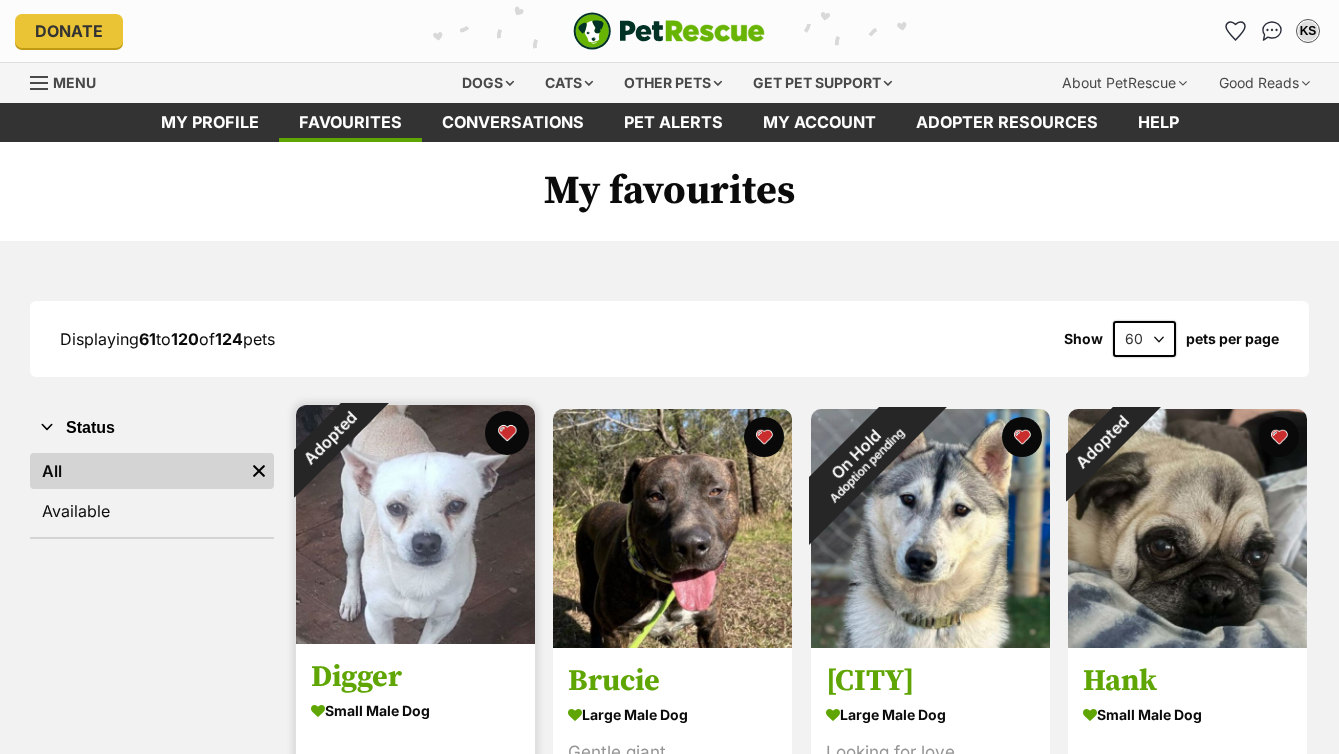 scroll, scrollTop: 0, scrollLeft: 0, axis: both 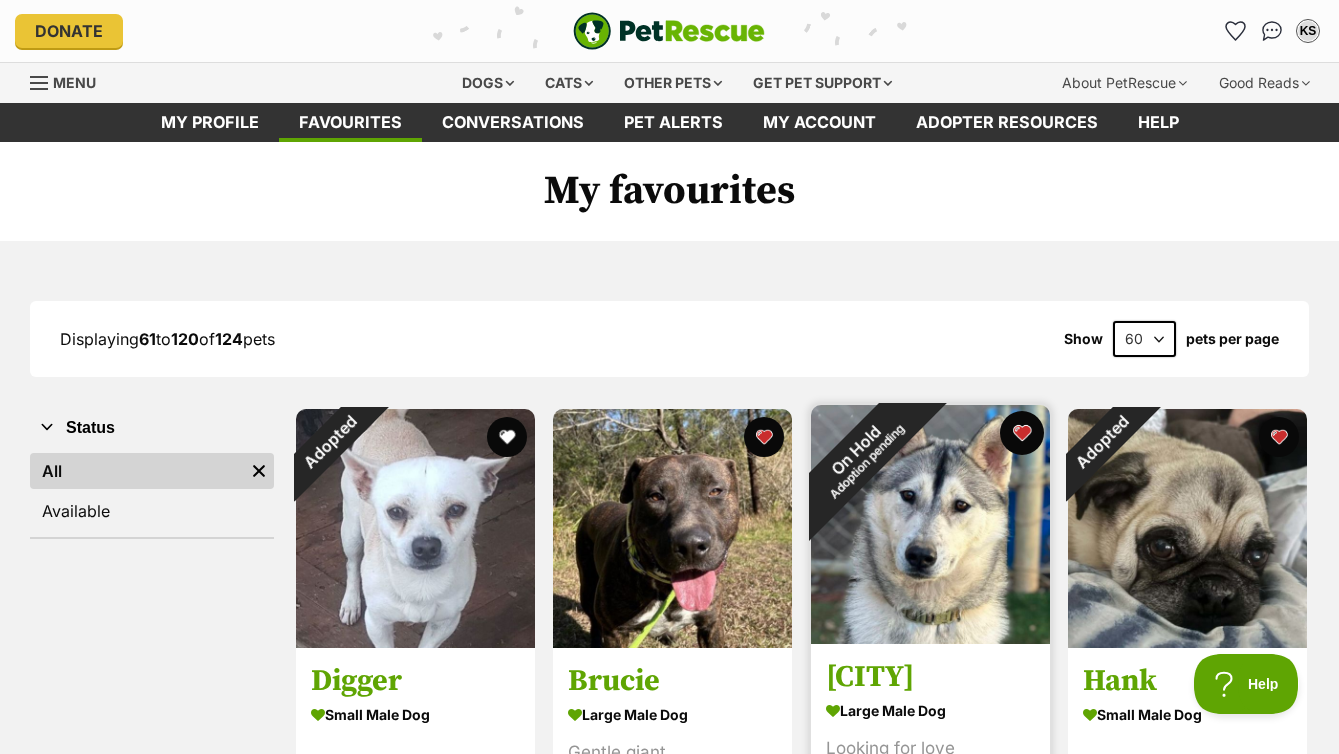 click at bounding box center [1021, 433] 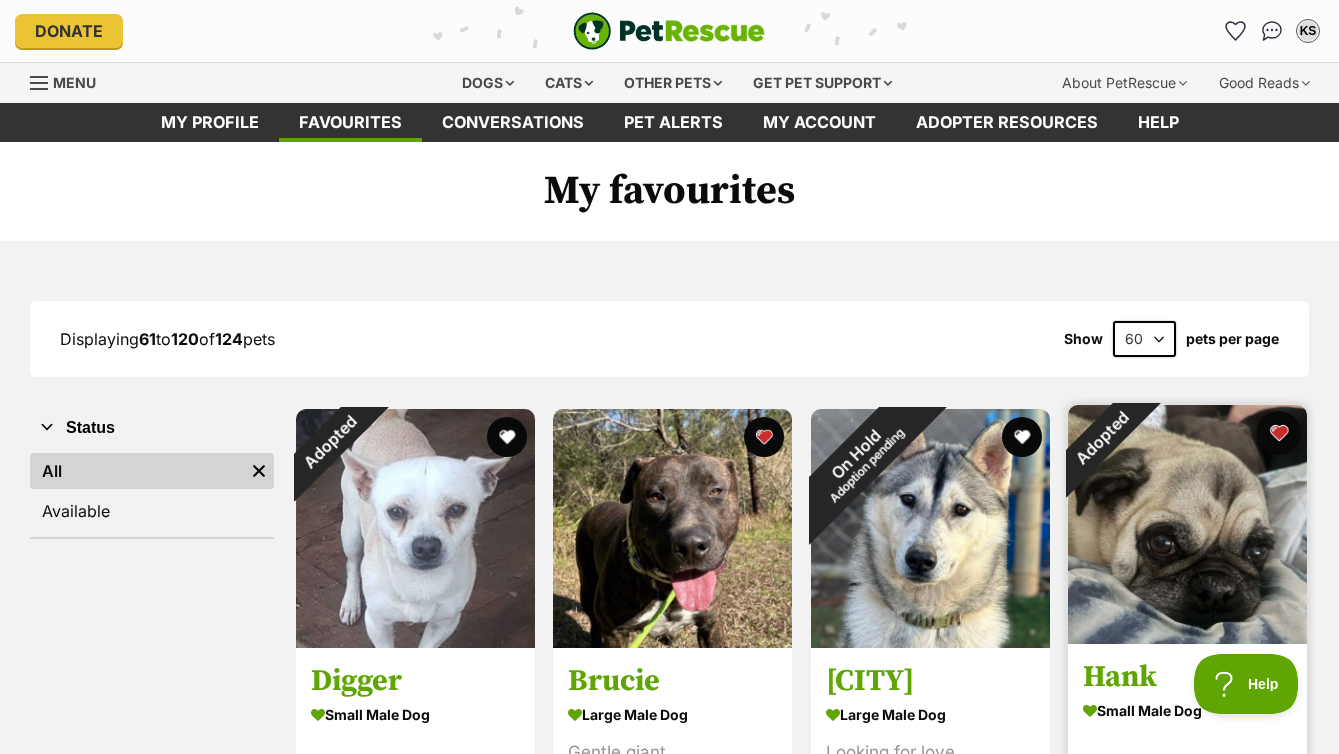 click at bounding box center (1279, 433) 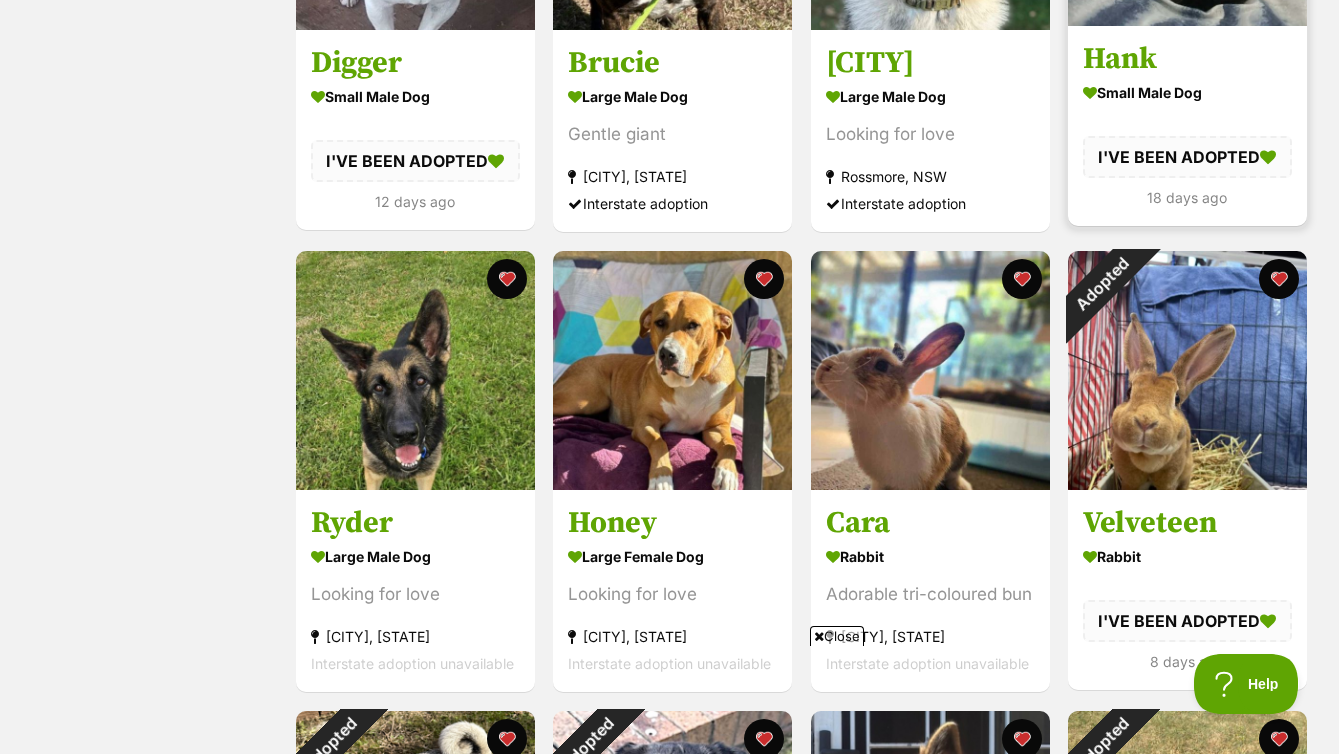 scroll, scrollTop: 704, scrollLeft: 0, axis: vertical 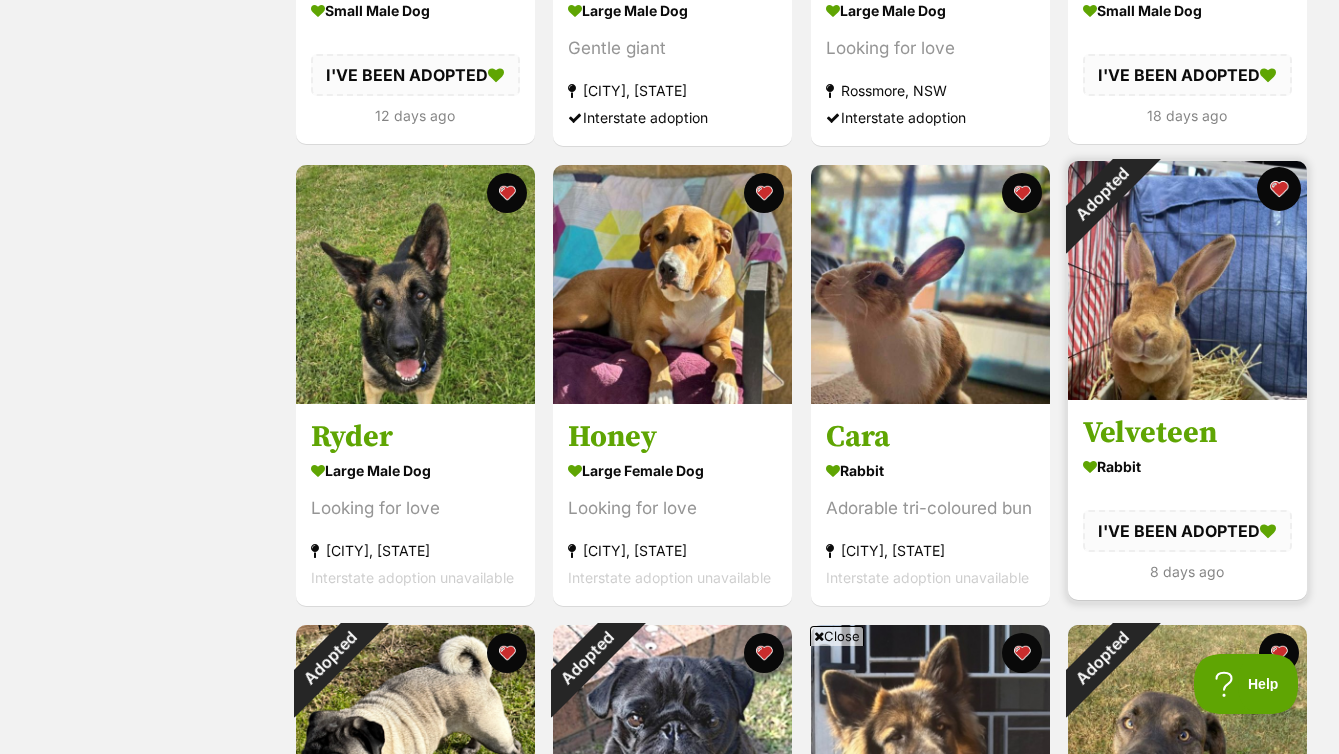click at bounding box center [1279, 189] 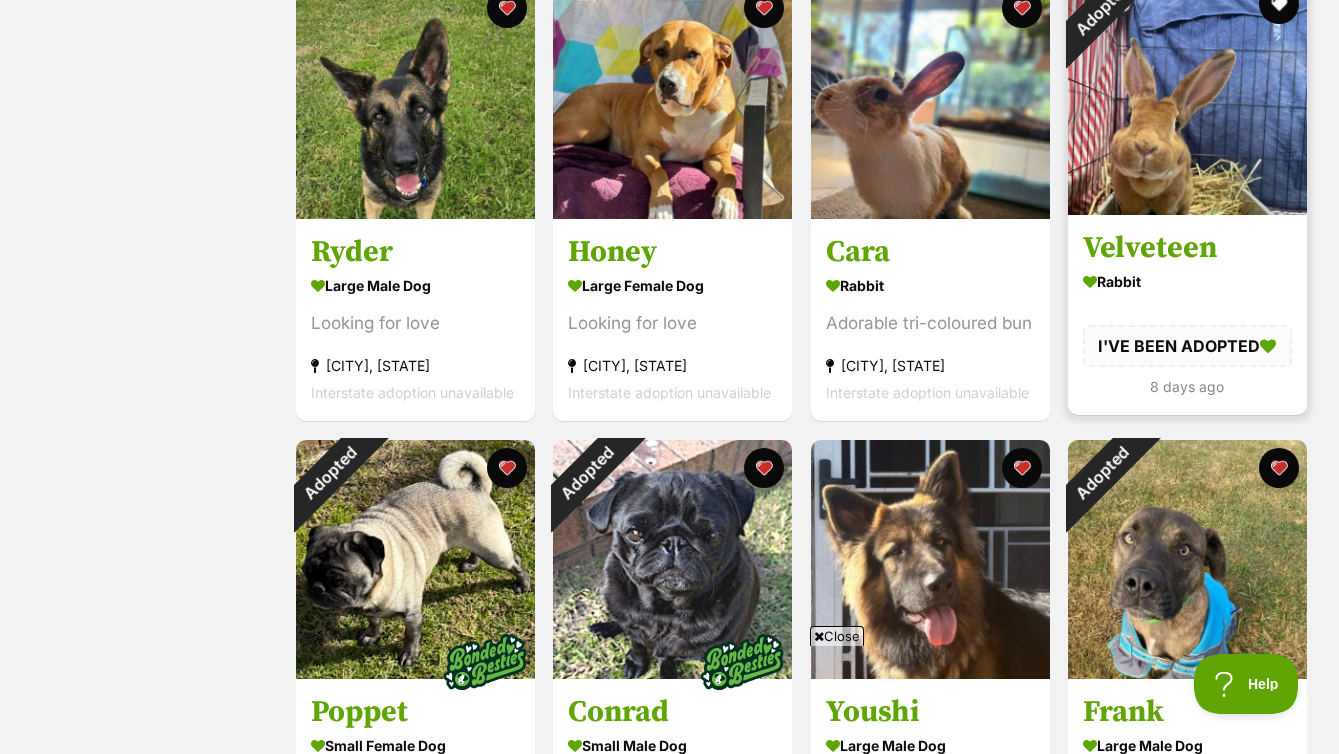 scroll, scrollTop: 1044, scrollLeft: 0, axis: vertical 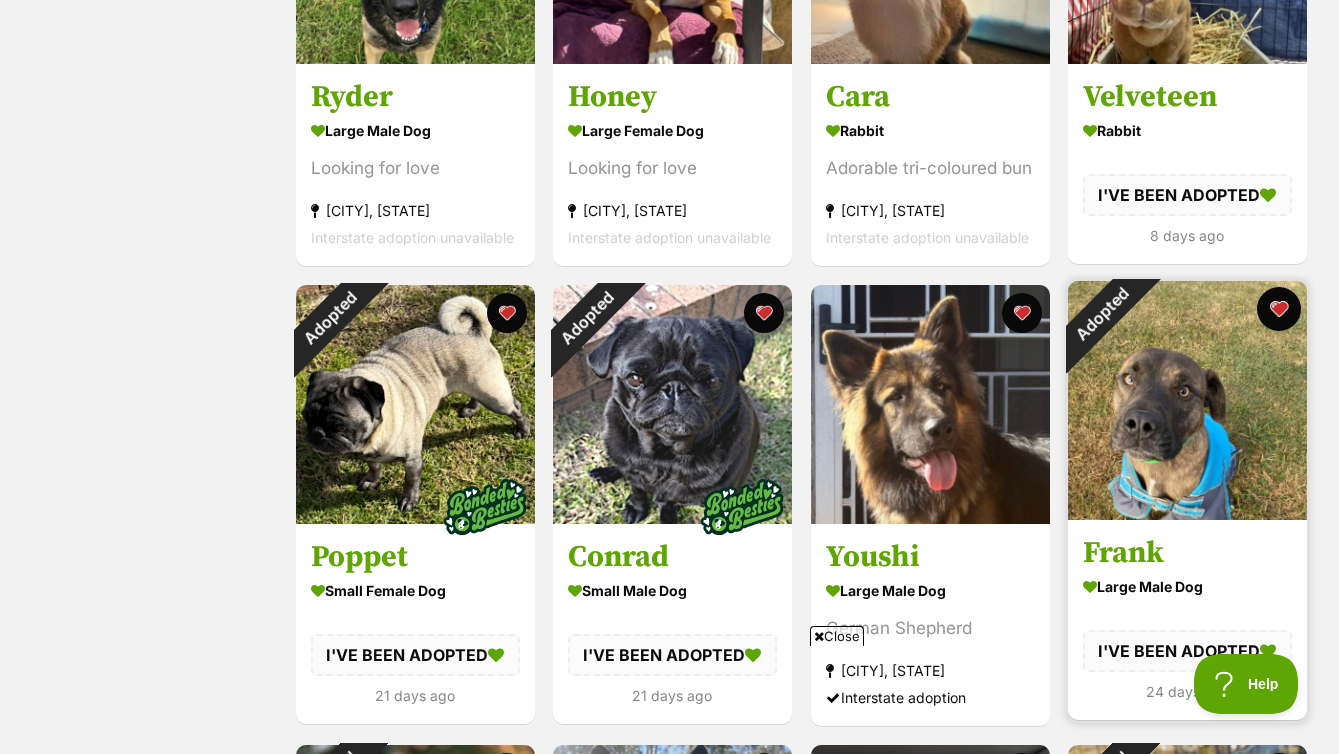 click at bounding box center [1279, 309] 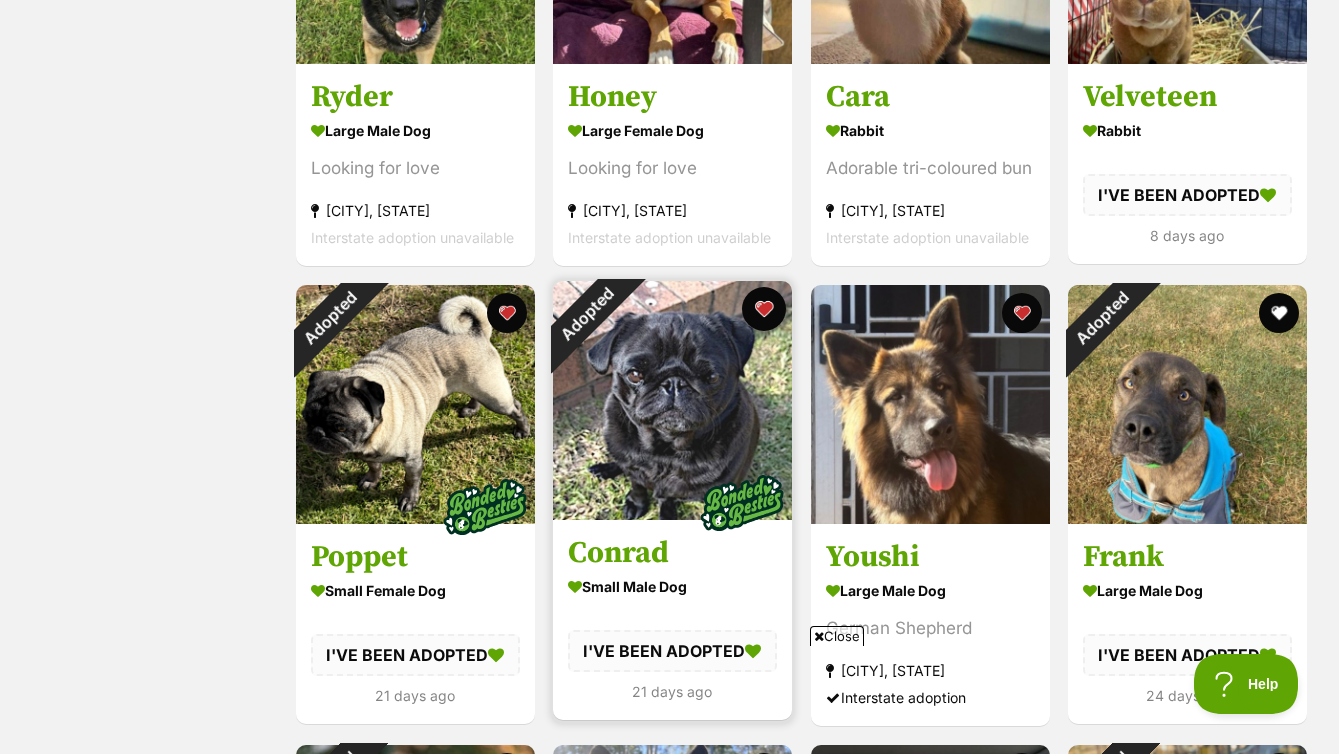 click at bounding box center (764, 309) 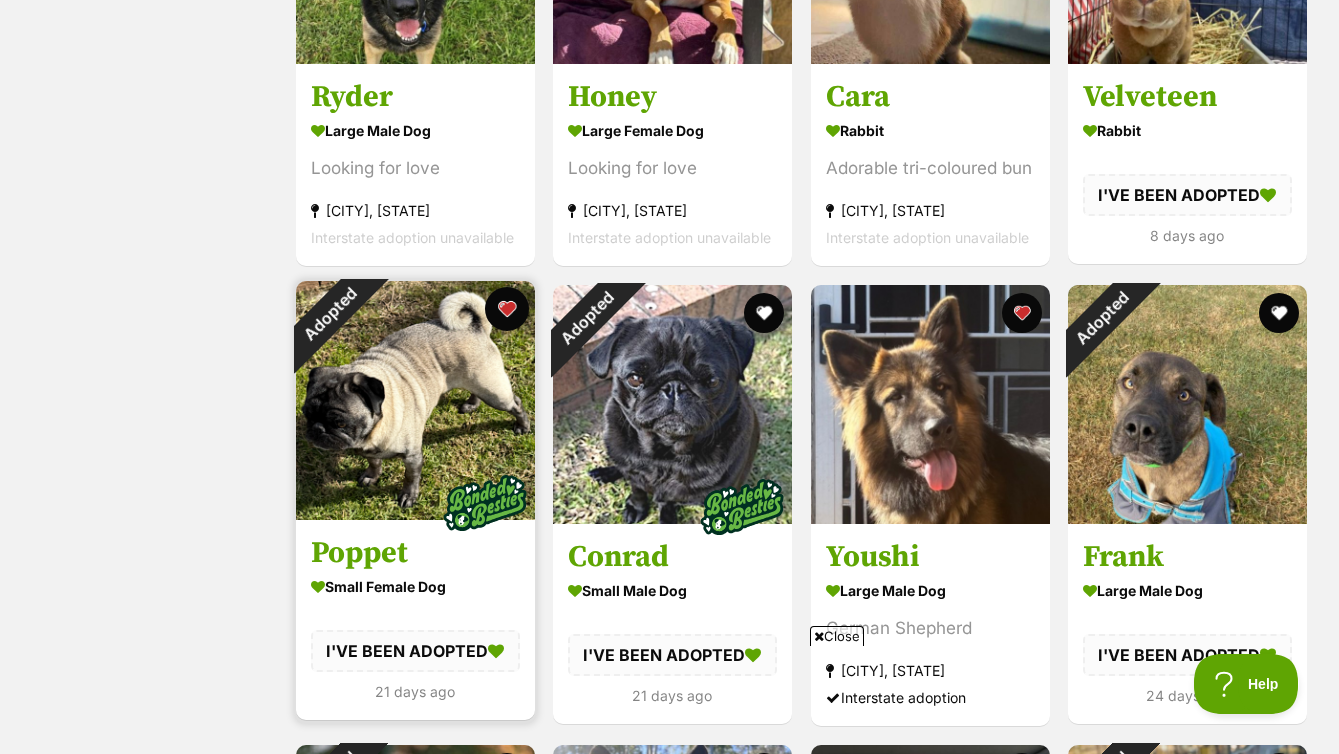 click at bounding box center [506, 309] 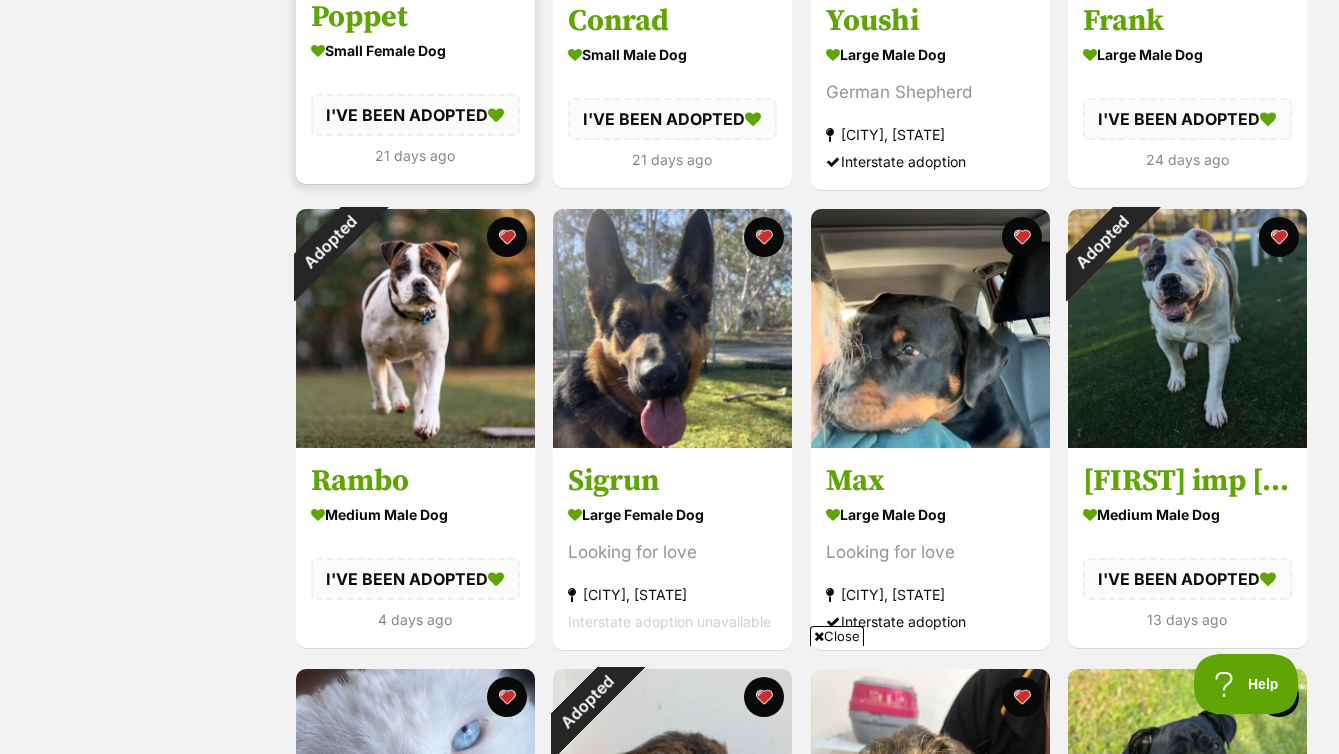 scroll, scrollTop: 1583, scrollLeft: 0, axis: vertical 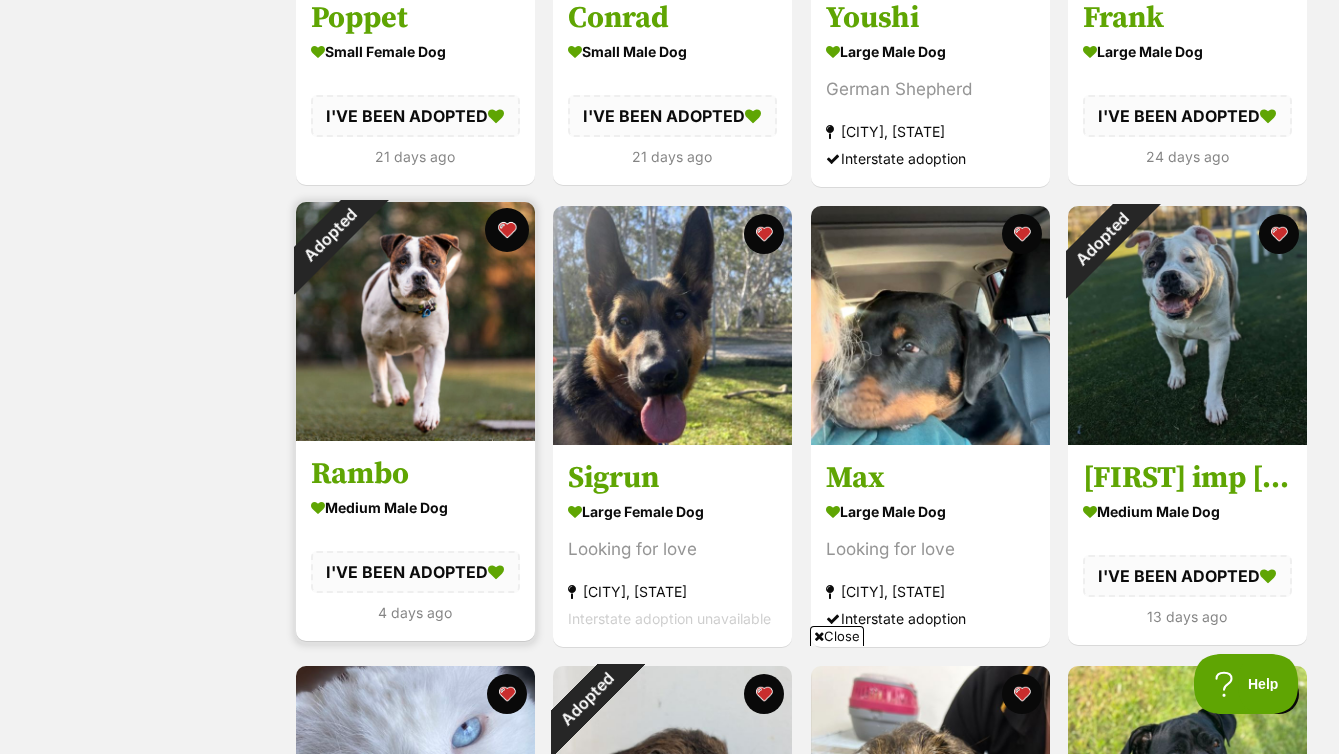 click at bounding box center (506, 230) 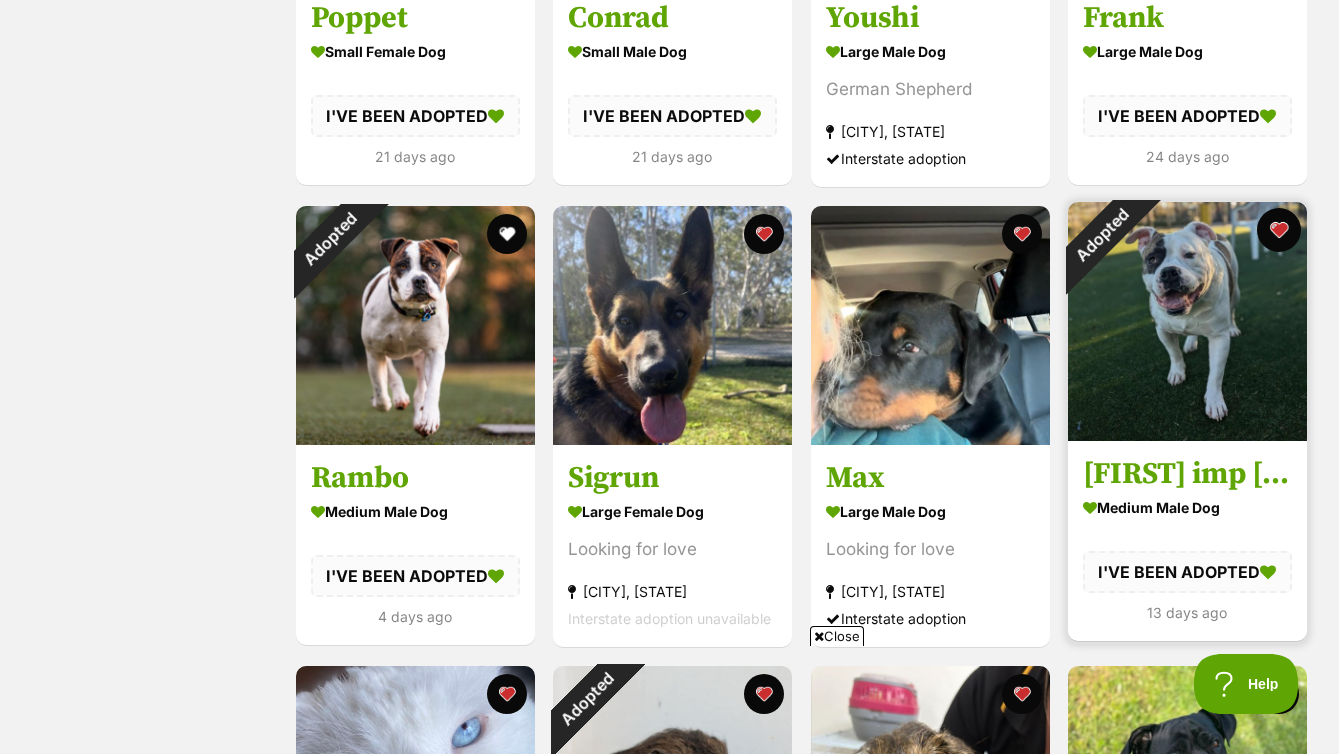click at bounding box center [1279, 230] 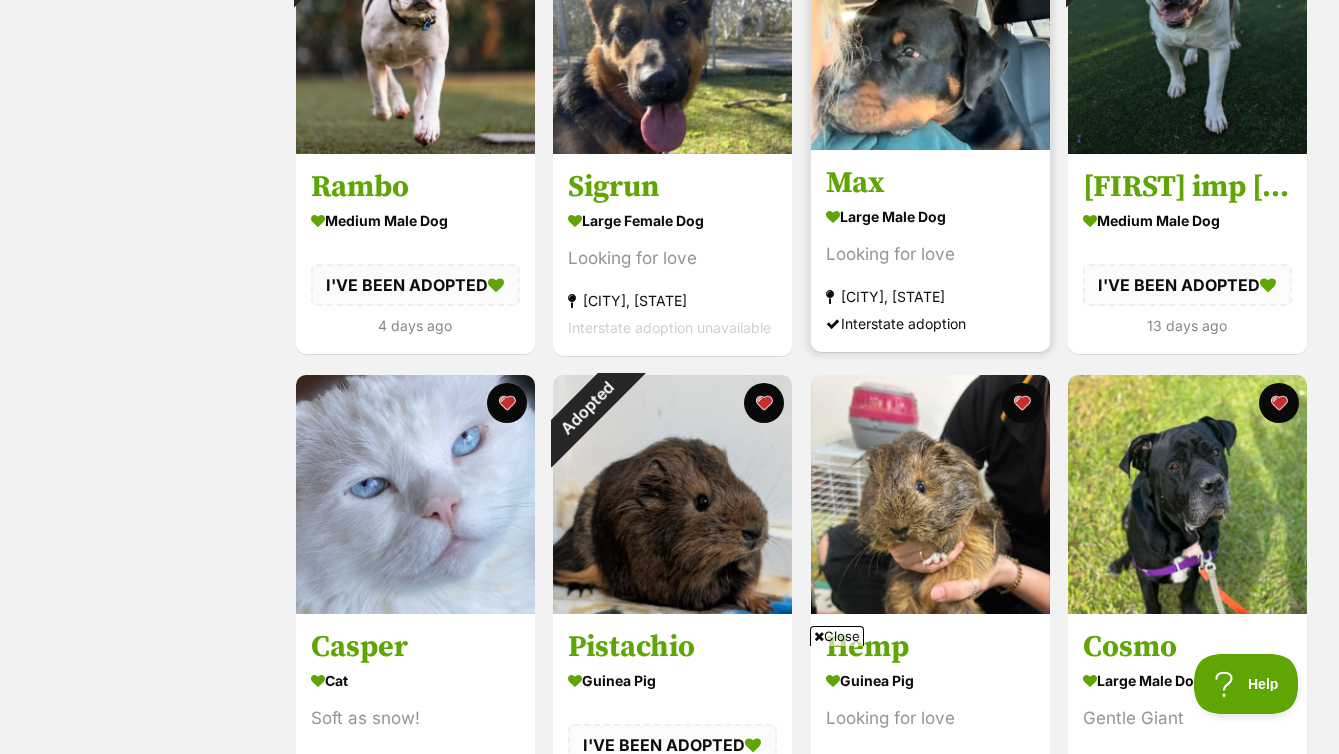 scroll, scrollTop: 2075, scrollLeft: 0, axis: vertical 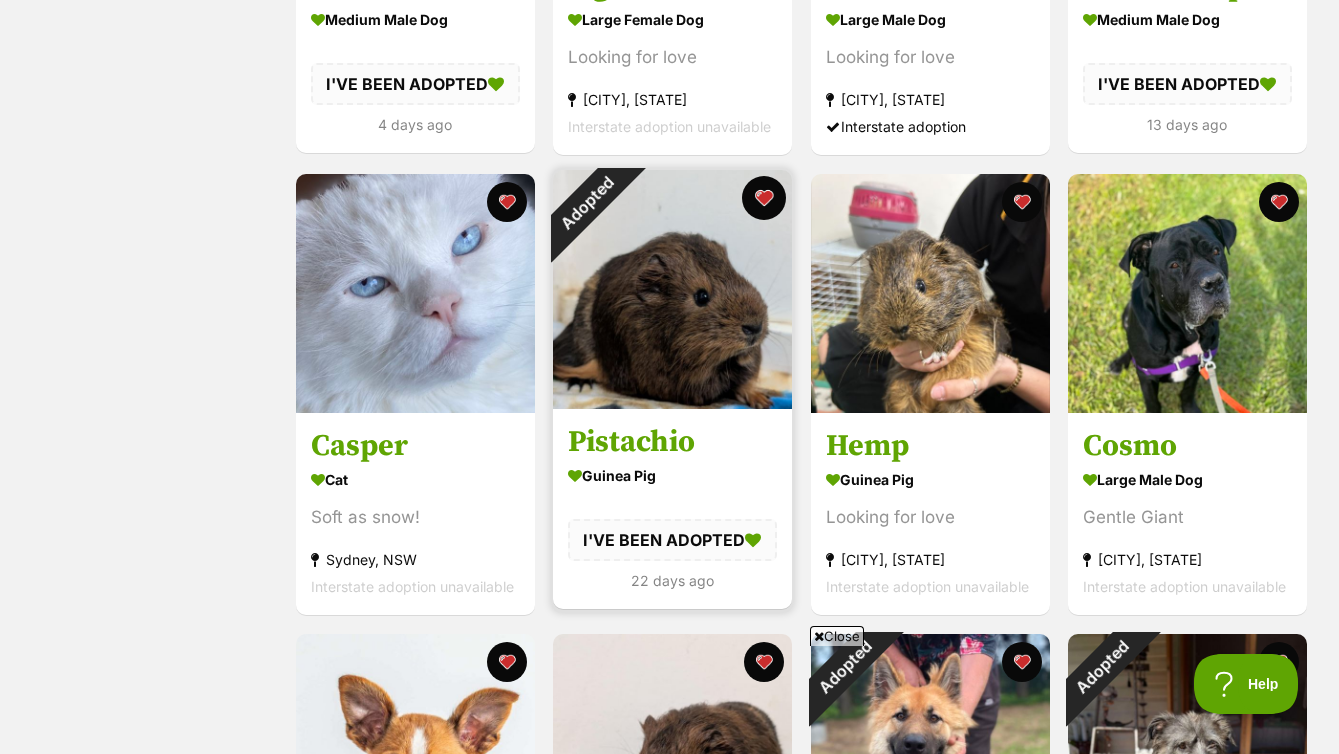 click at bounding box center [764, 198] 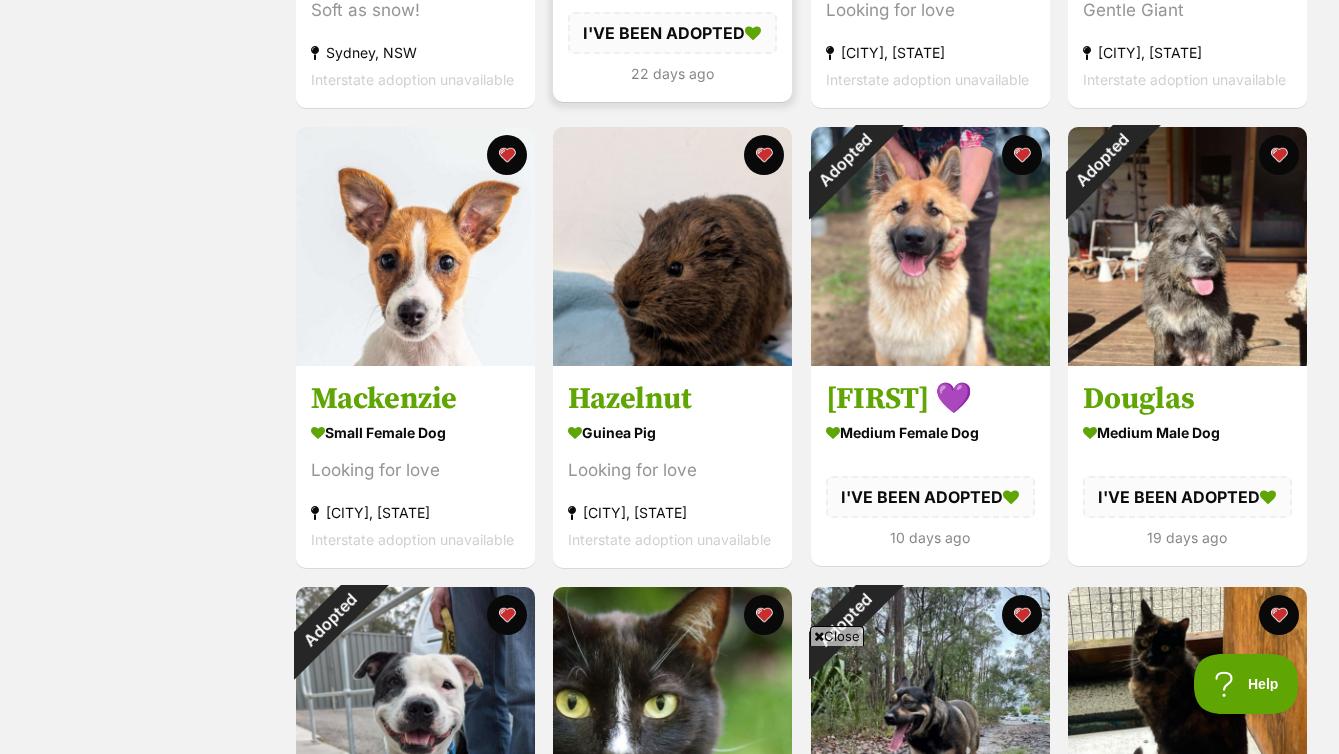 scroll, scrollTop: 2583, scrollLeft: 0, axis: vertical 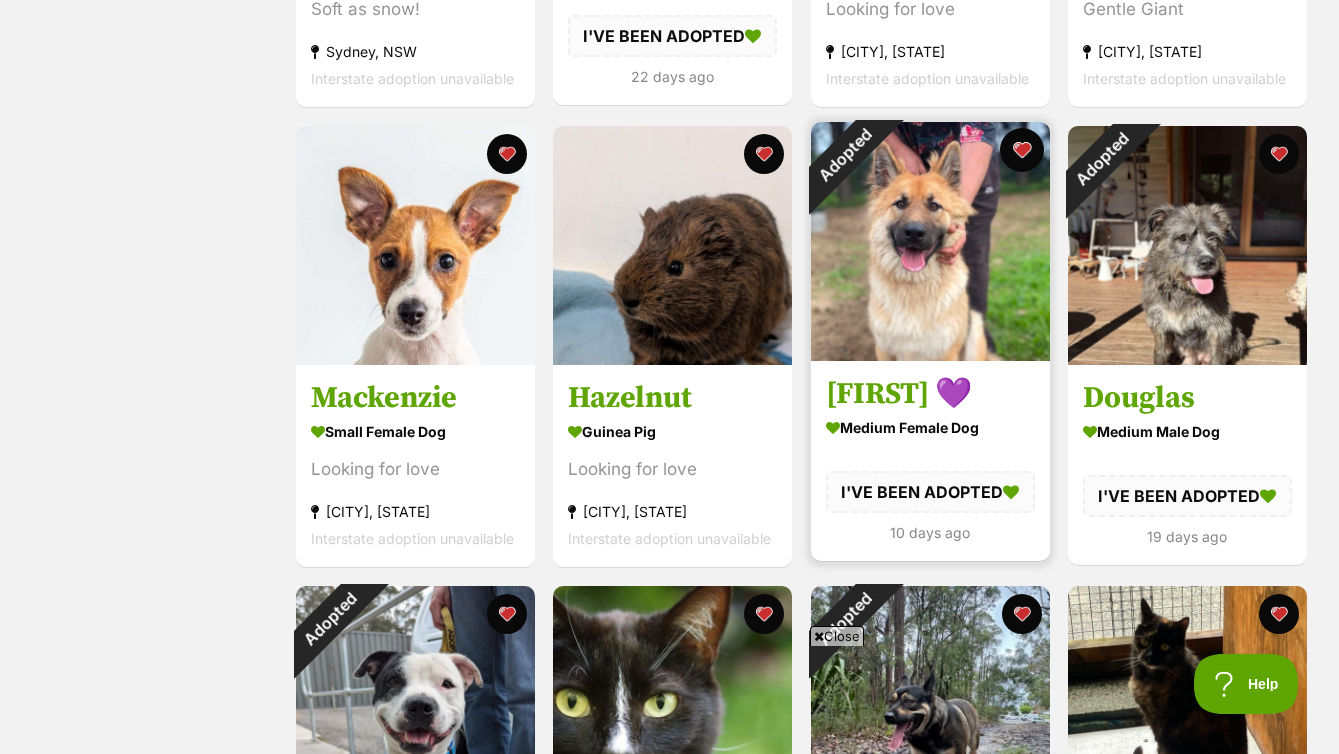 click at bounding box center [1021, 150] 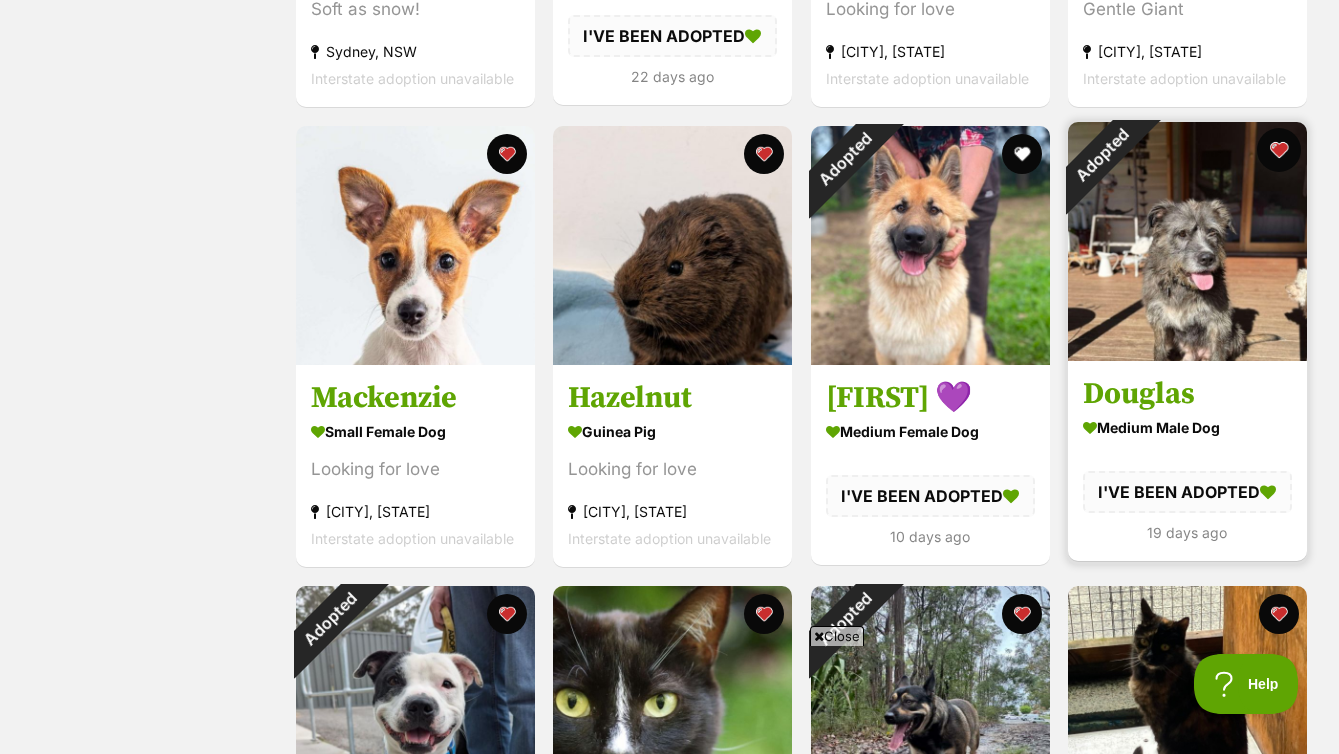 click at bounding box center (1279, 150) 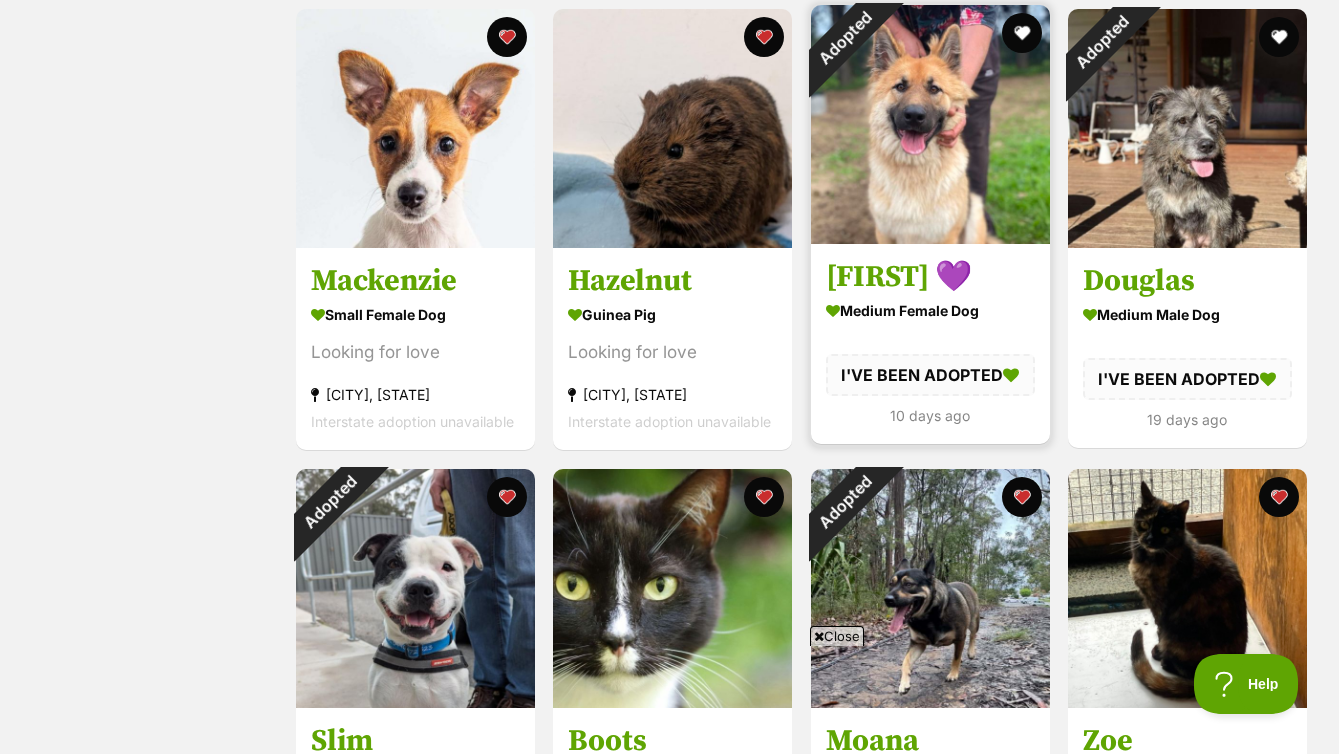 scroll, scrollTop: 3063, scrollLeft: 0, axis: vertical 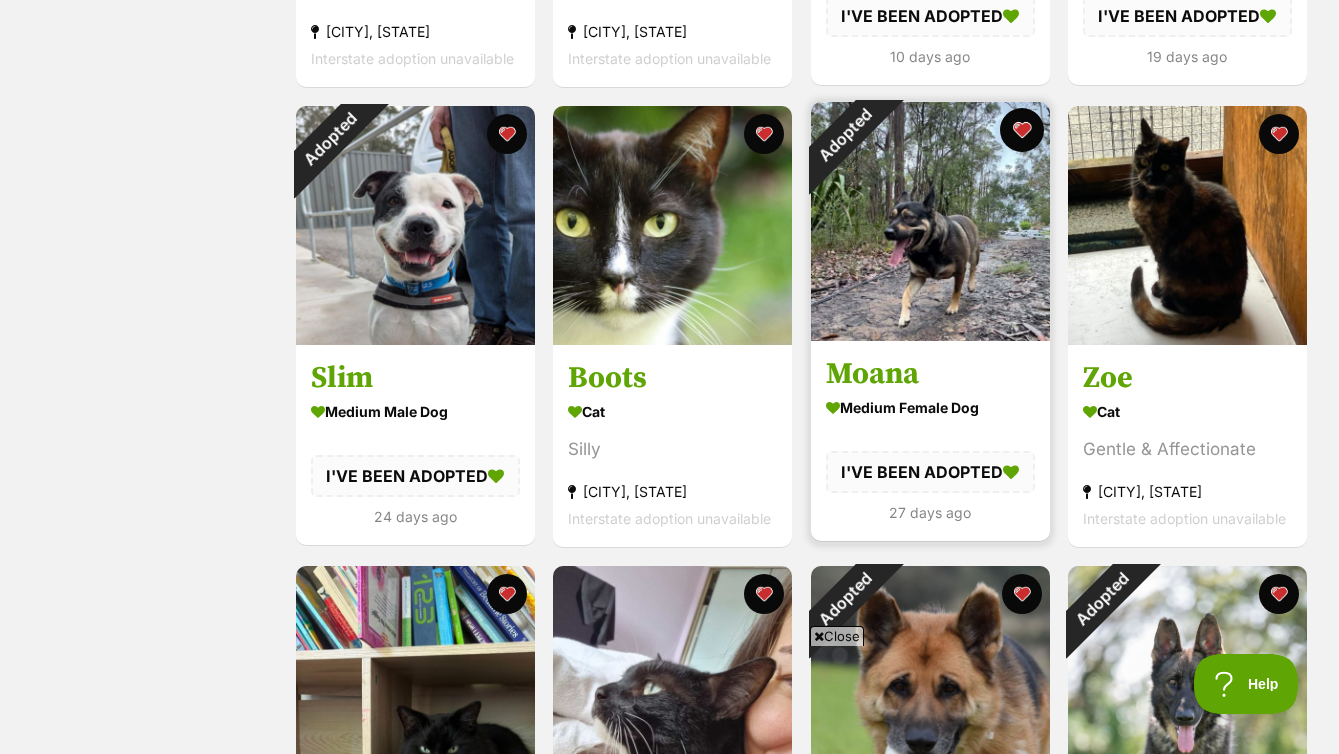 click at bounding box center (1021, 130) 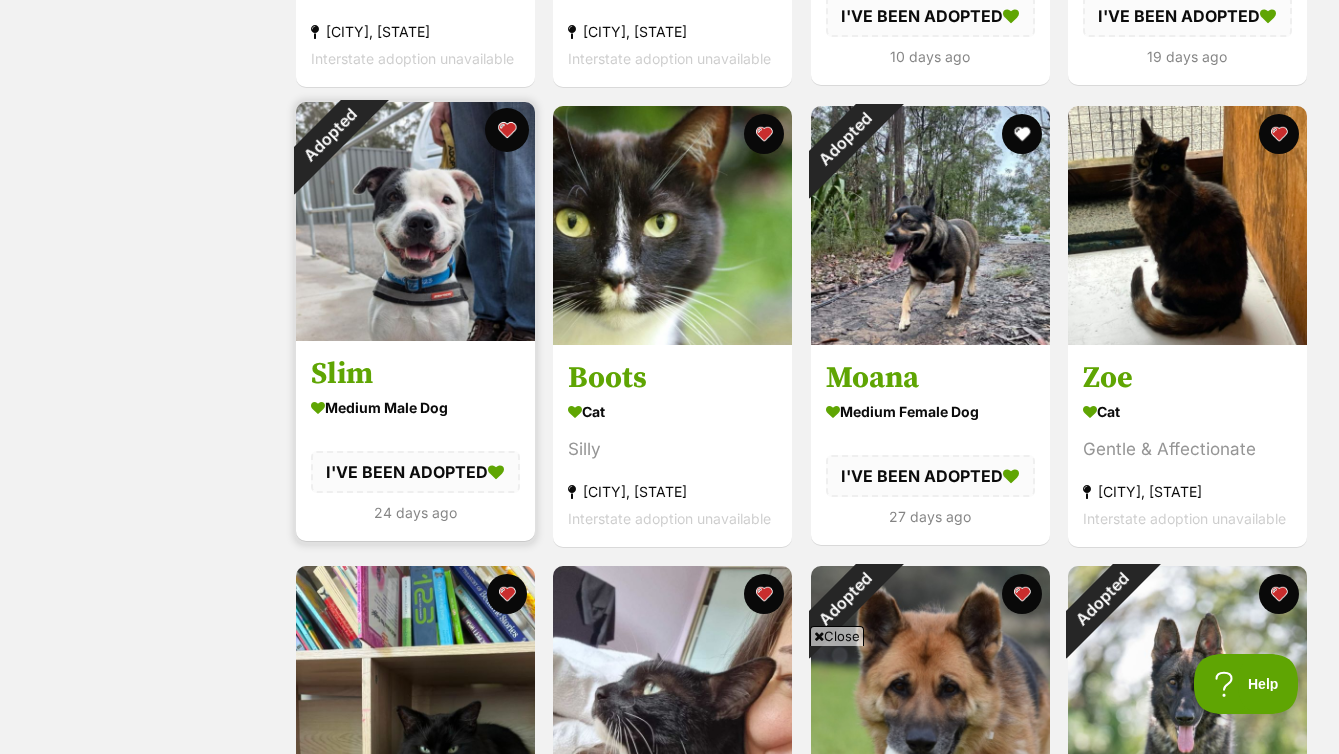 click at bounding box center (506, 130) 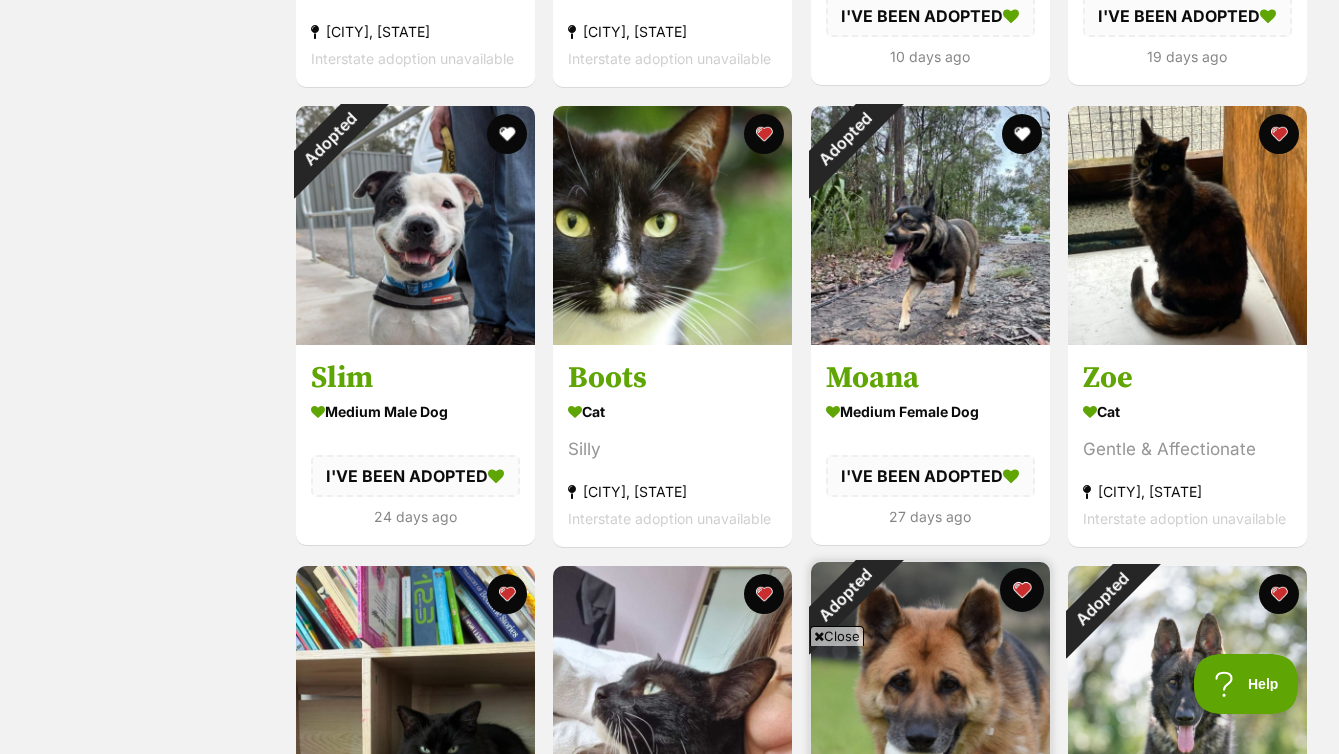 click at bounding box center (1021, 590) 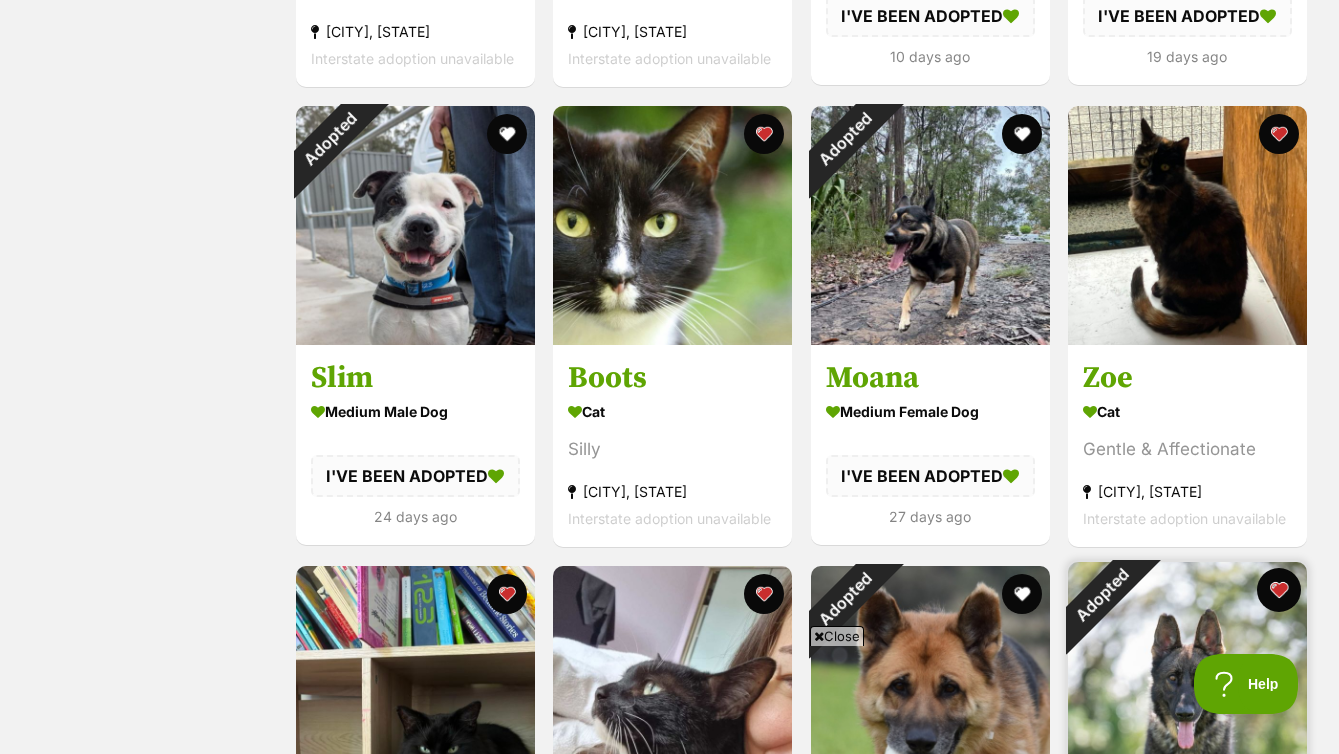 click at bounding box center [1279, 590] 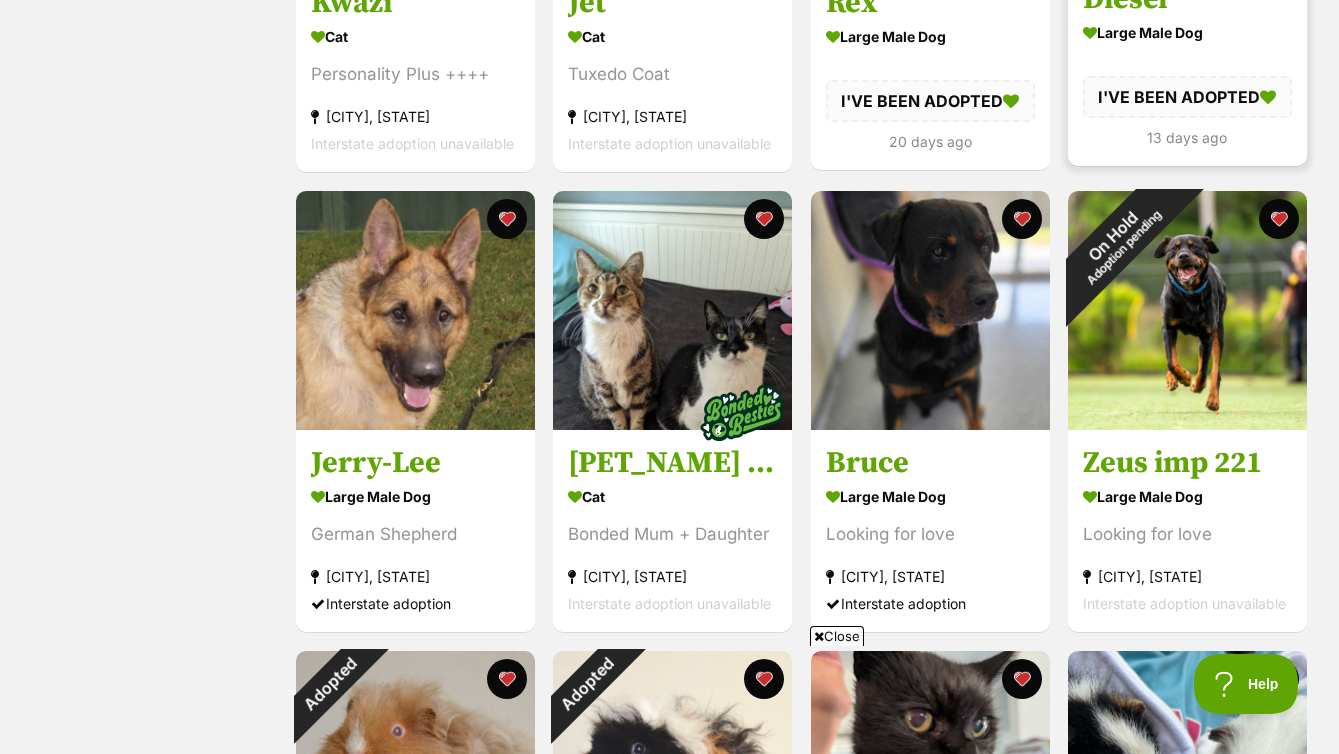scroll, scrollTop: 3915, scrollLeft: 0, axis: vertical 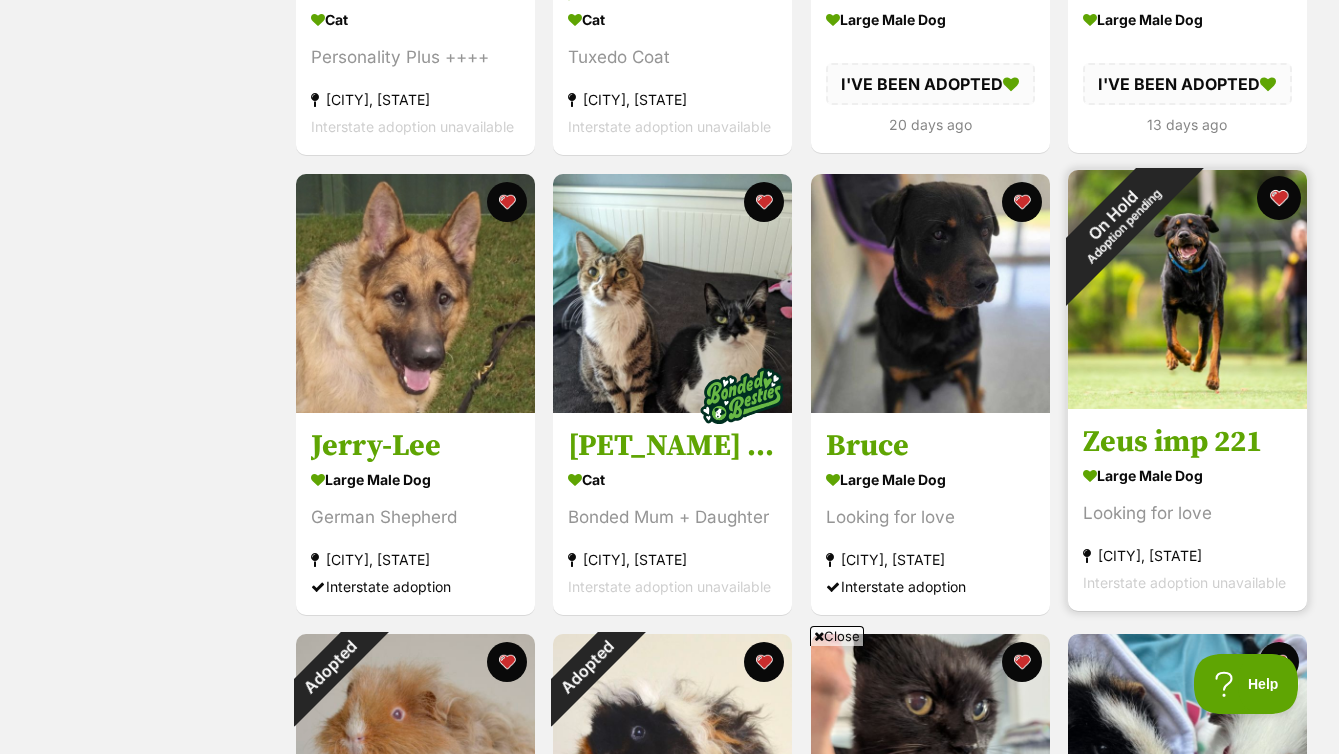 click at bounding box center (1279, 198) 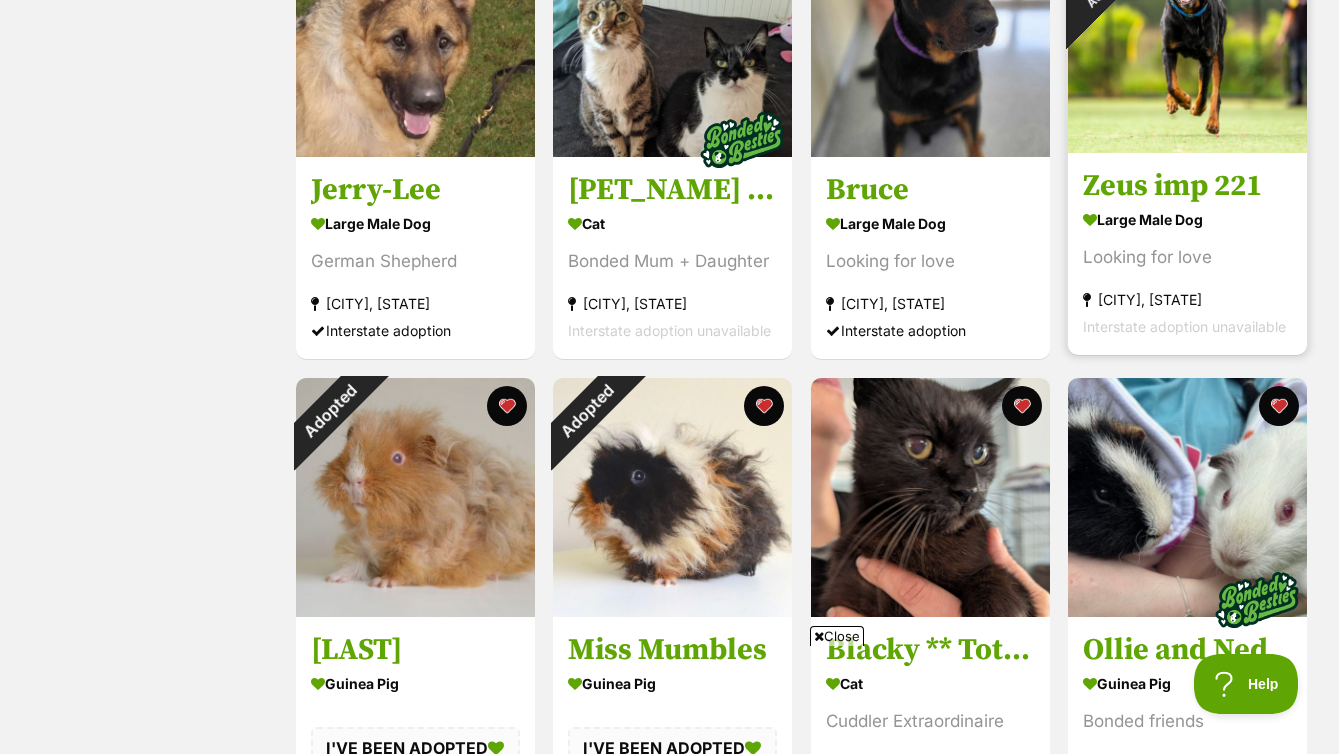 scroll, scrollTop: 4316, scrollLeft: 0, axis: vertical 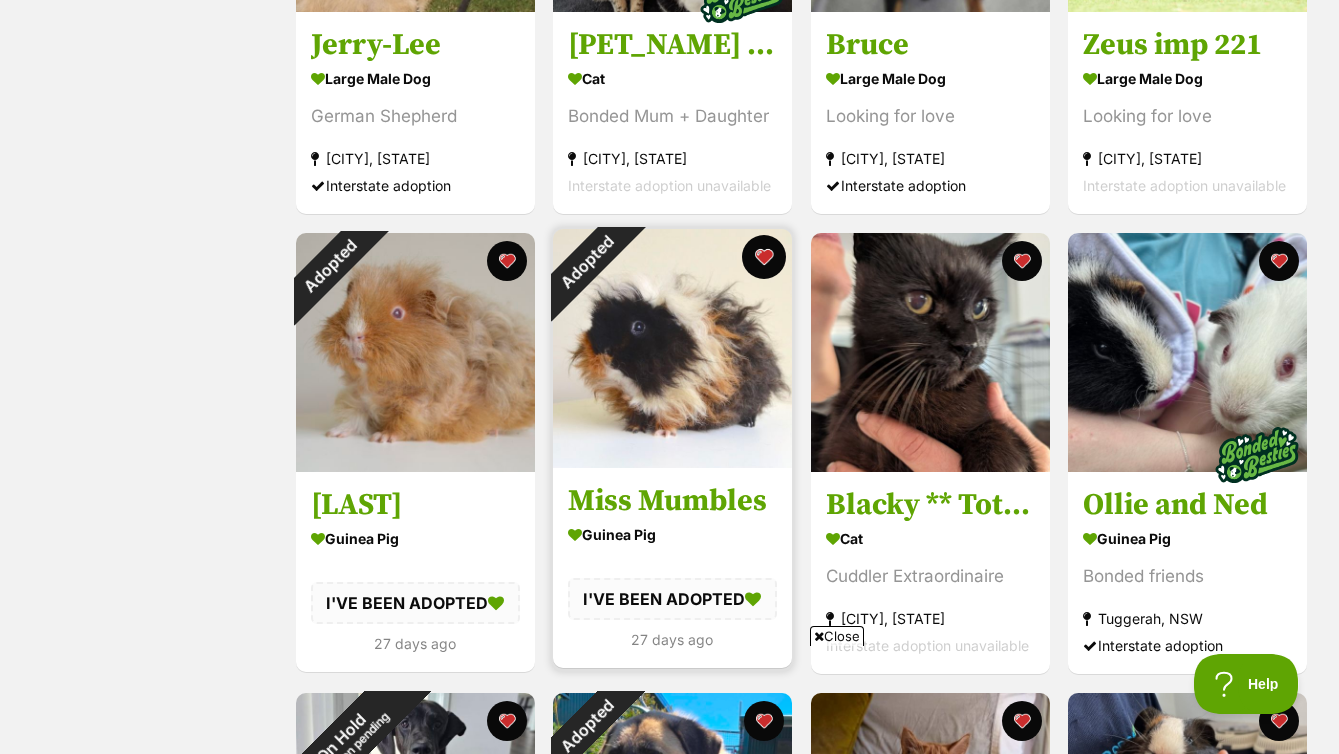 click at bounding box center [764, 257] 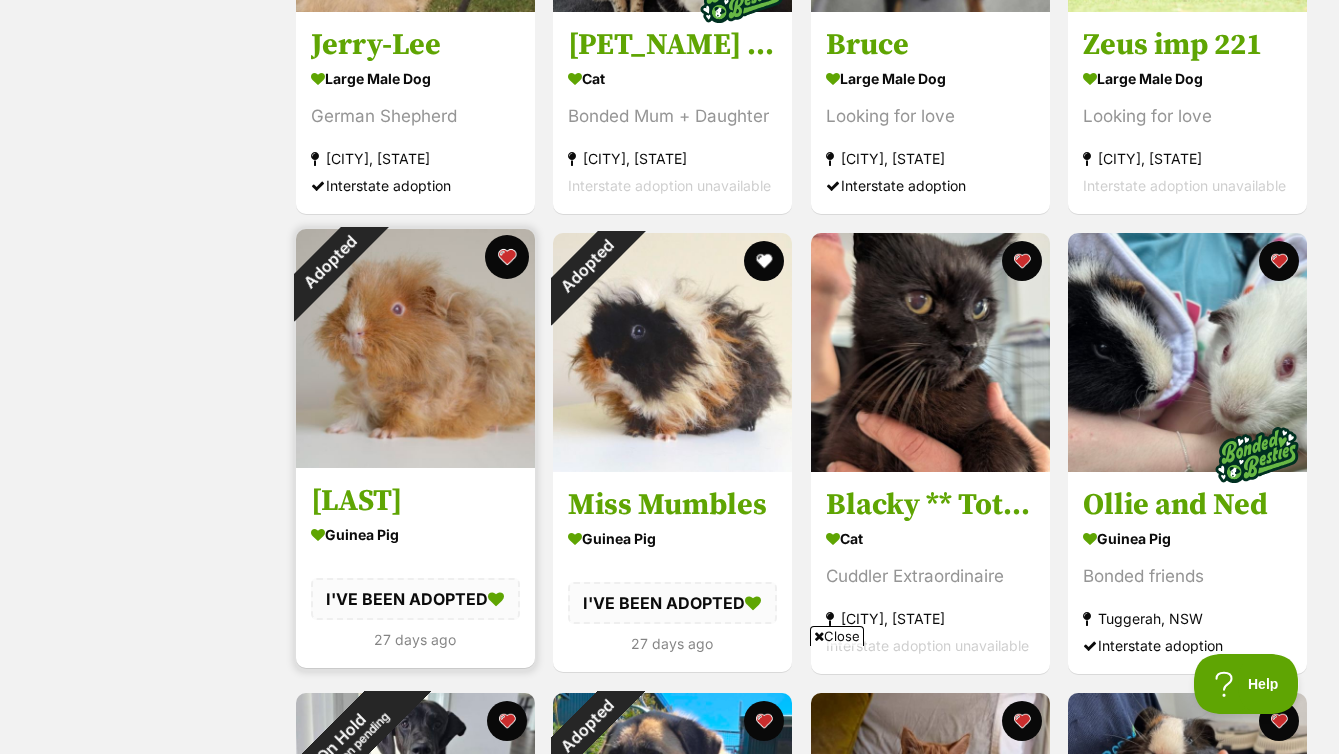 click at bounding box center [506, 257] 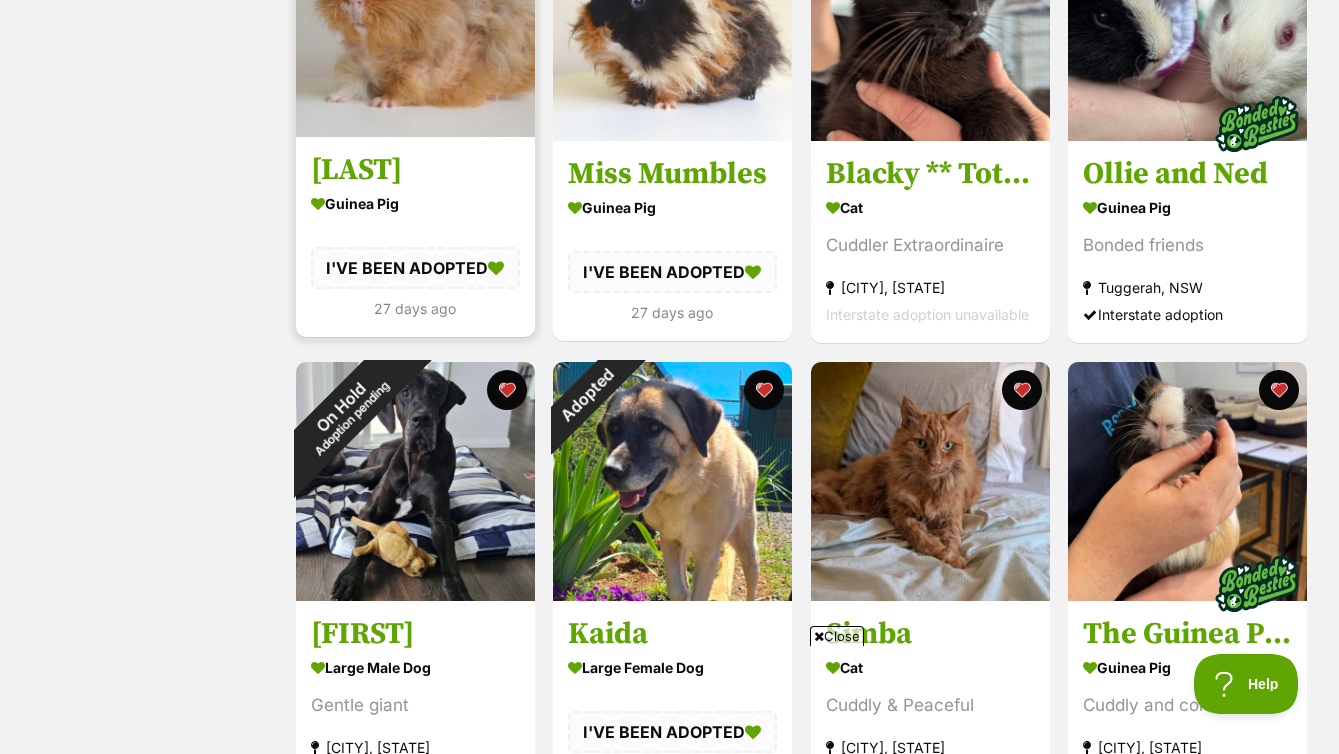 scroll, scrollTop: 4681, scrollLeft: 0, axis: vertical 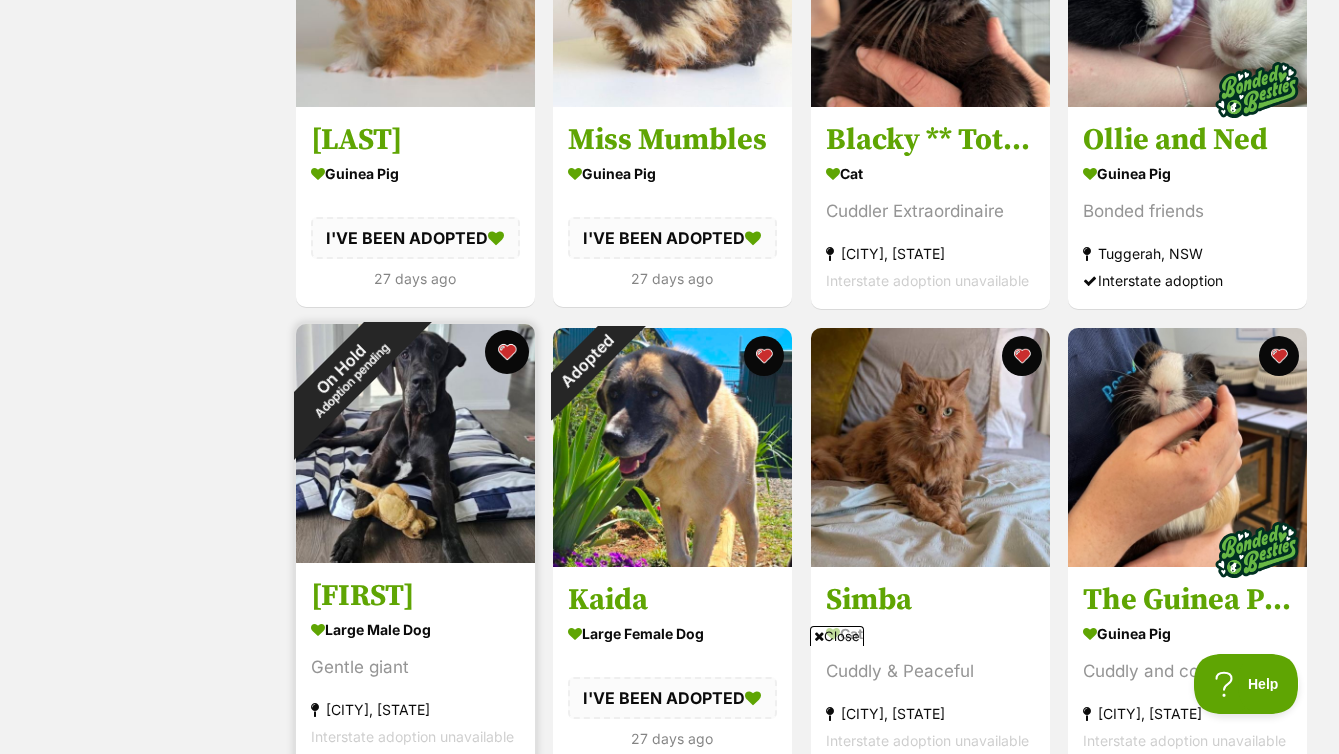 click at bounding box center (506, 352) 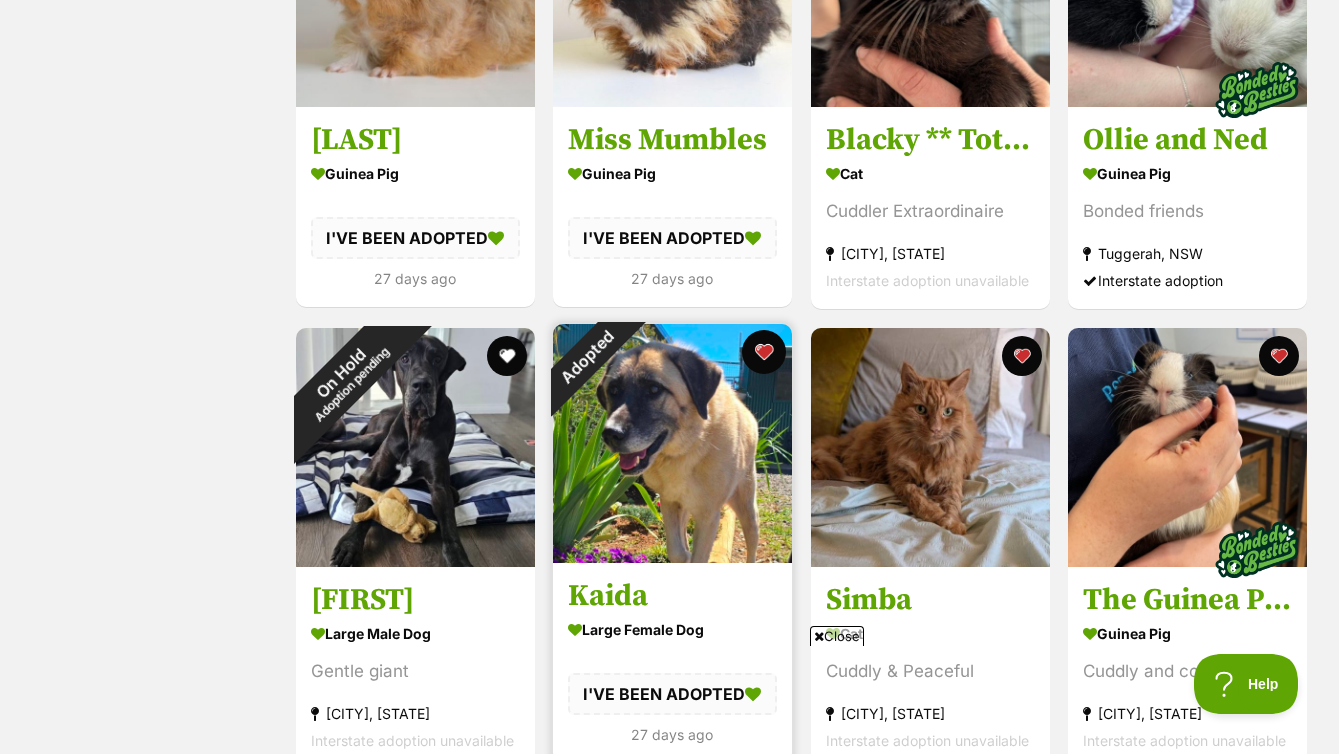 click at bounding box center (764, 352) 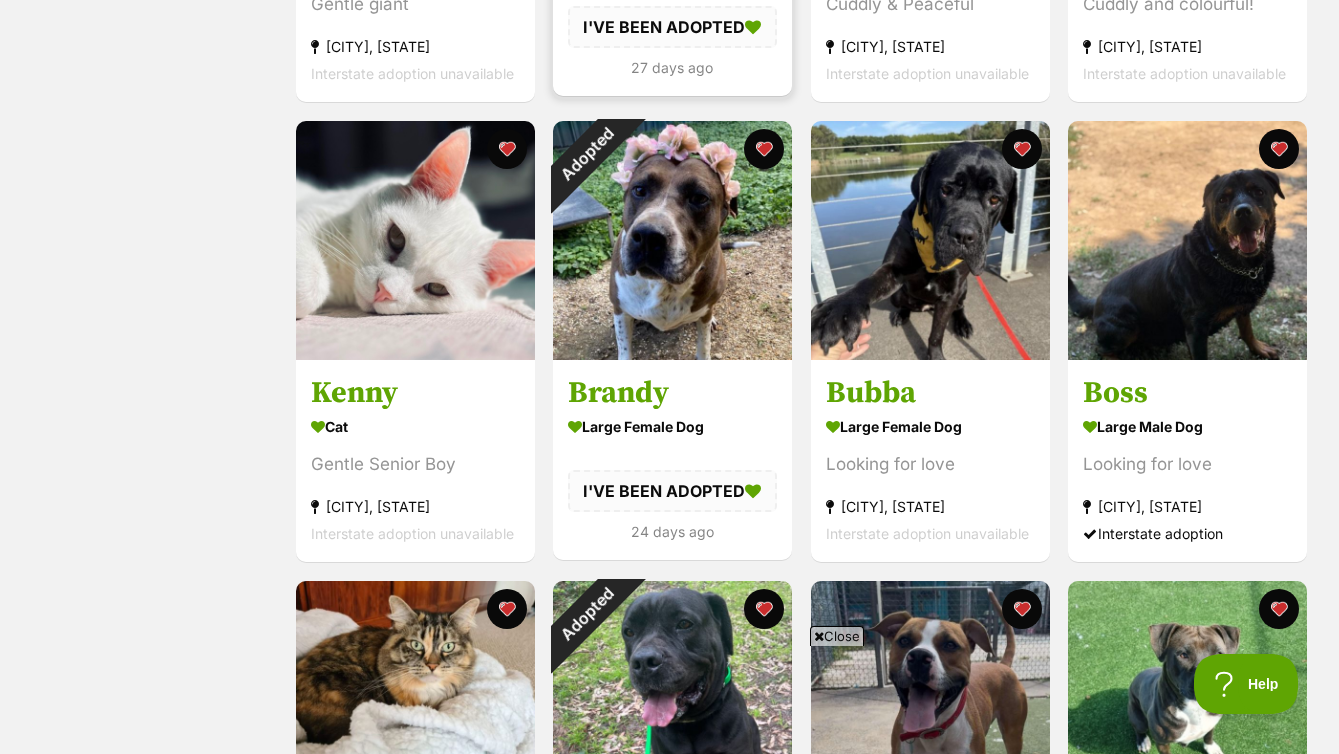 scroll, scrollTop: 5341, scrollLeft: 0, axis: vertical 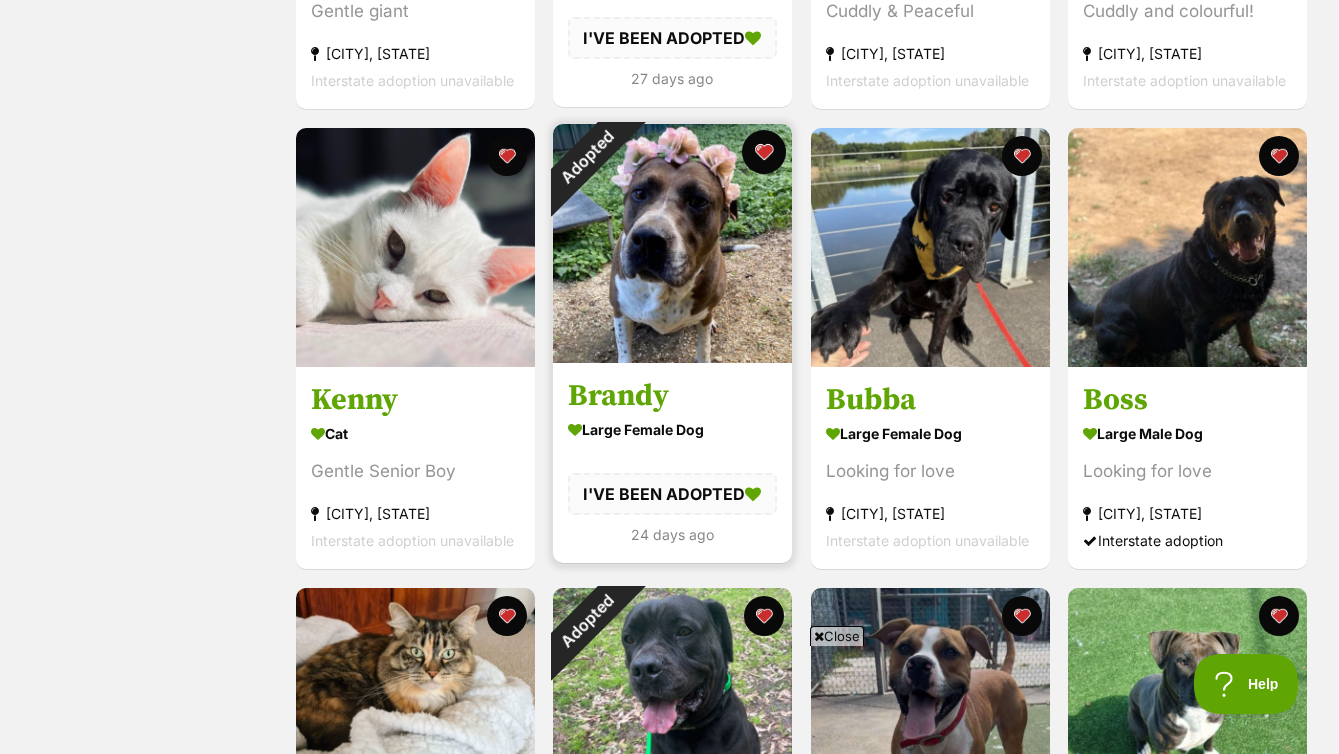 click at bounding box center (764, 152) 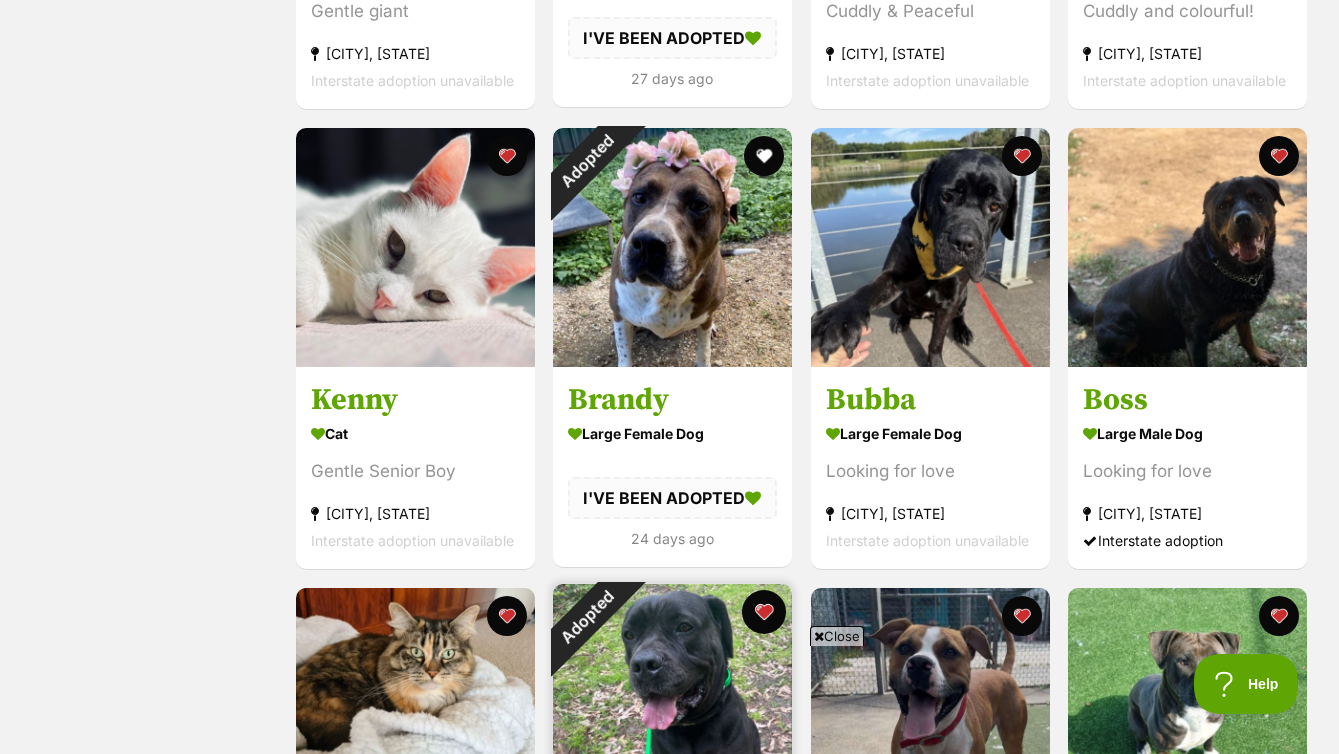 click at bounding box center [764, 612] 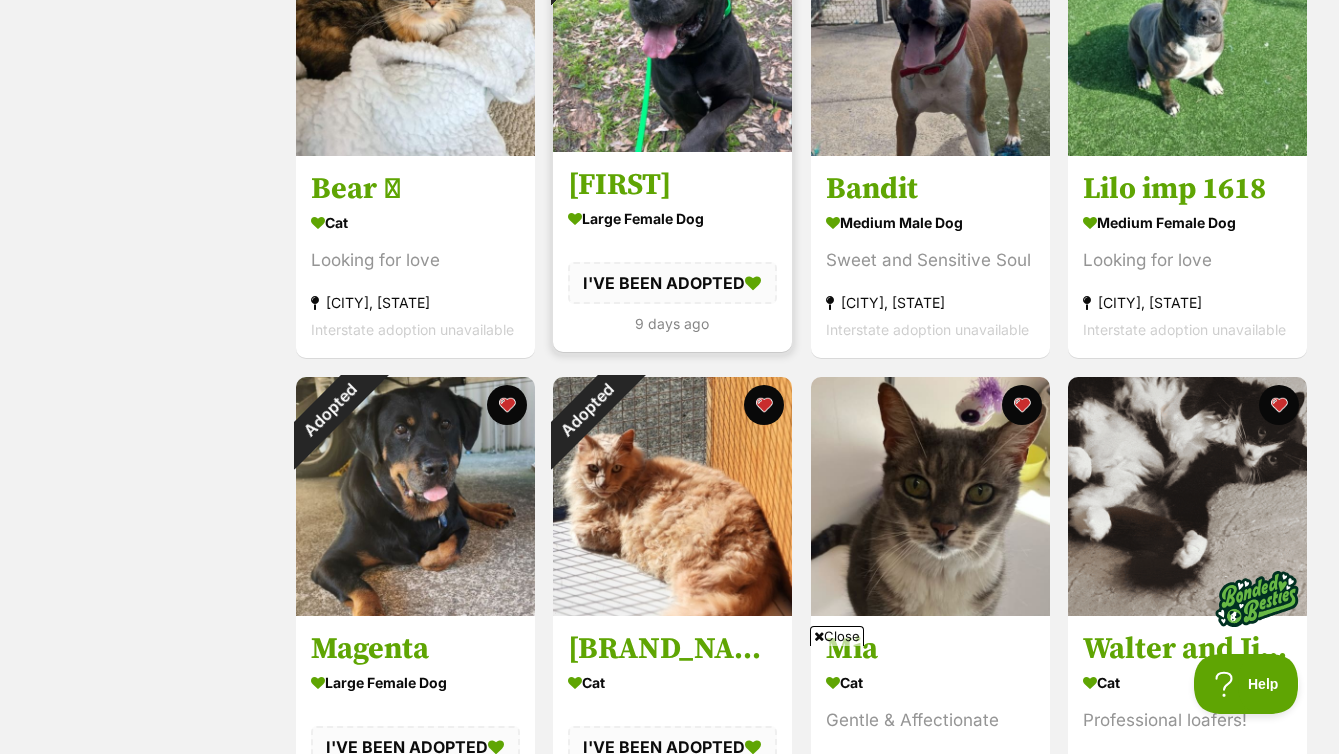 scroll, scrollTop: 6093, scrollLeft: 0, axis: vertical 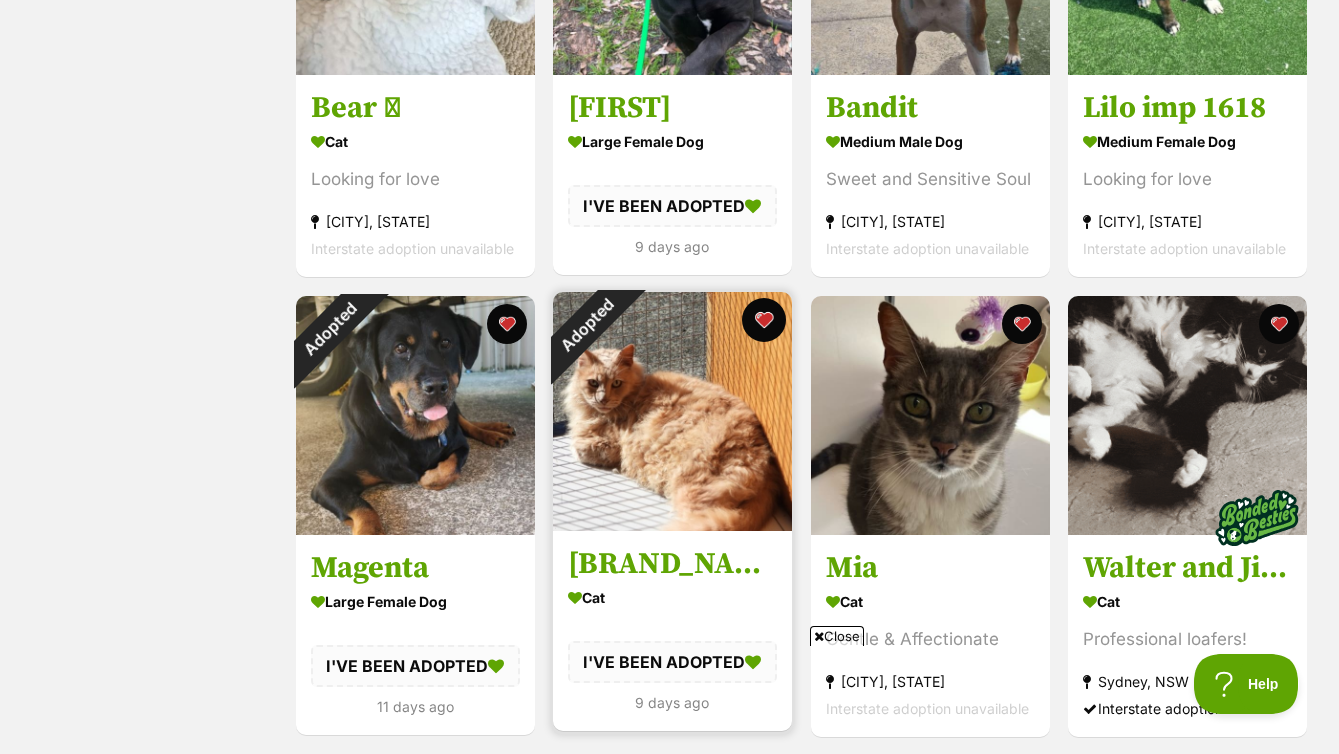 click at bounding box center [764, 320] 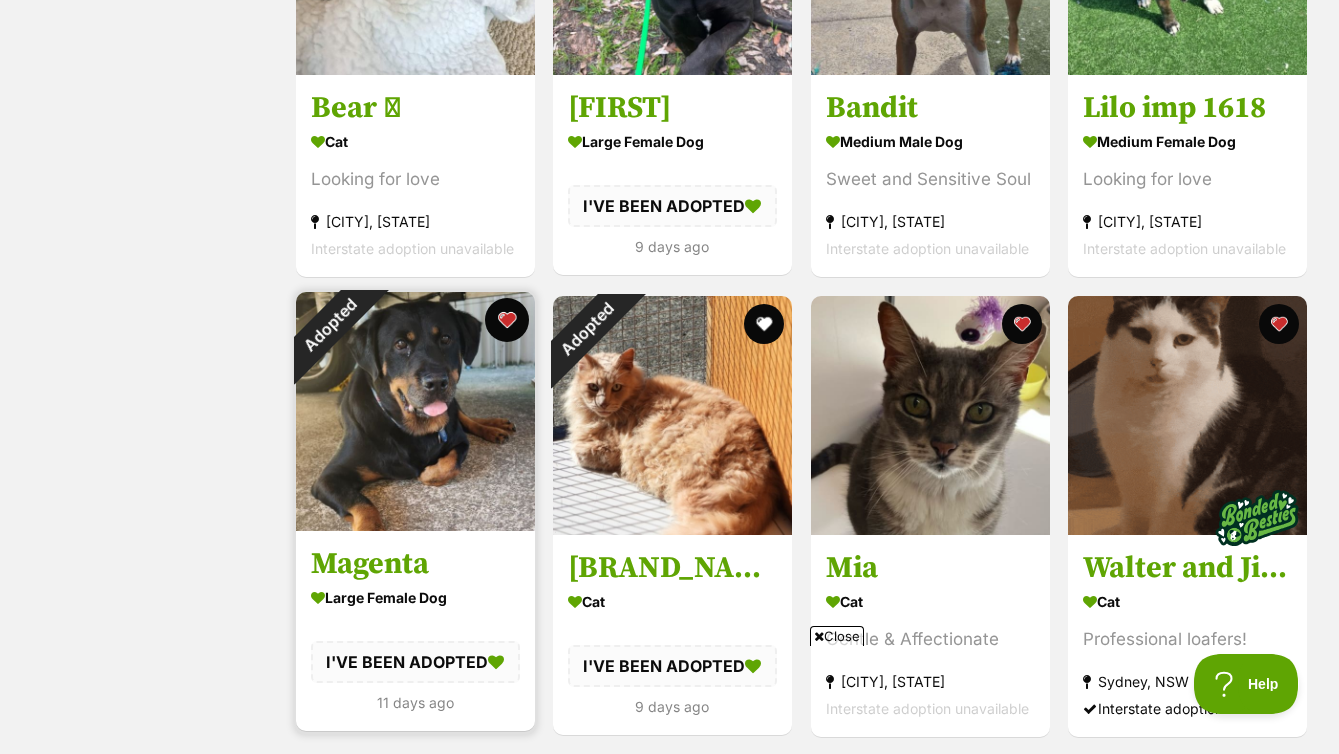 click at bounding box center [506, 320] 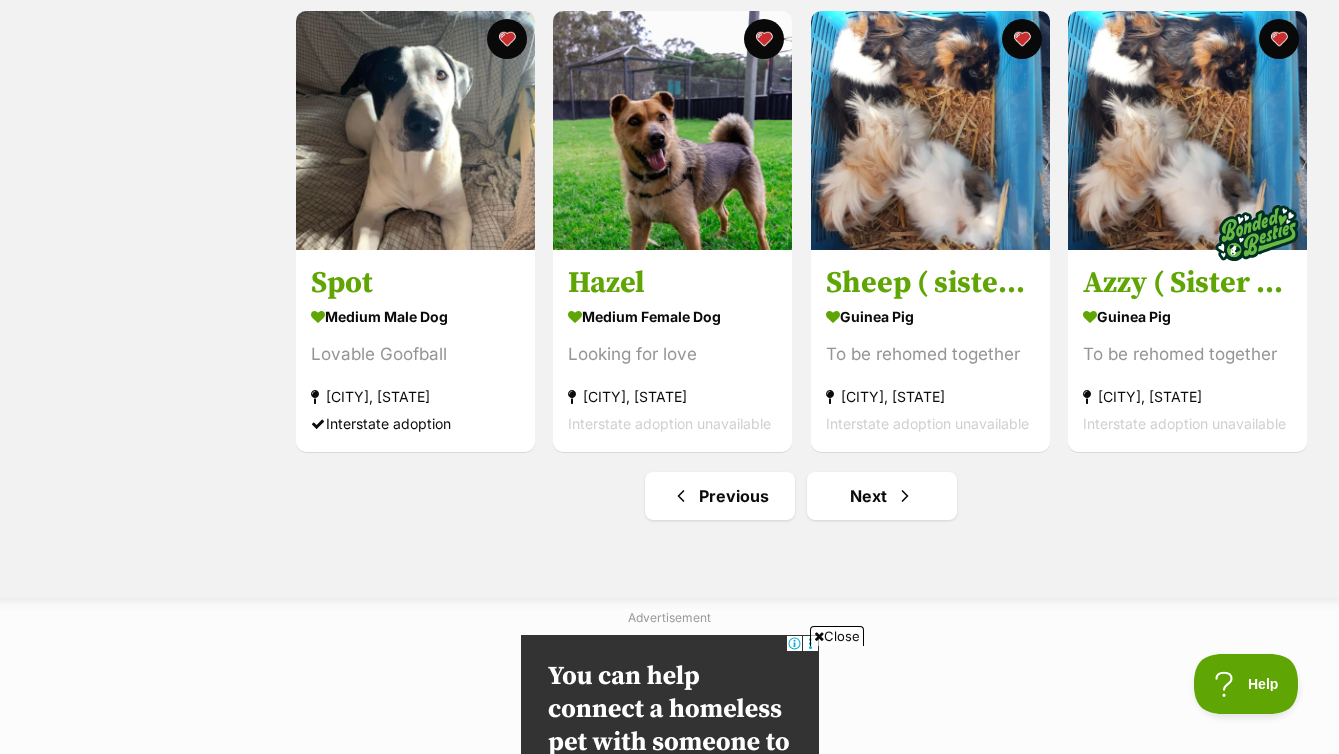 scroll, scrollTop: 6912, scrollLeft: 0, axis: vertical 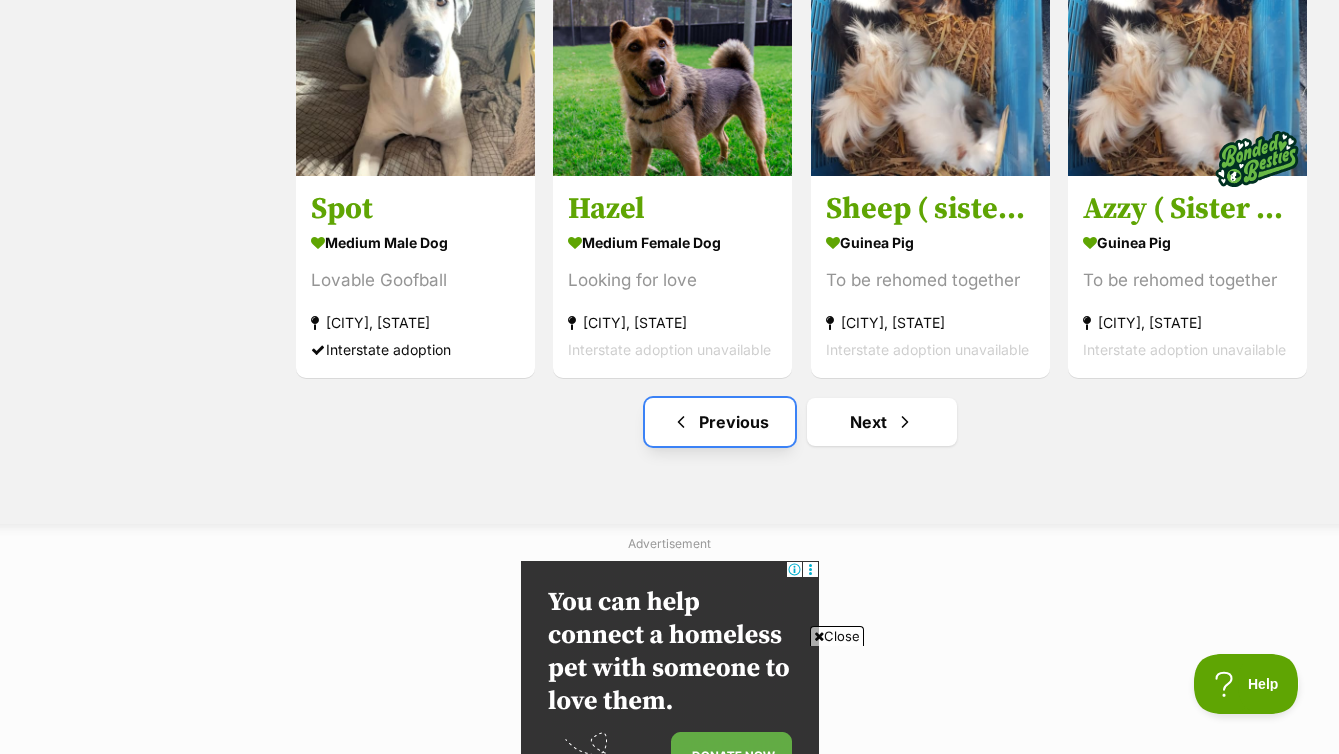 click on "Previous" at bounding box center (720, 422) 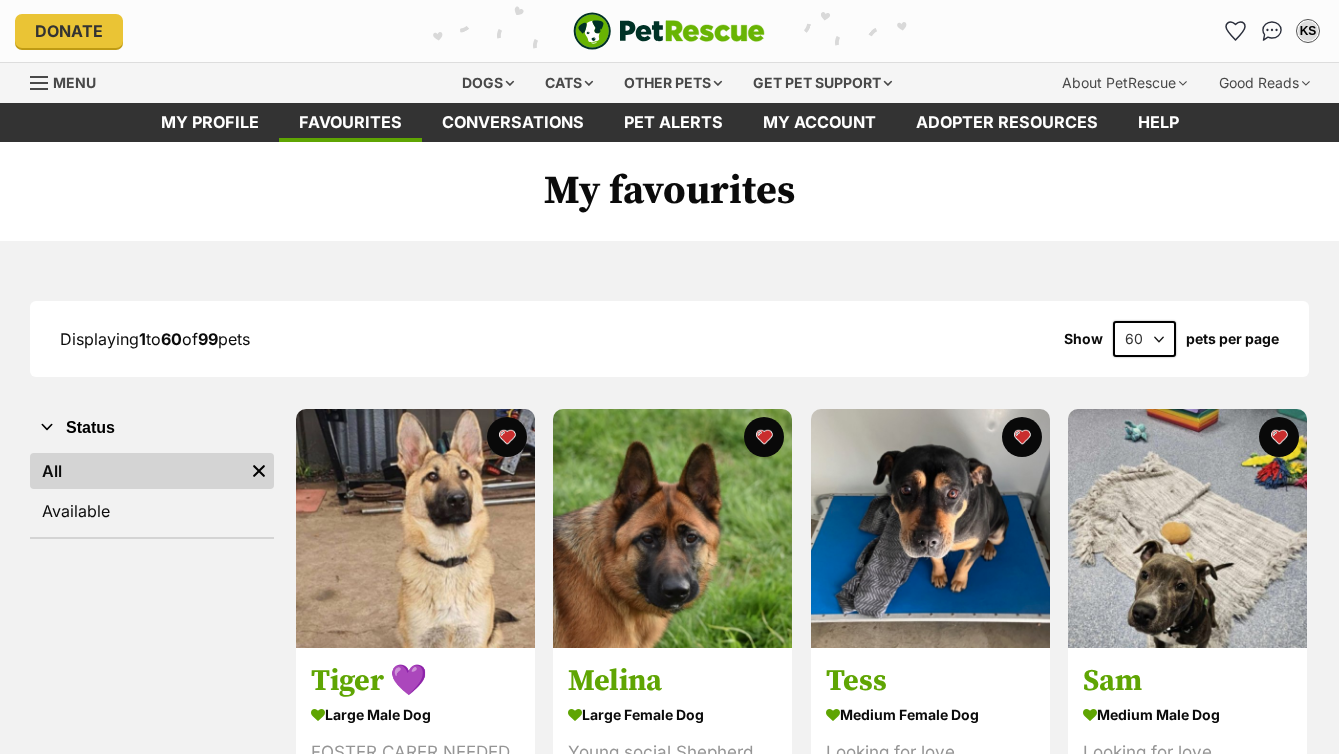 scroll, scrollTop: 0, scrollLeft: 0, axis: both 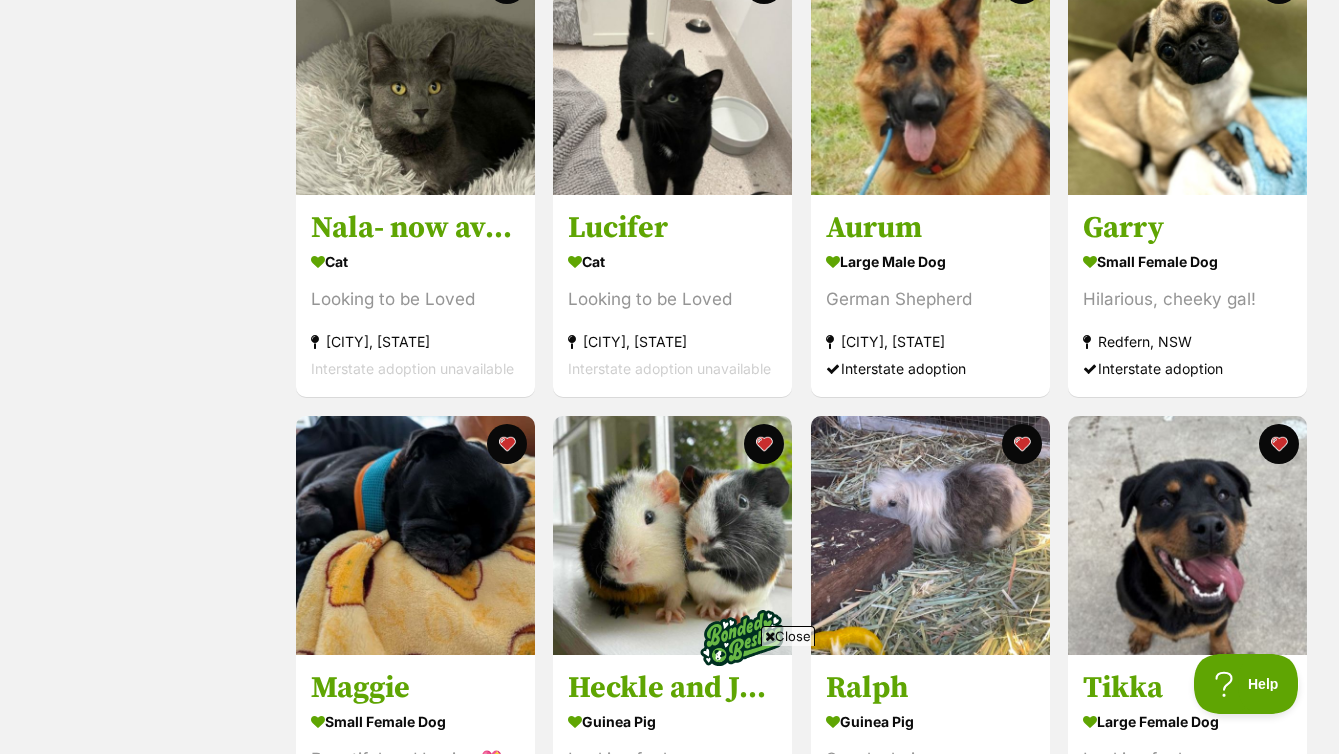 click on "Close" at bounding box center (788, 636) 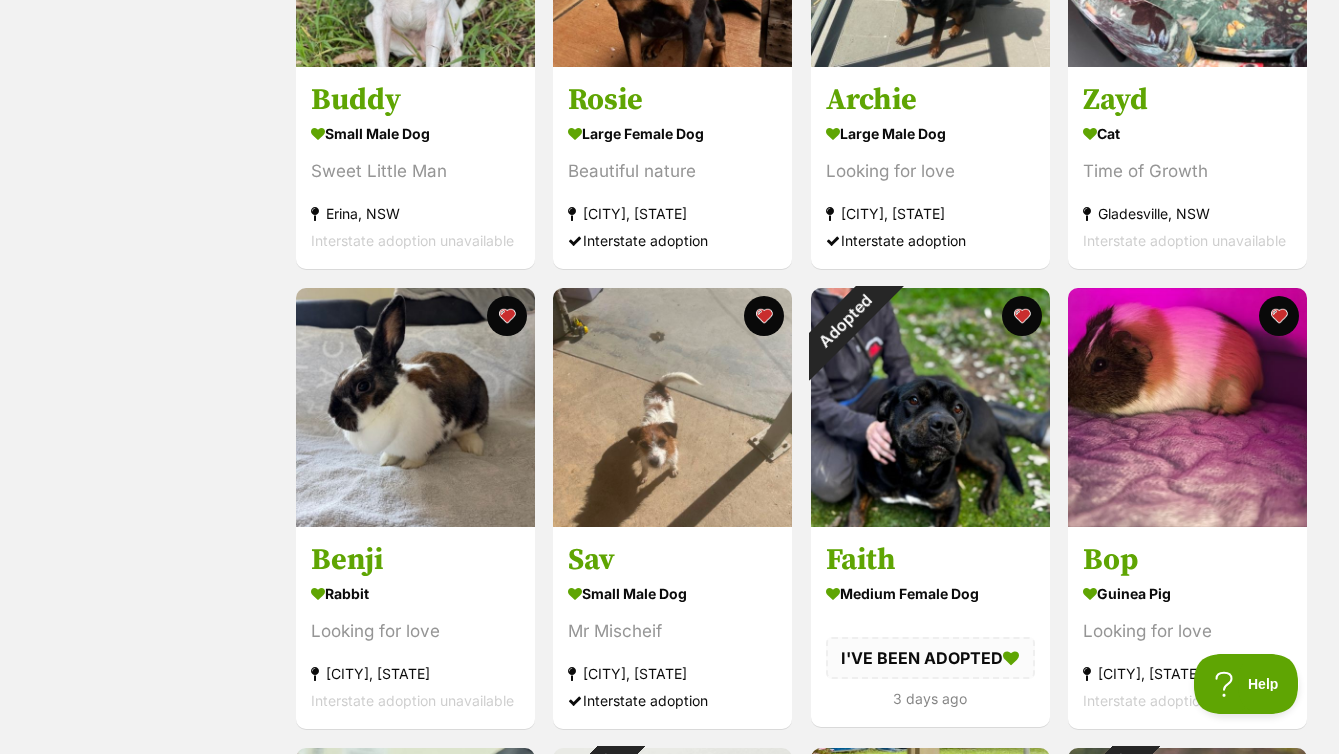 scroll, scrollTop: 3977, scrollLeft: 0, axis: vertical 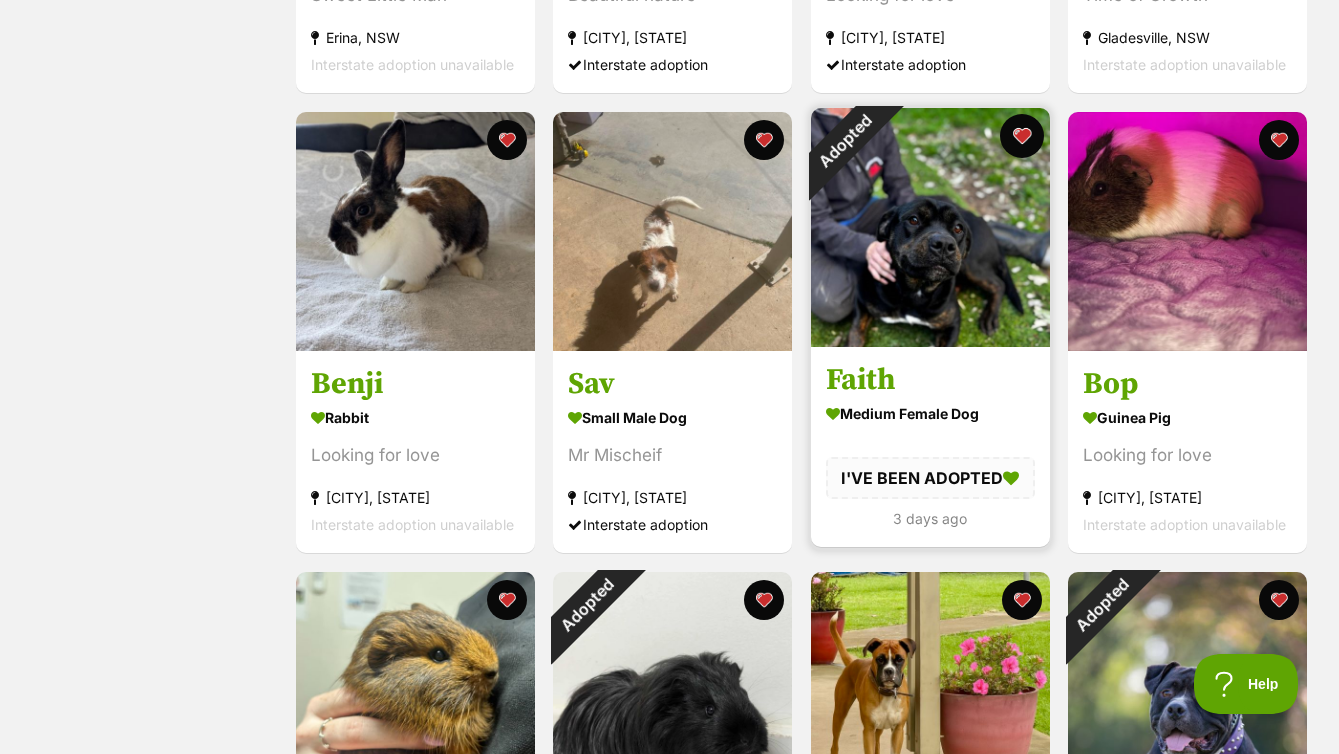 click at bounding box center (1021, 136) 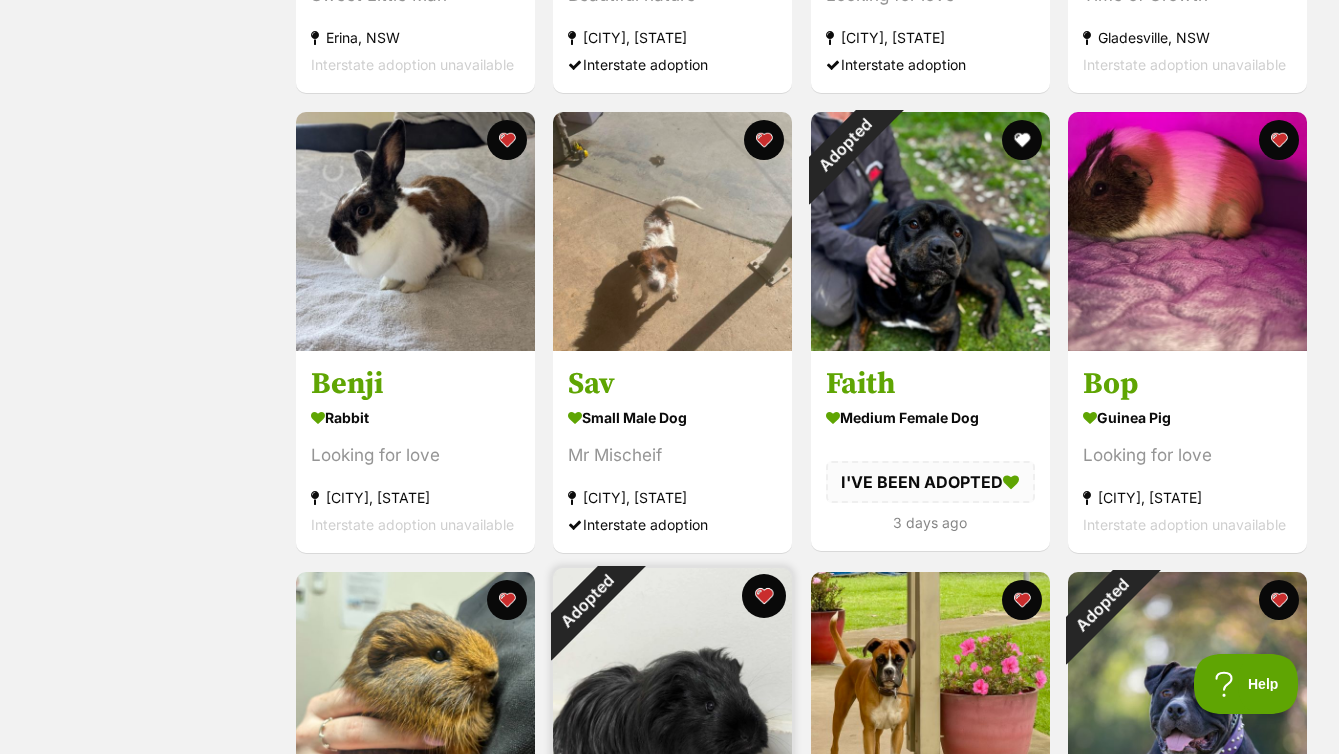 click at bounding box center [764, 596] 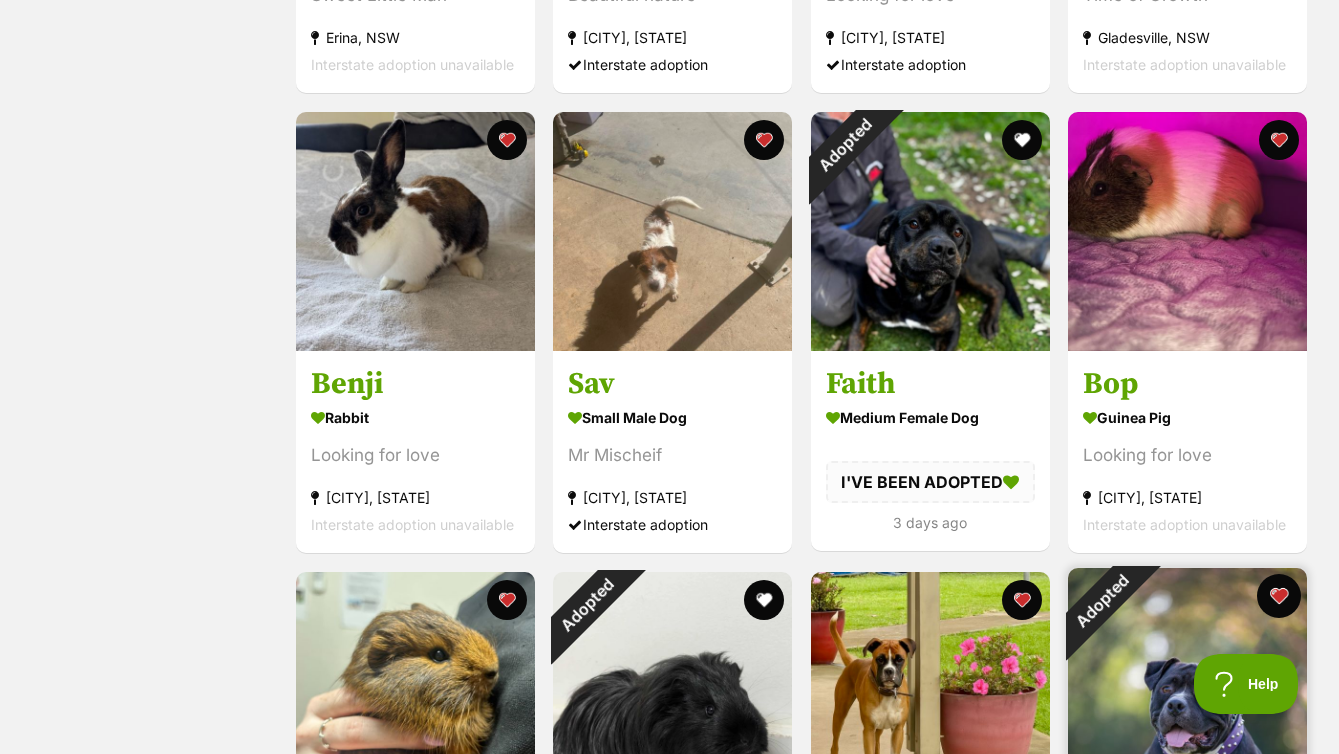 click at bounding box center (1279, 596) 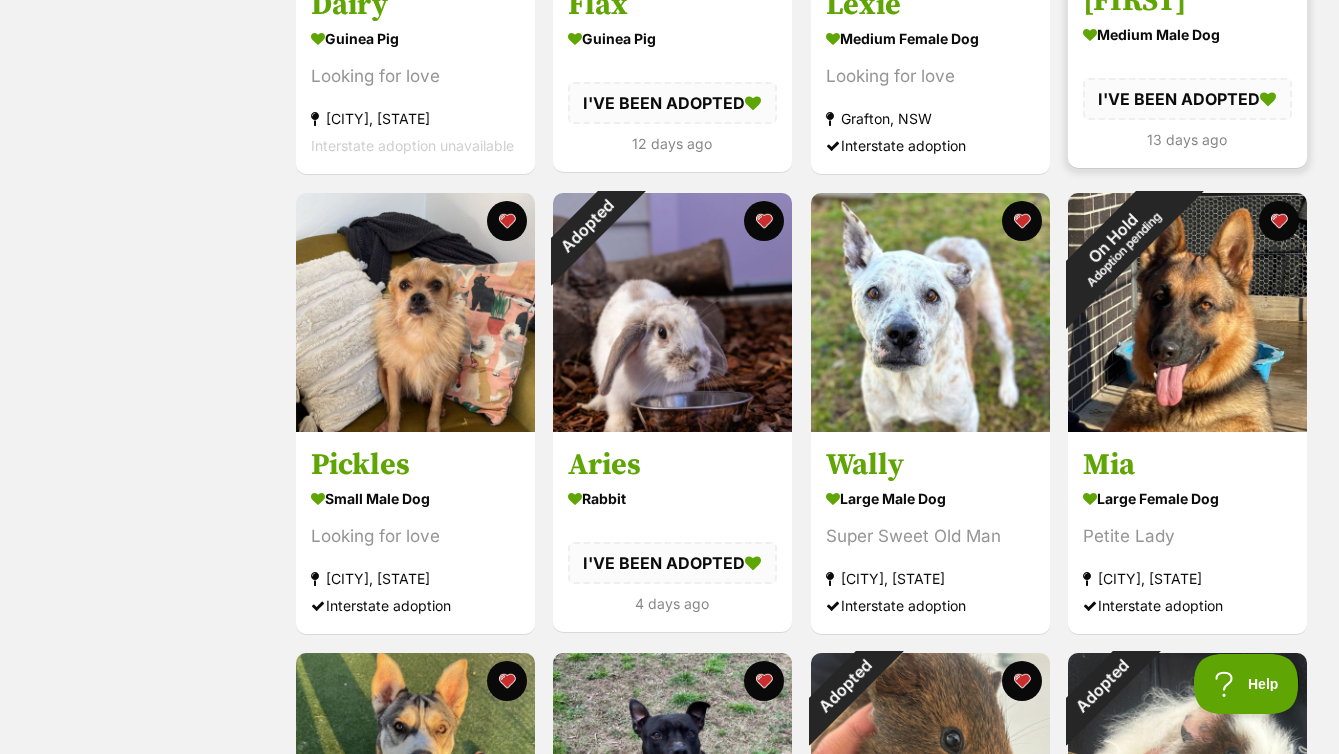 scroll, scrollTop: 4964, scrollLeft: 0, axis: vertical 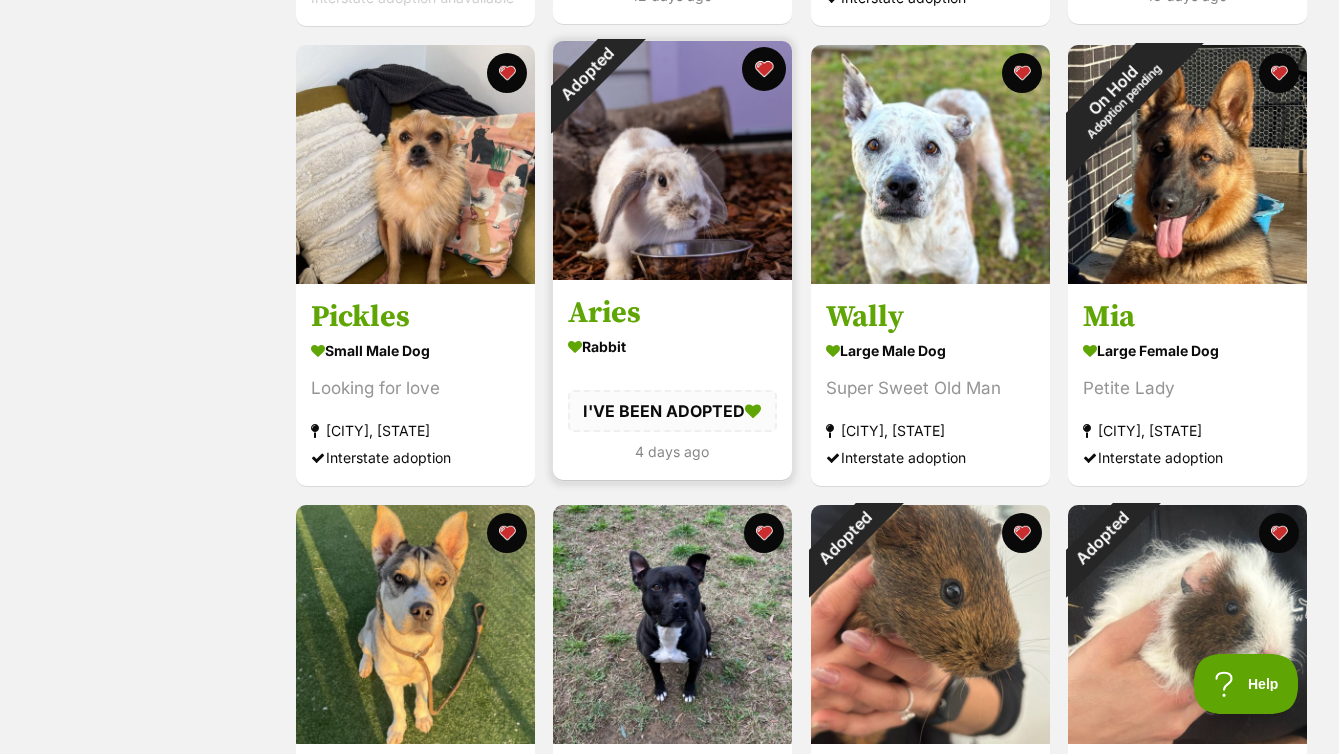 click at bounding box center [764, 69] 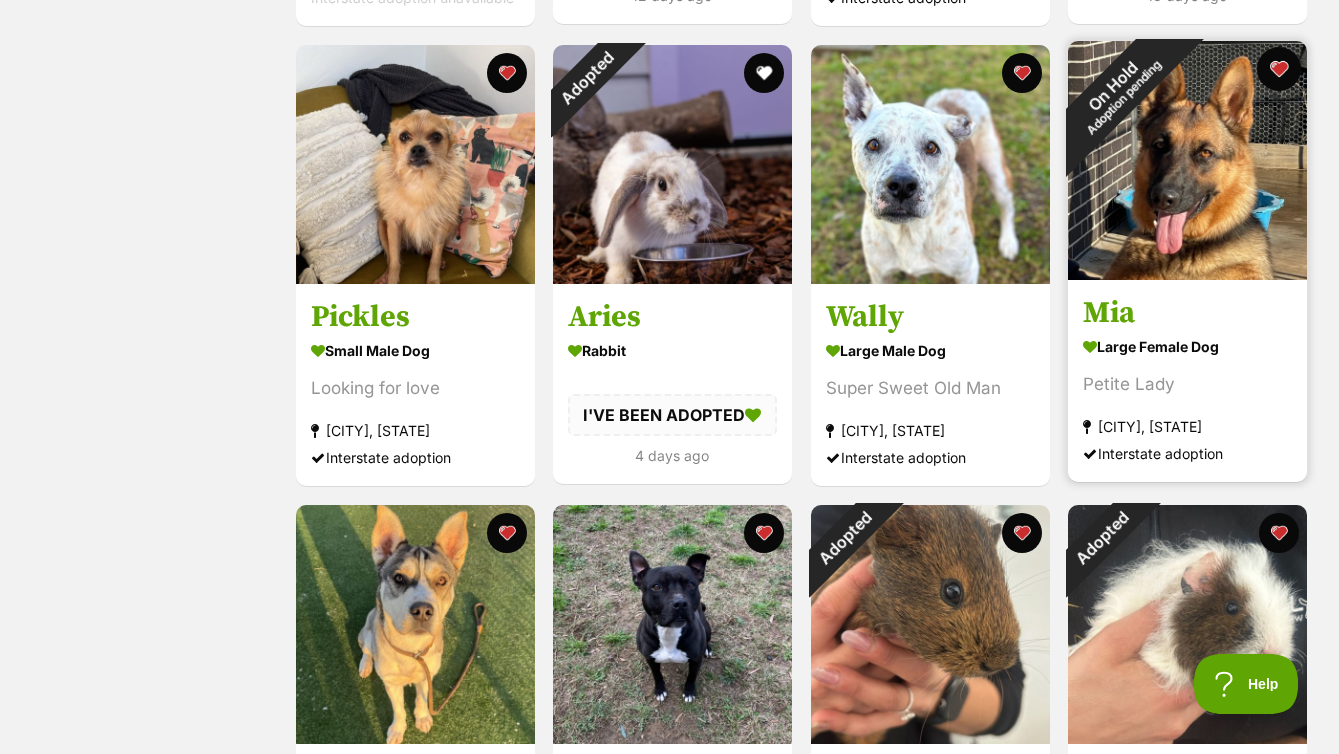 click at bounding box center [1279, 69] 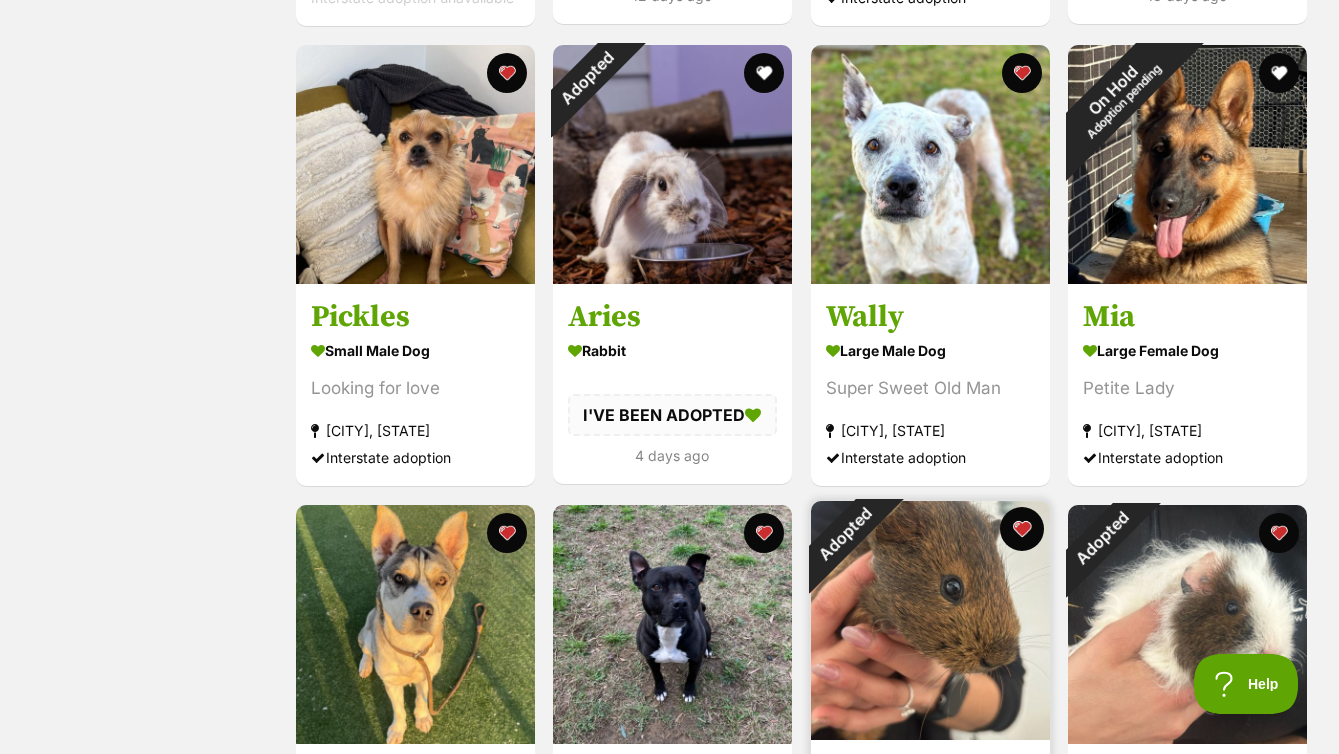 click at bounding box center (1021, 529) 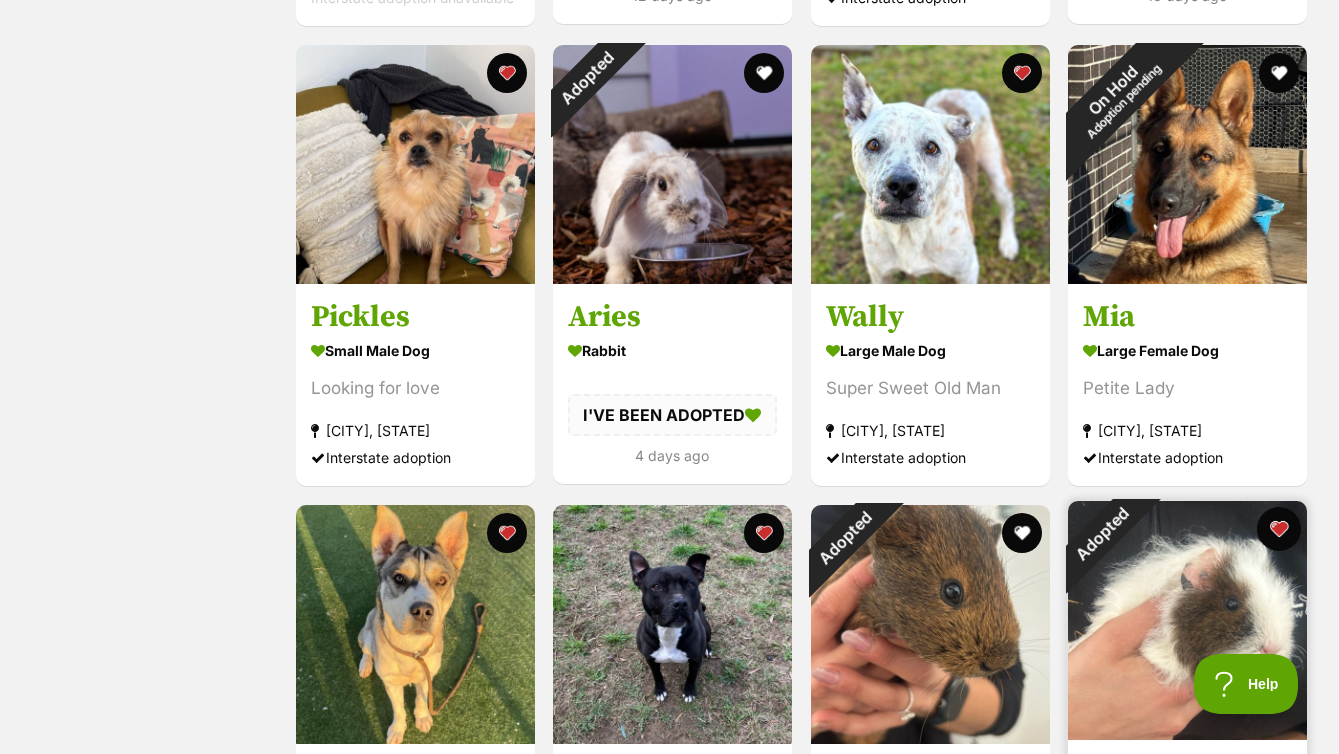 click at bounding box center (1279, 529) 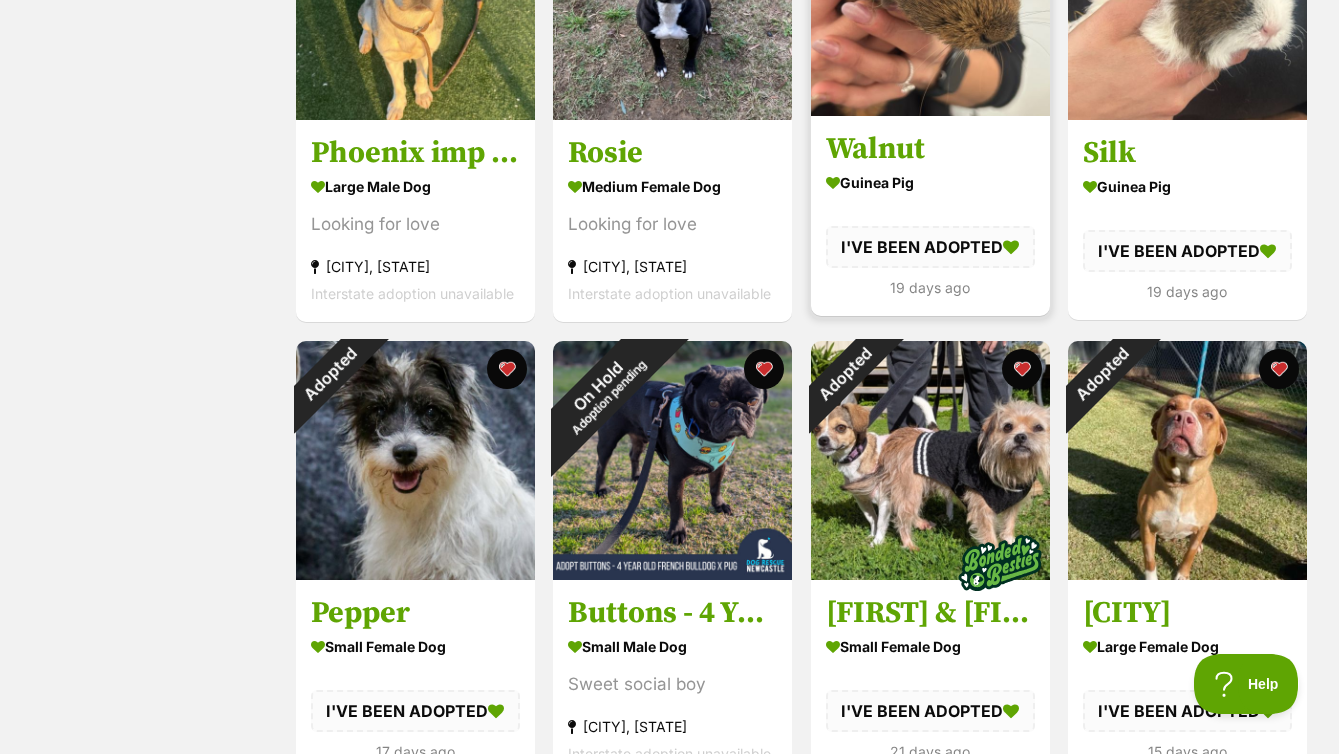 scroll, scrollTop: 5599, scrollLeft: 0, axis: vertical 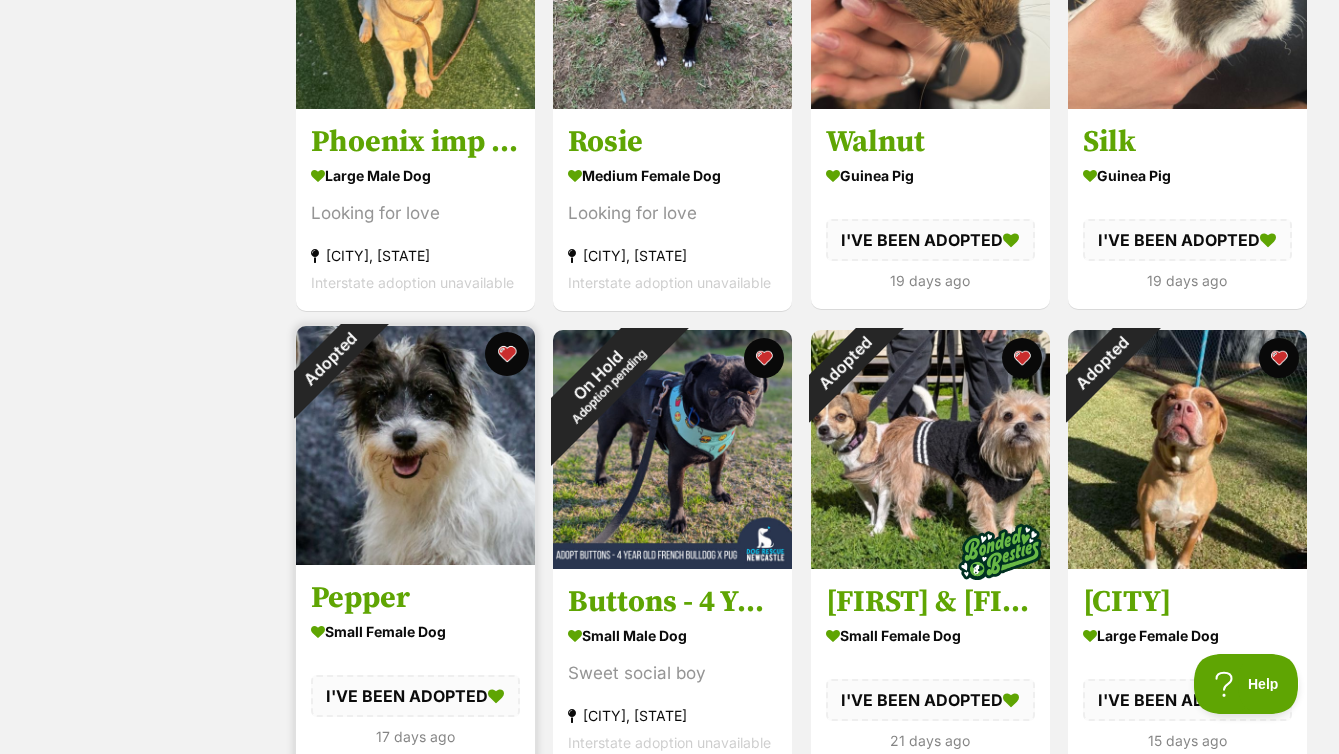 click at bounding box center (506, 354) 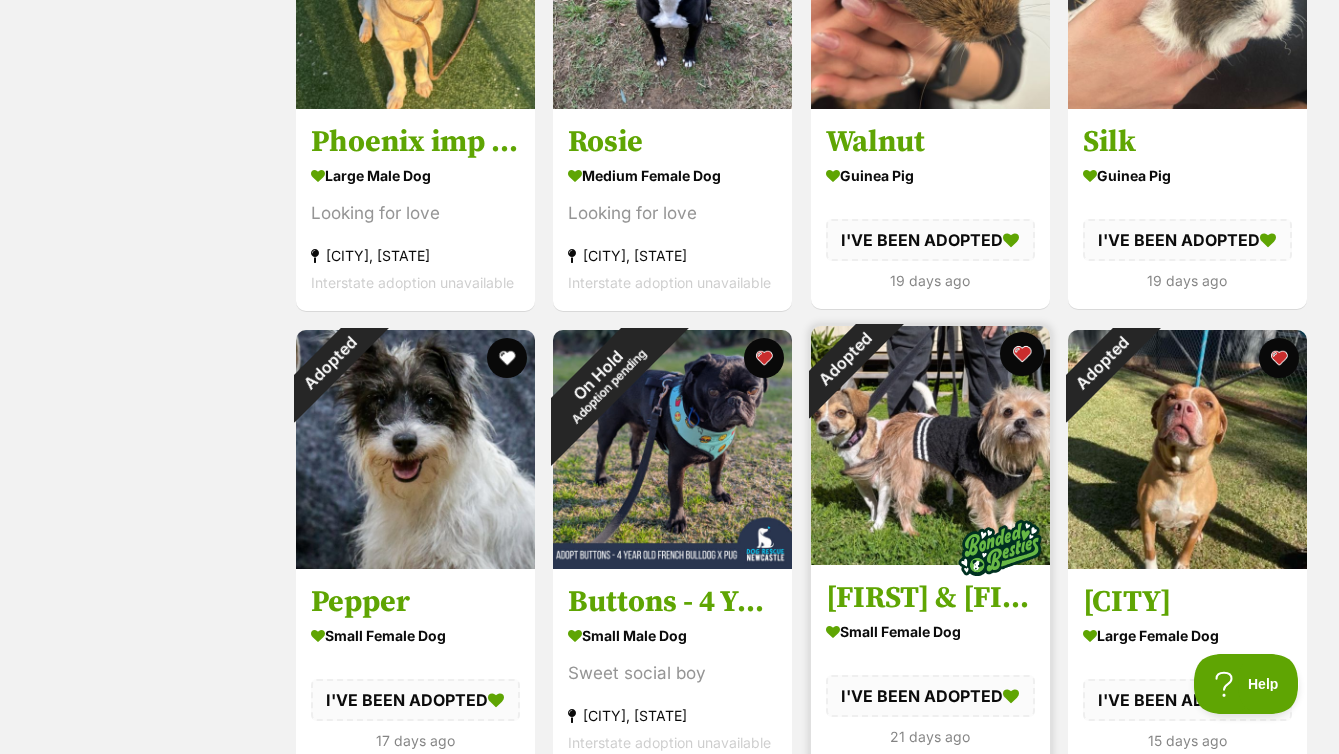 click at bounding box center (1021, 354) 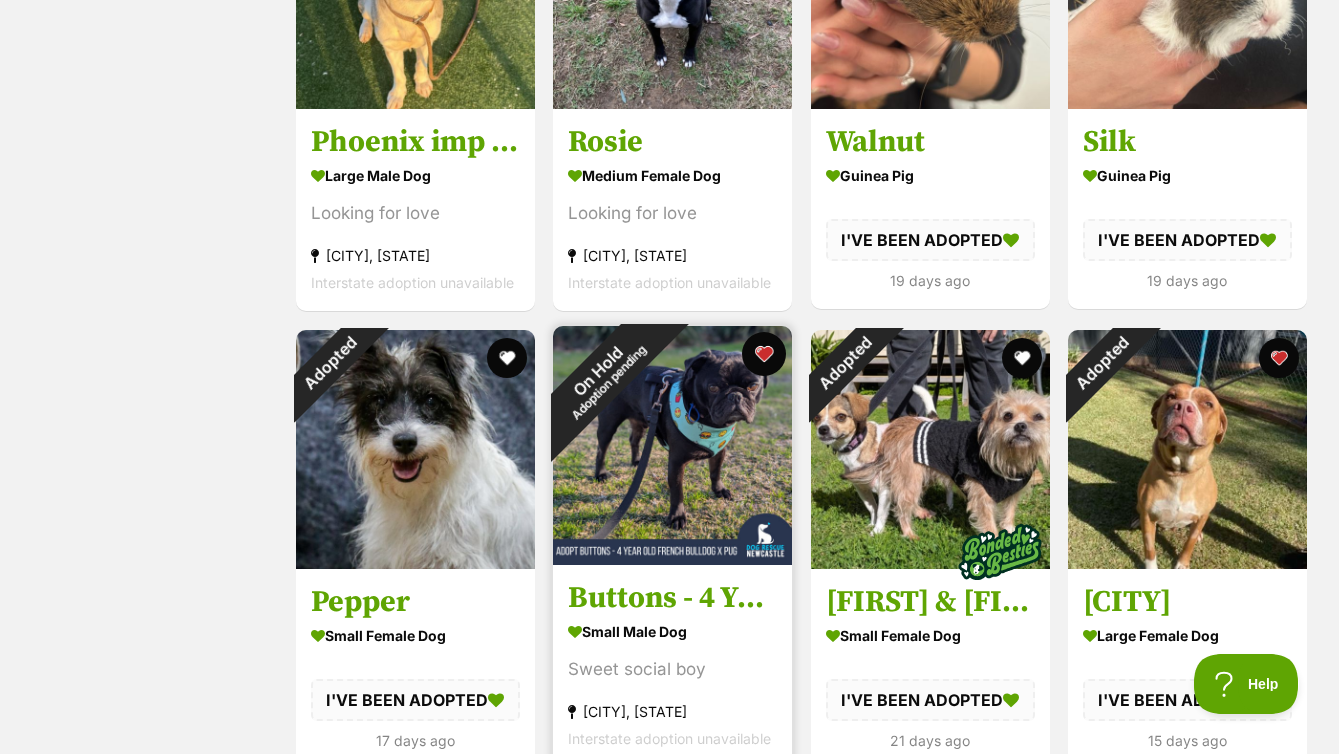 click at bounding box center (764, 354) 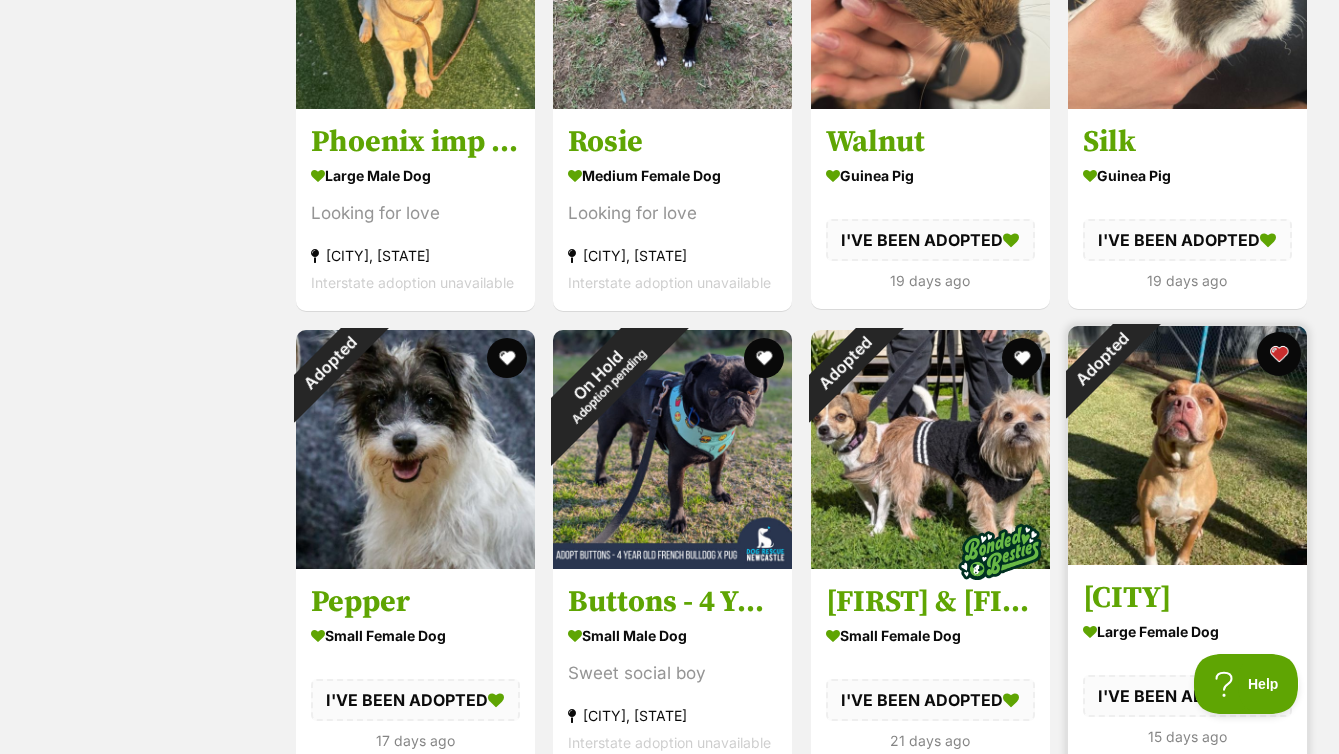 click at bounding box center (1279, 354) 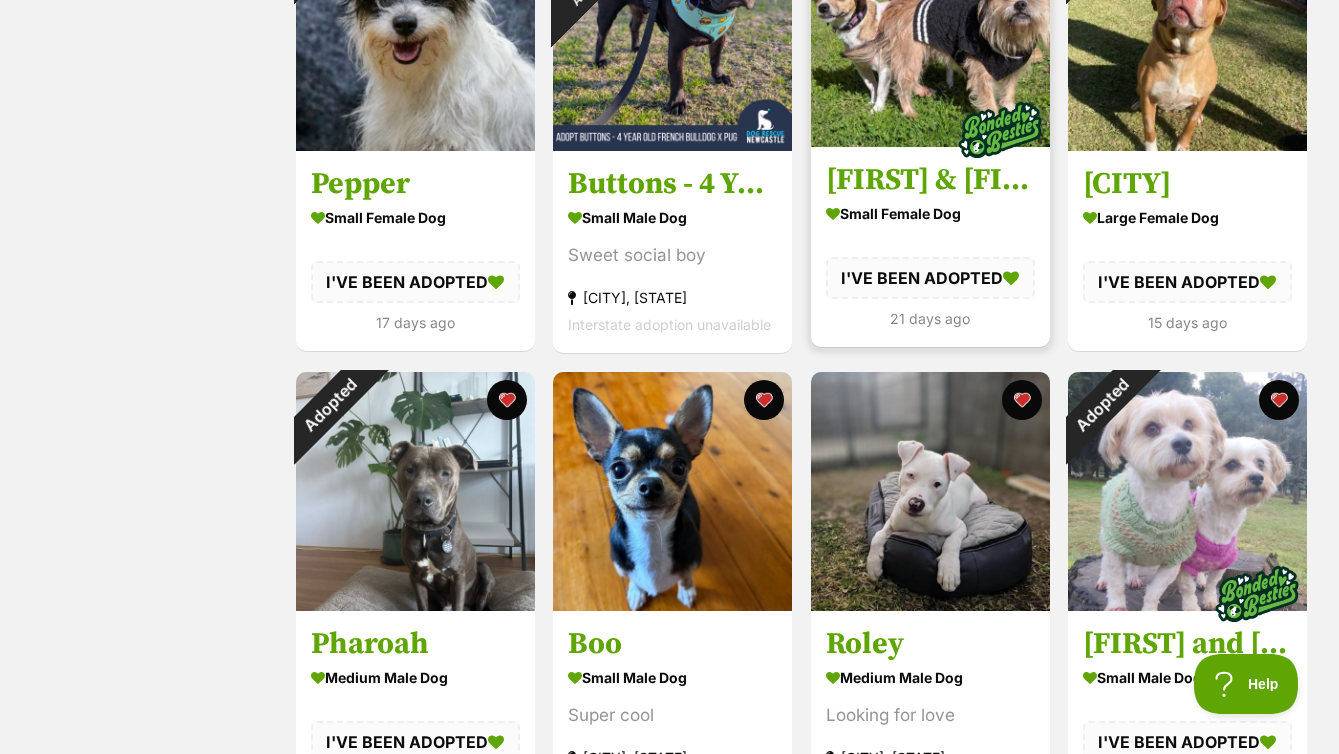 scroll, scrollTop: 6025, scrollLeft: 0, axis: vertical 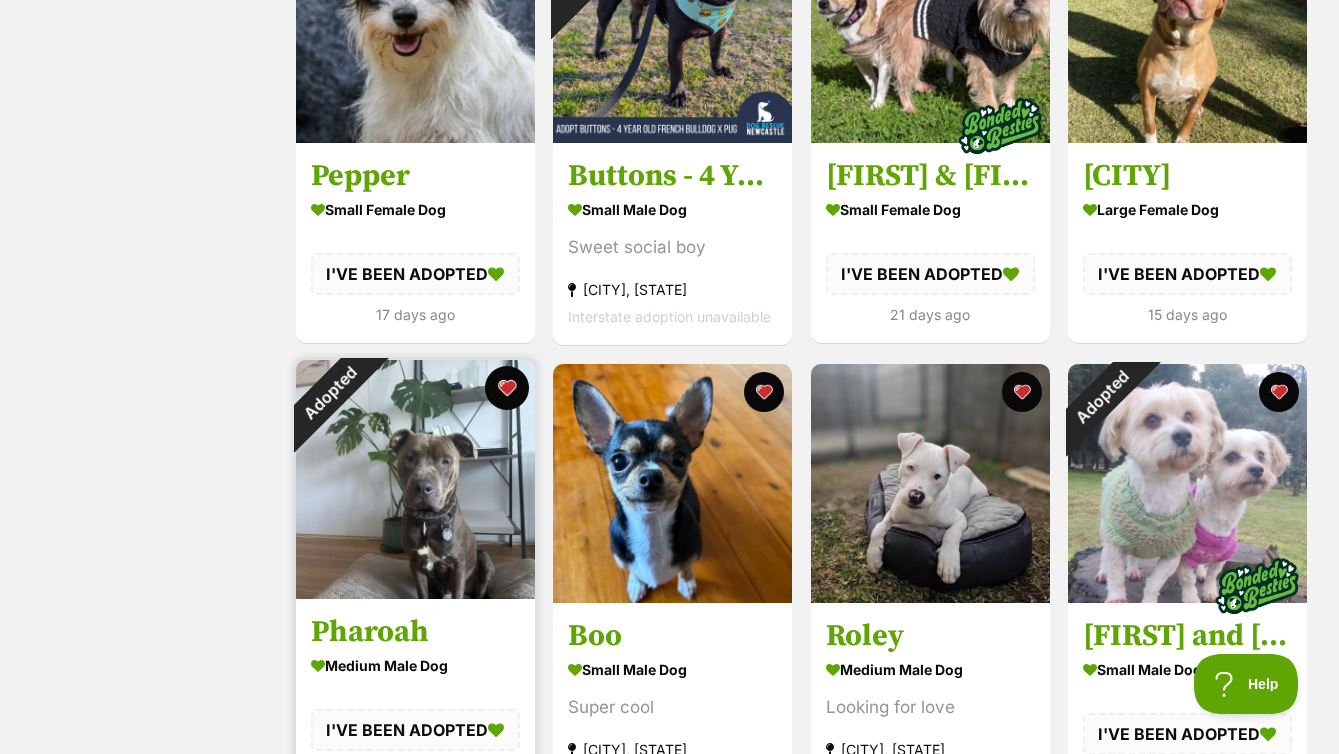 click at bounding box center (506, 388) 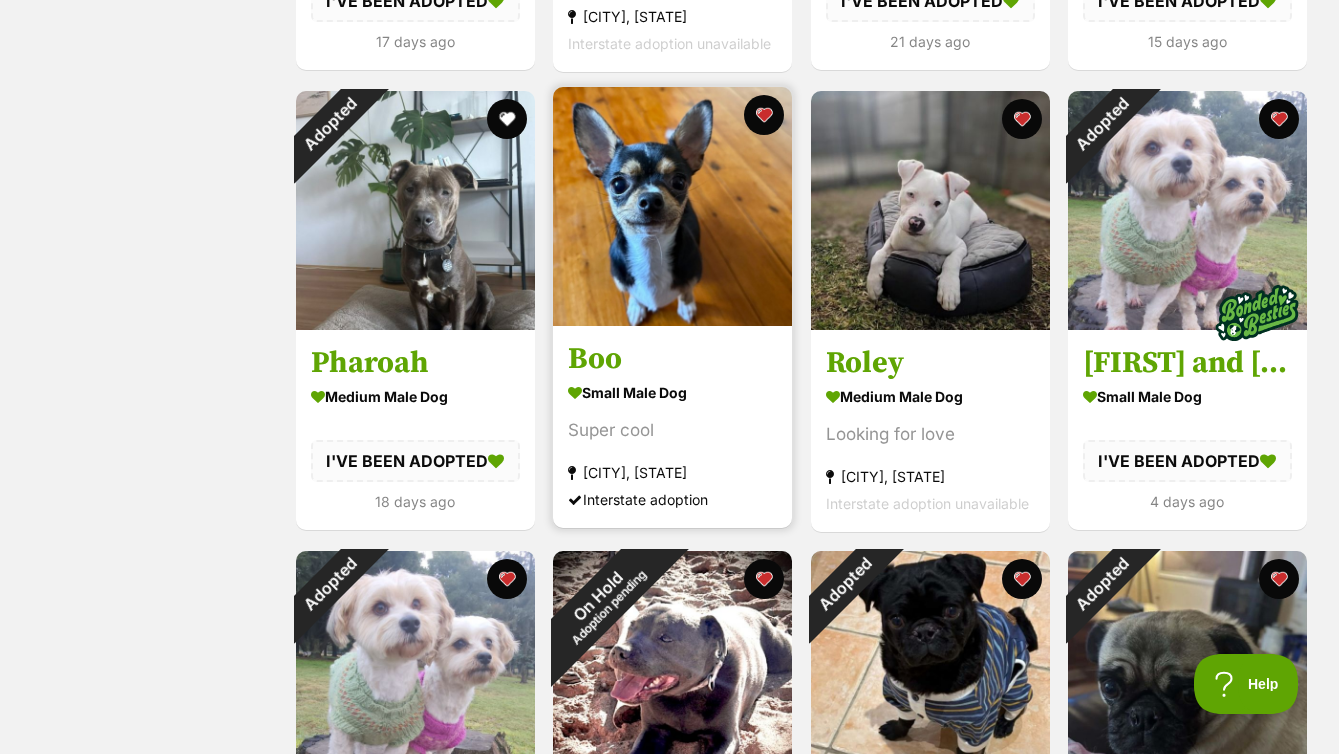 scroll, scrollTop: 6387, scrollLeft: 0, axis: vertical 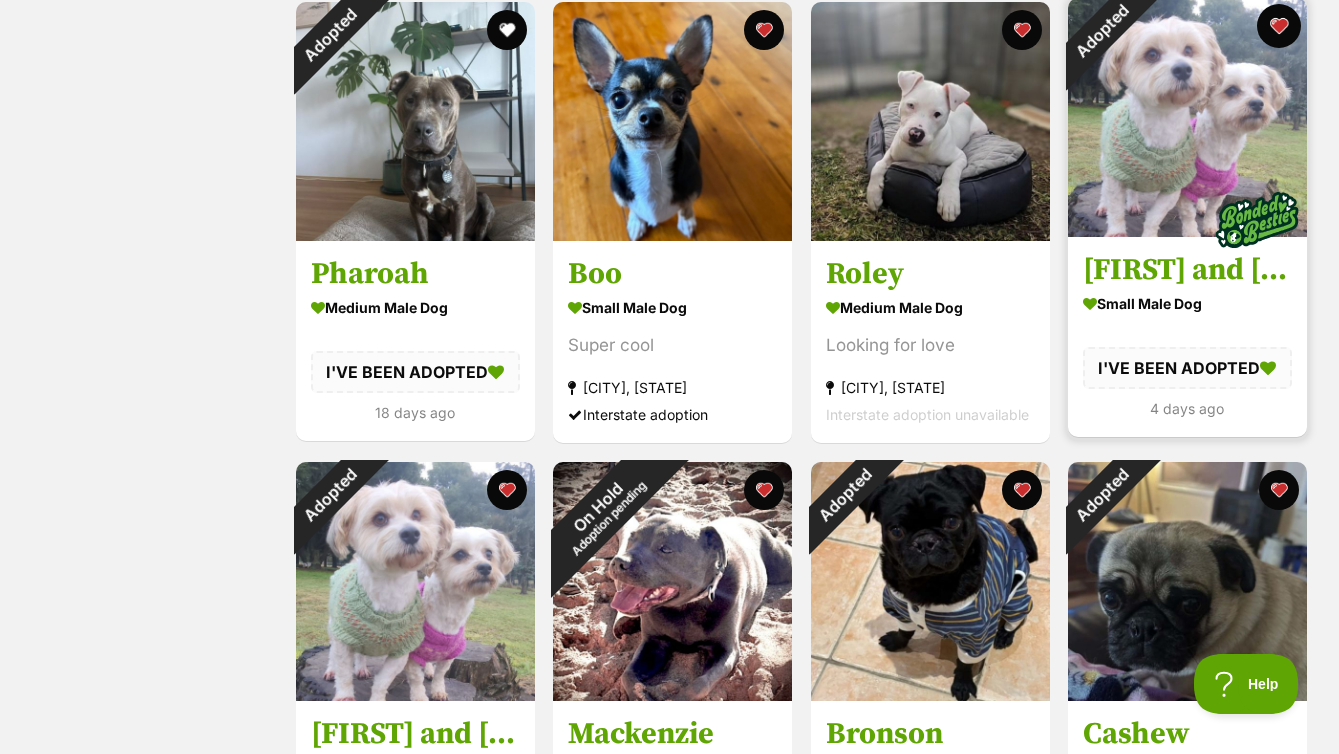 click at bounding box center [1279, 26] 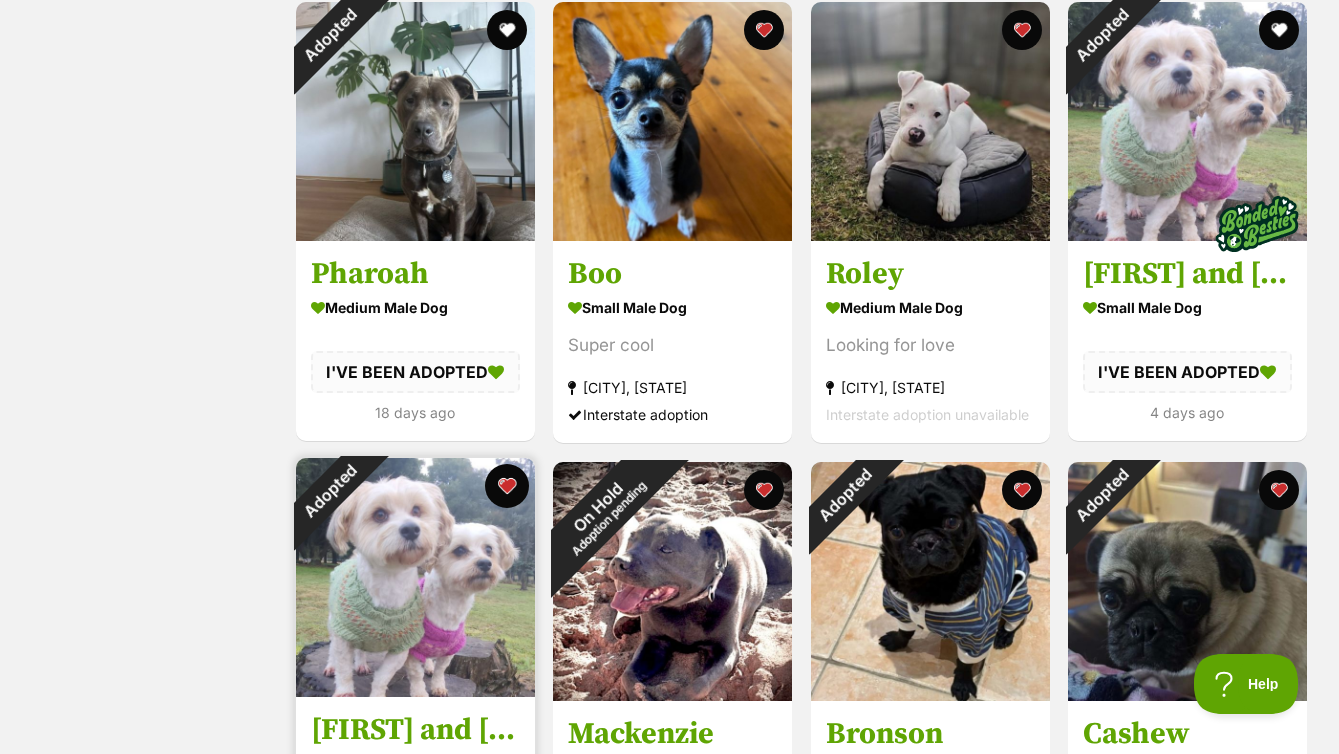 click at bounding box center [506, 486] 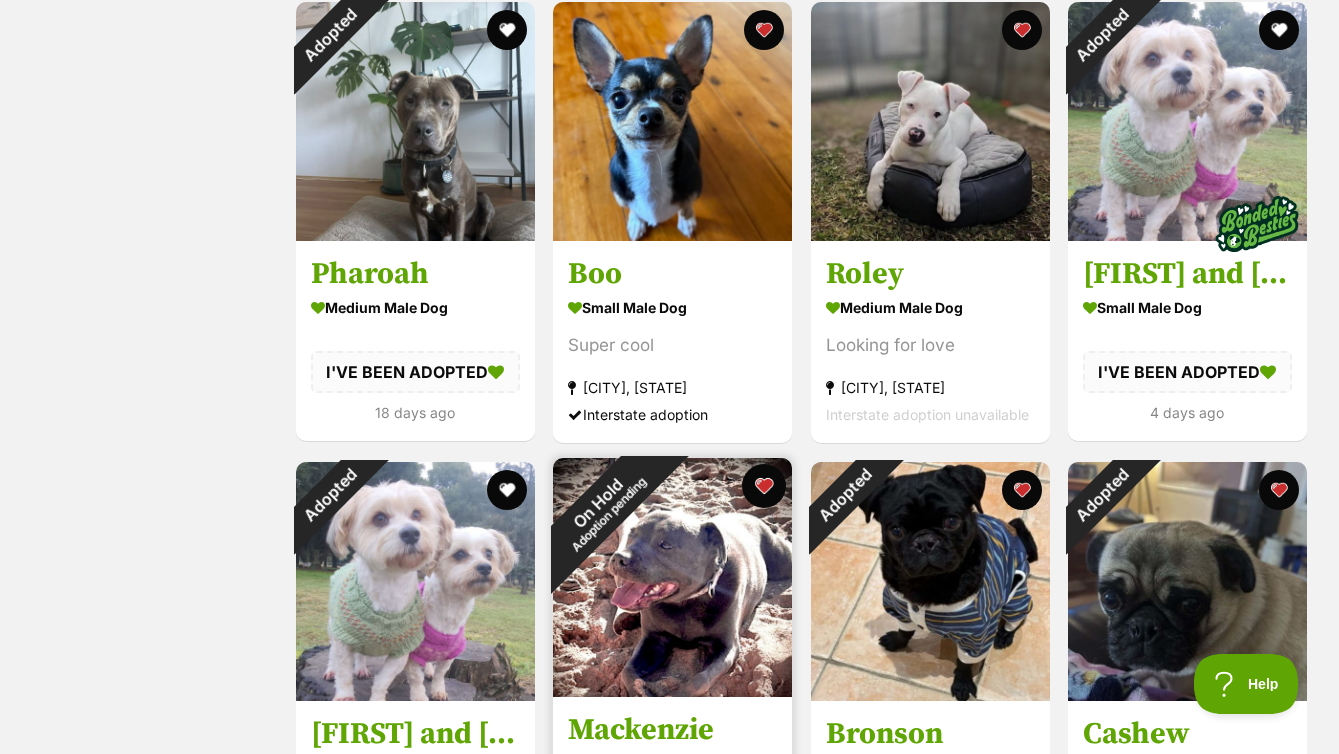 click at bounding box center [764, 486] 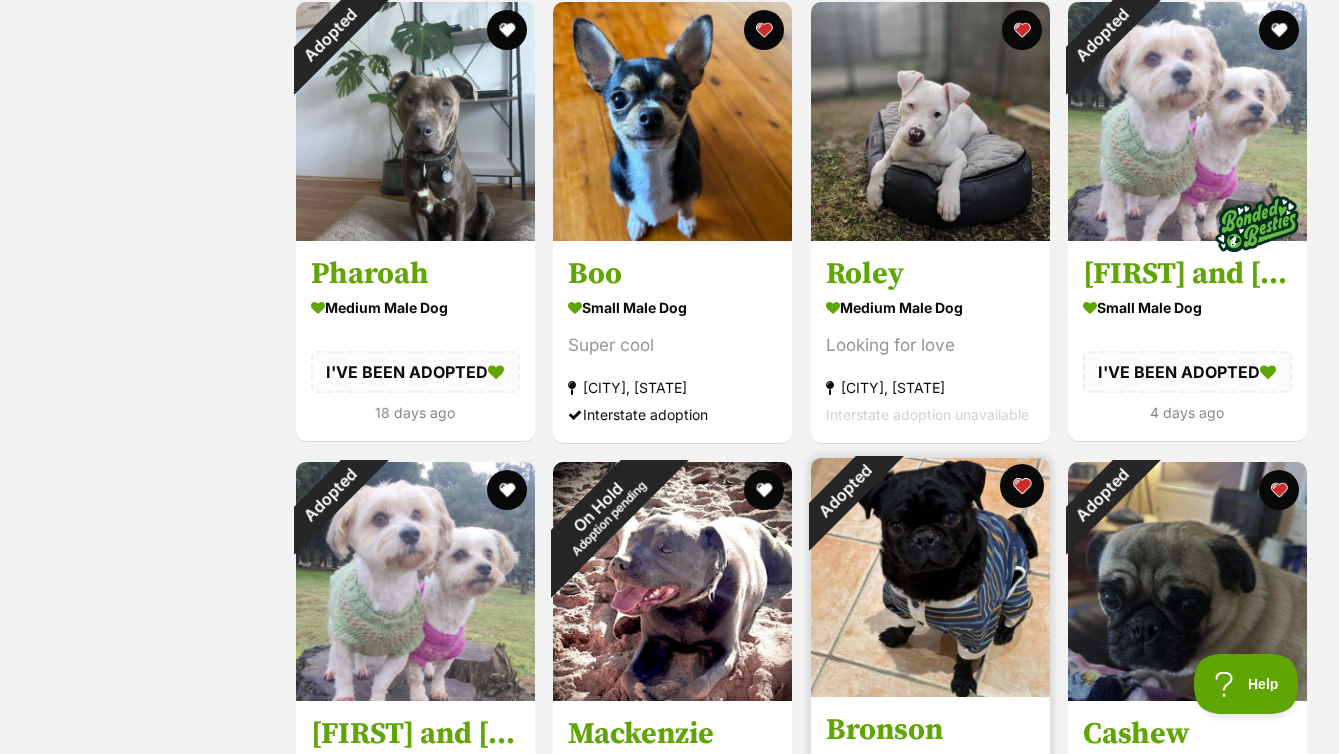 click at bounding box center [1021, 486] 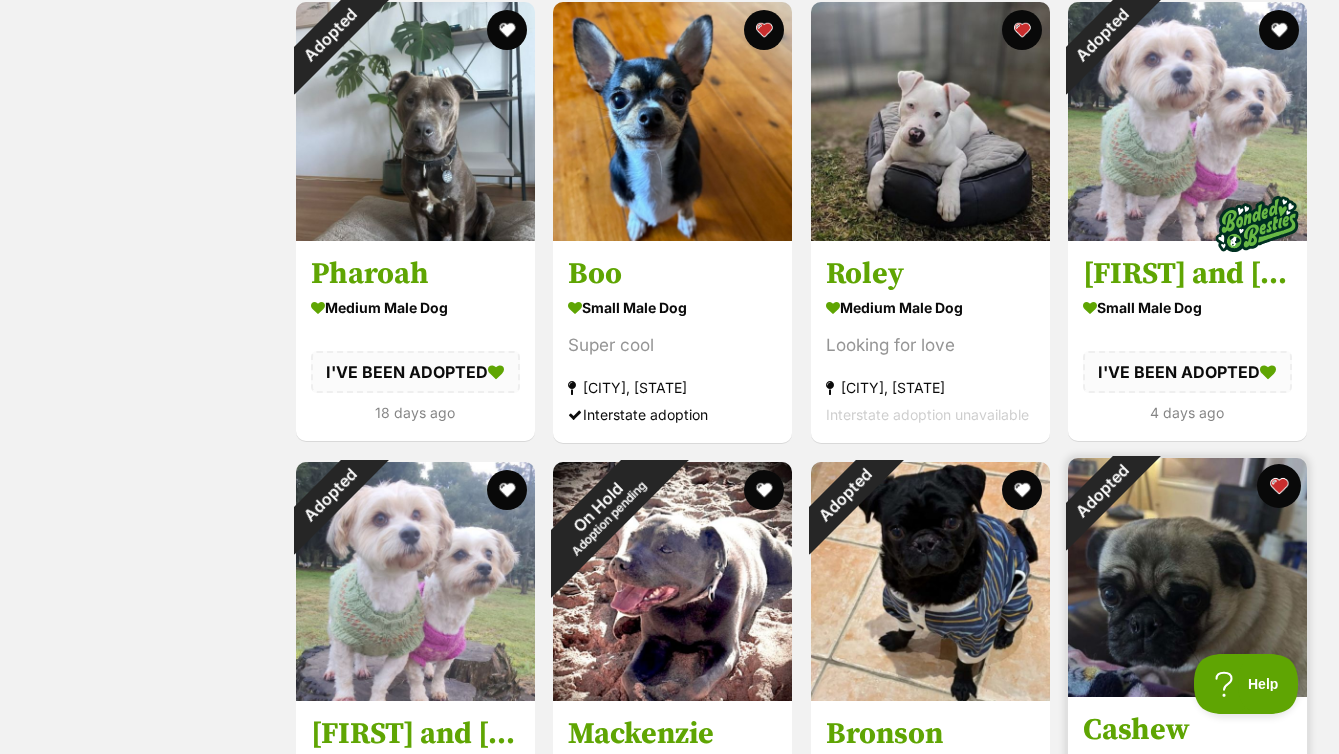 click at bounding box center [1279, 486] 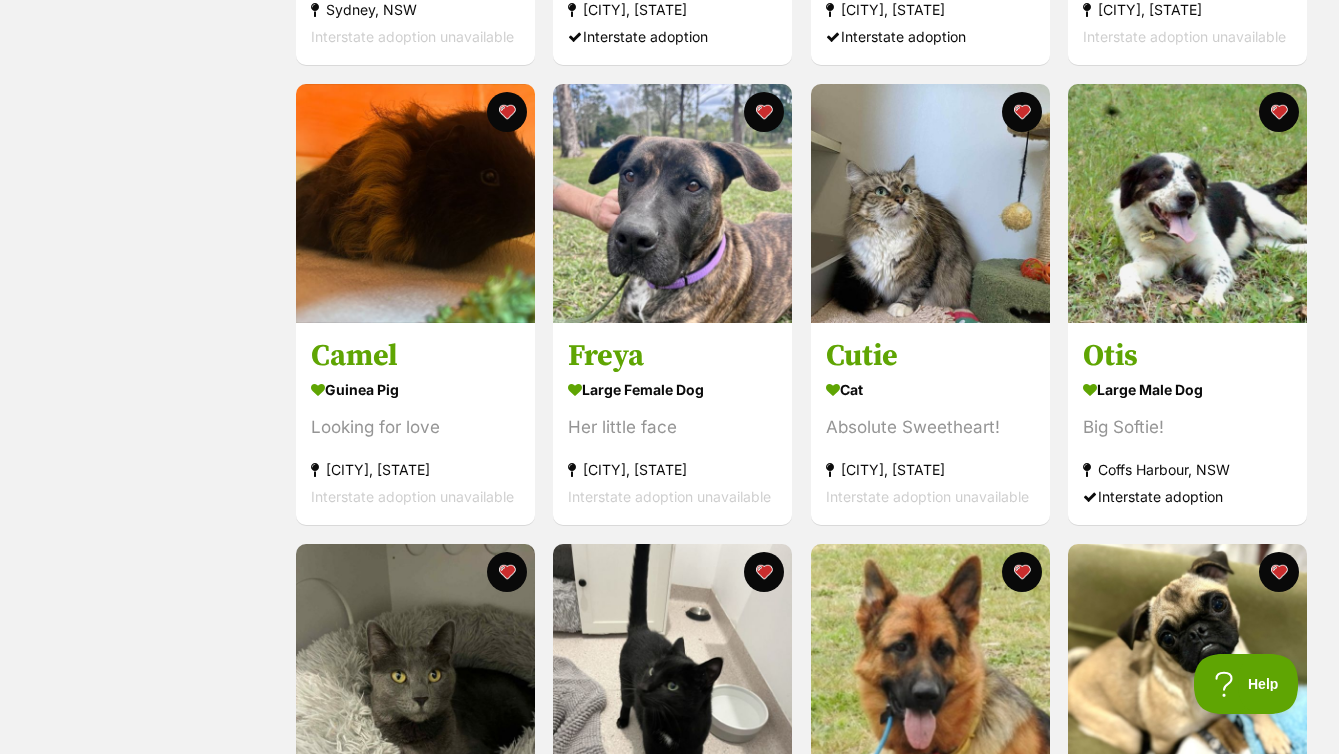 scroll, scrollTop: 0, scrollLeft: 0, axis: both 